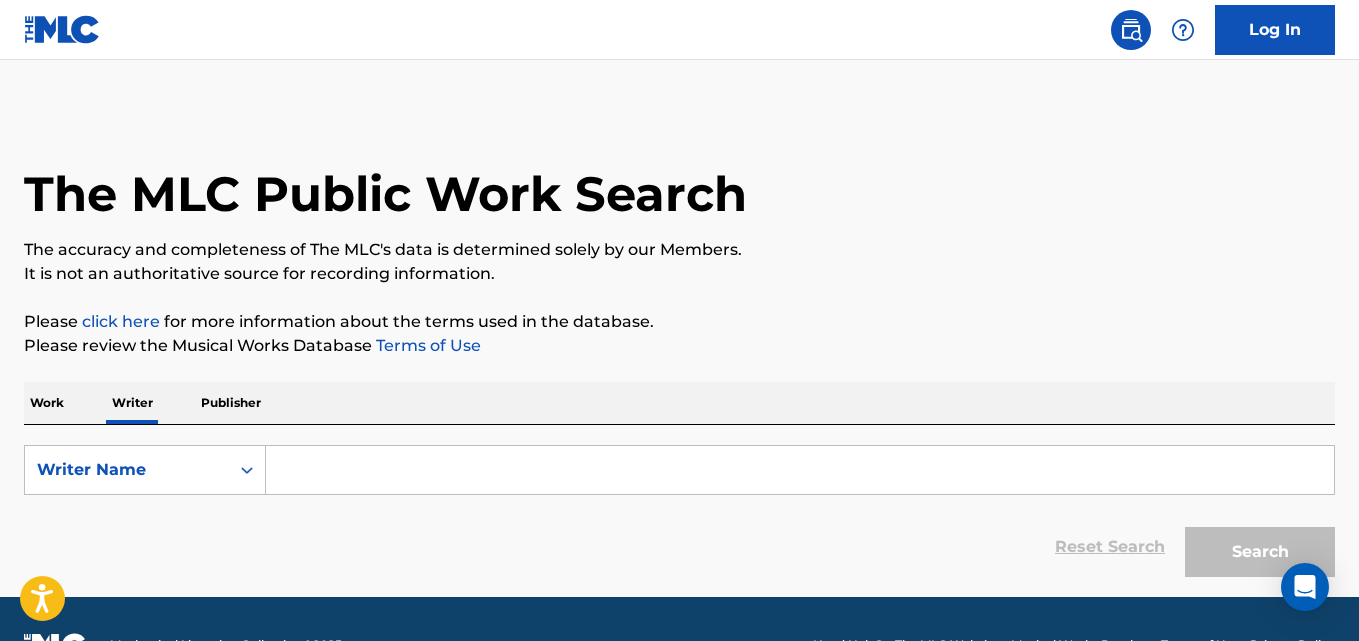 scroll, scrollTop: 0, scrollLeft: 0, axis: both 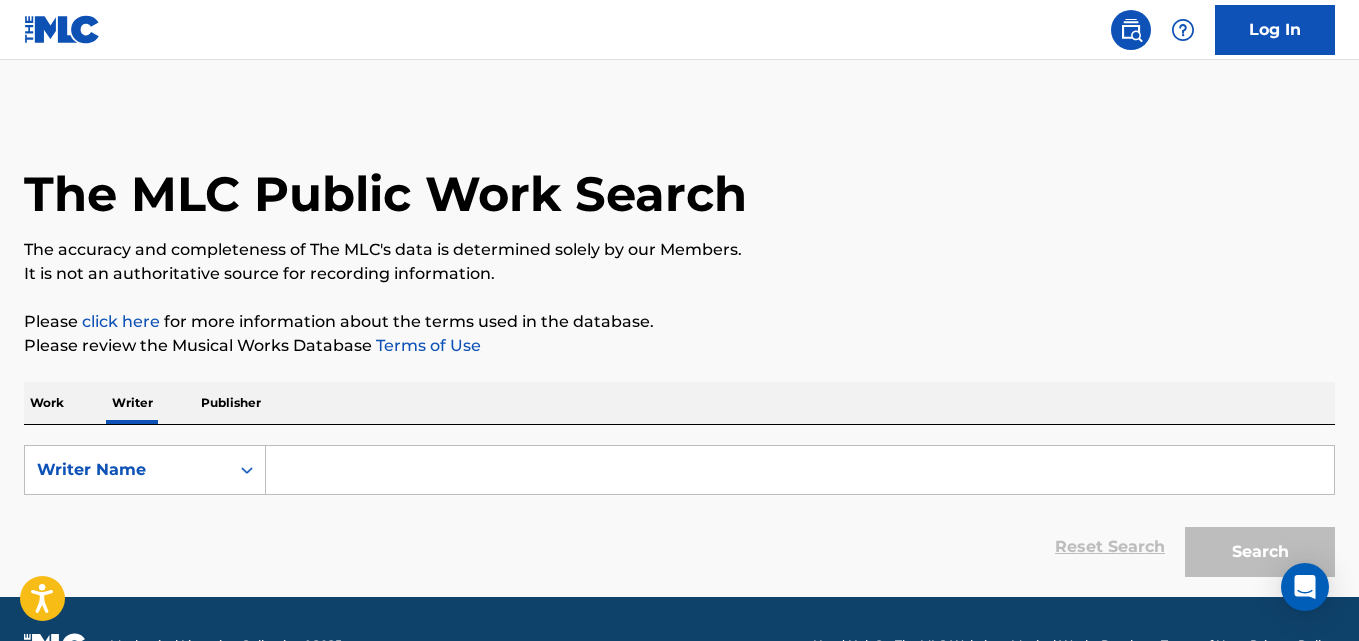 click at bounding box center [800, 470] 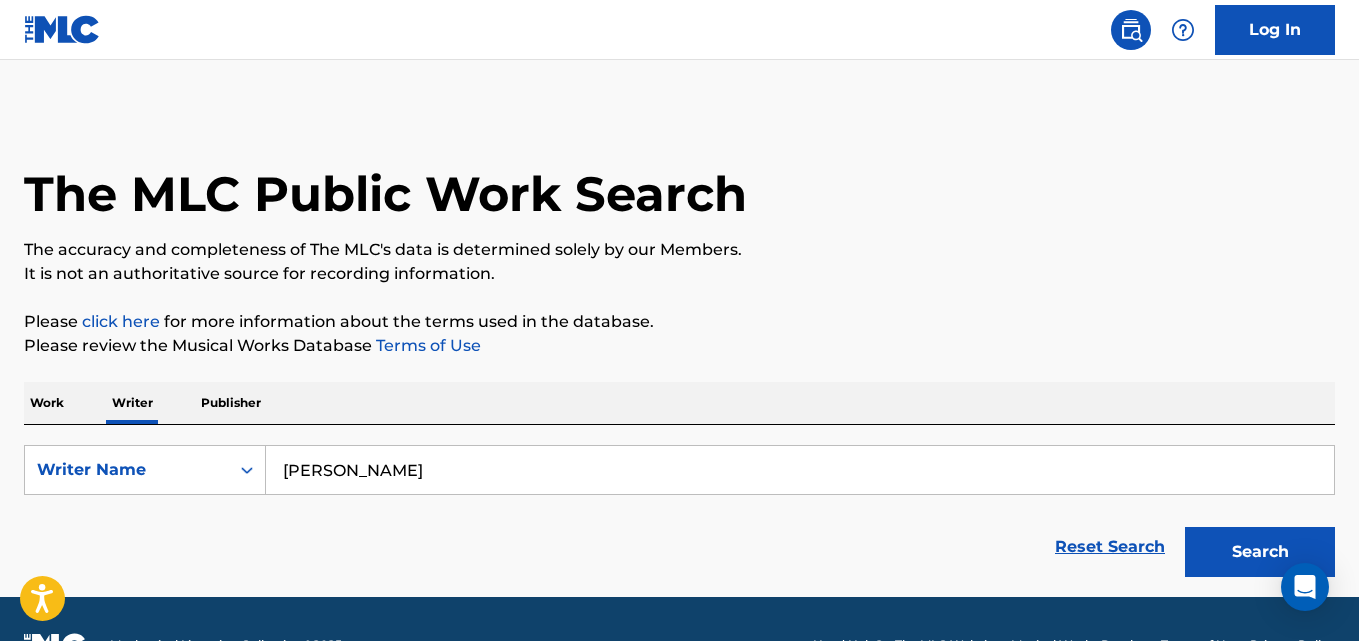 type on "Nelson Rosen" 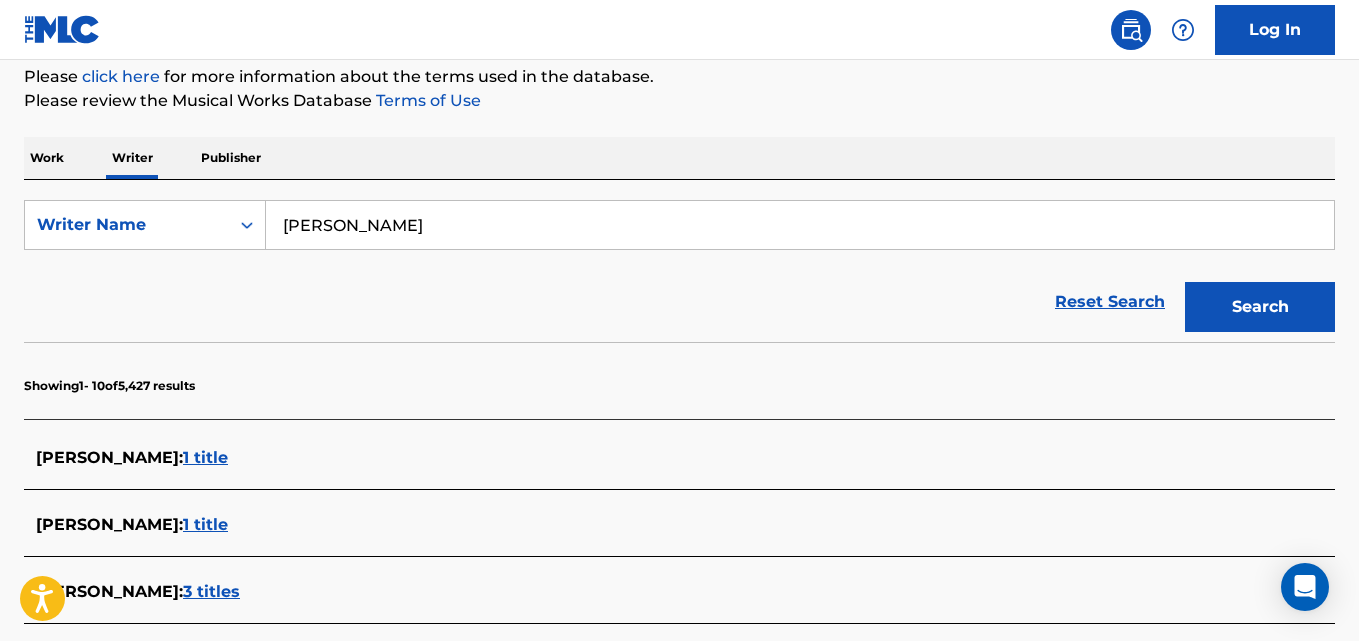 scroll, scrollTop: 229, scrollLeft: 0, axis: vertical 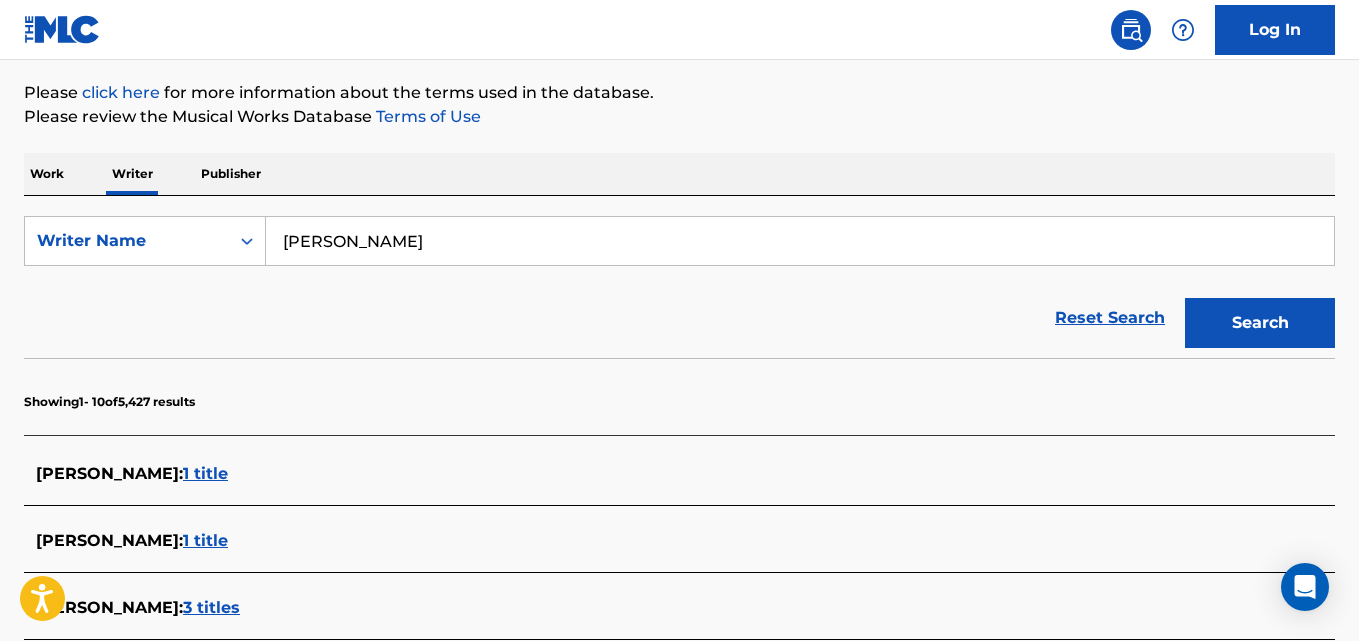 click on "Nelson Rosen" at bounding box center (800, 241) 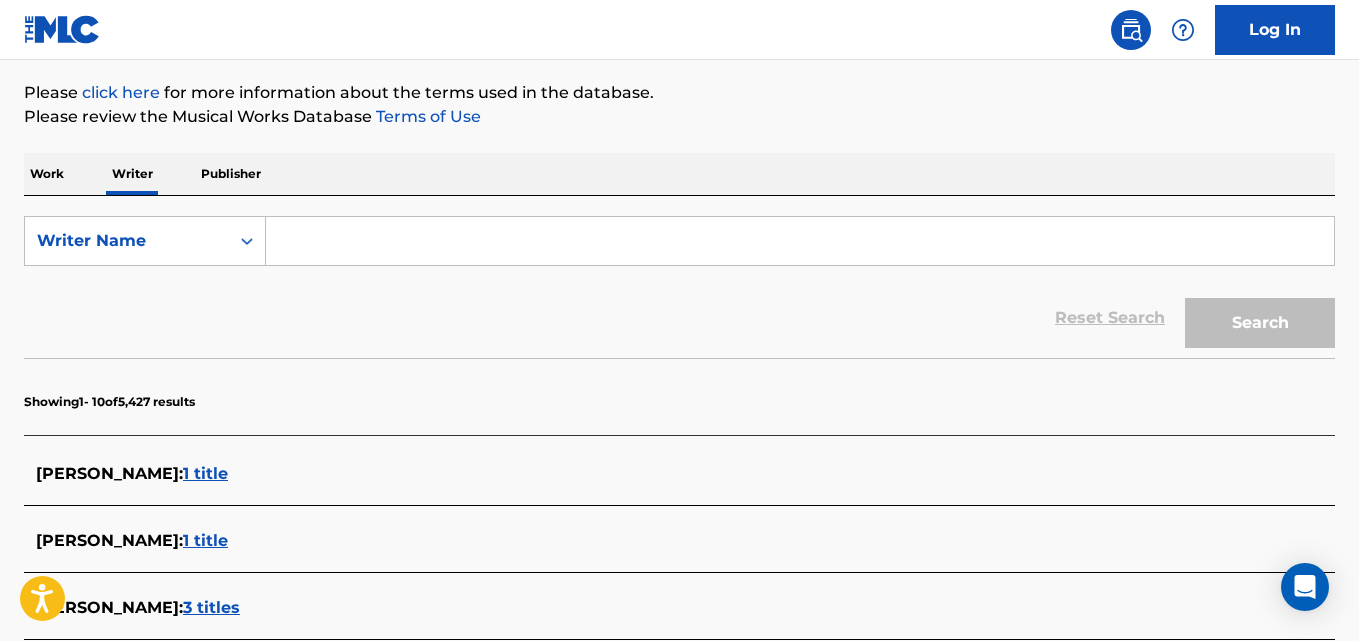 paste on "Scott Arceneaux Jr." 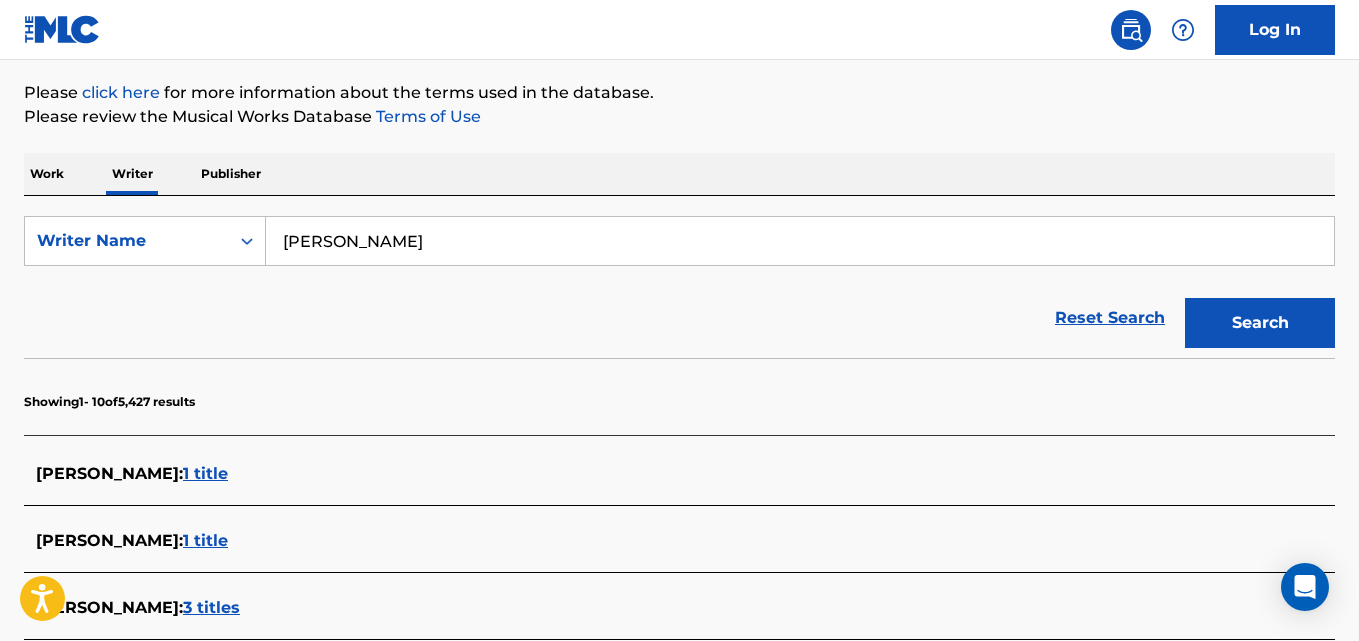 type on "Scott Arceneaux Jr." 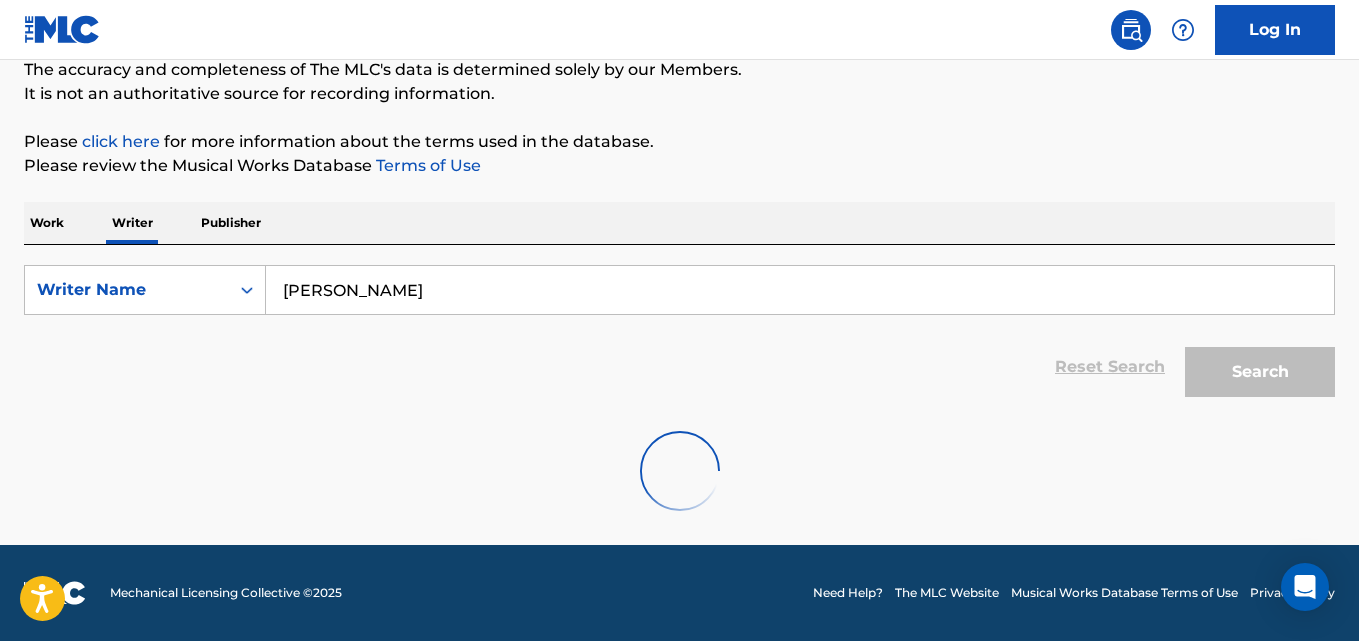 scroll, scrollTop: 180, scrollLeft: 0, axis: vertical 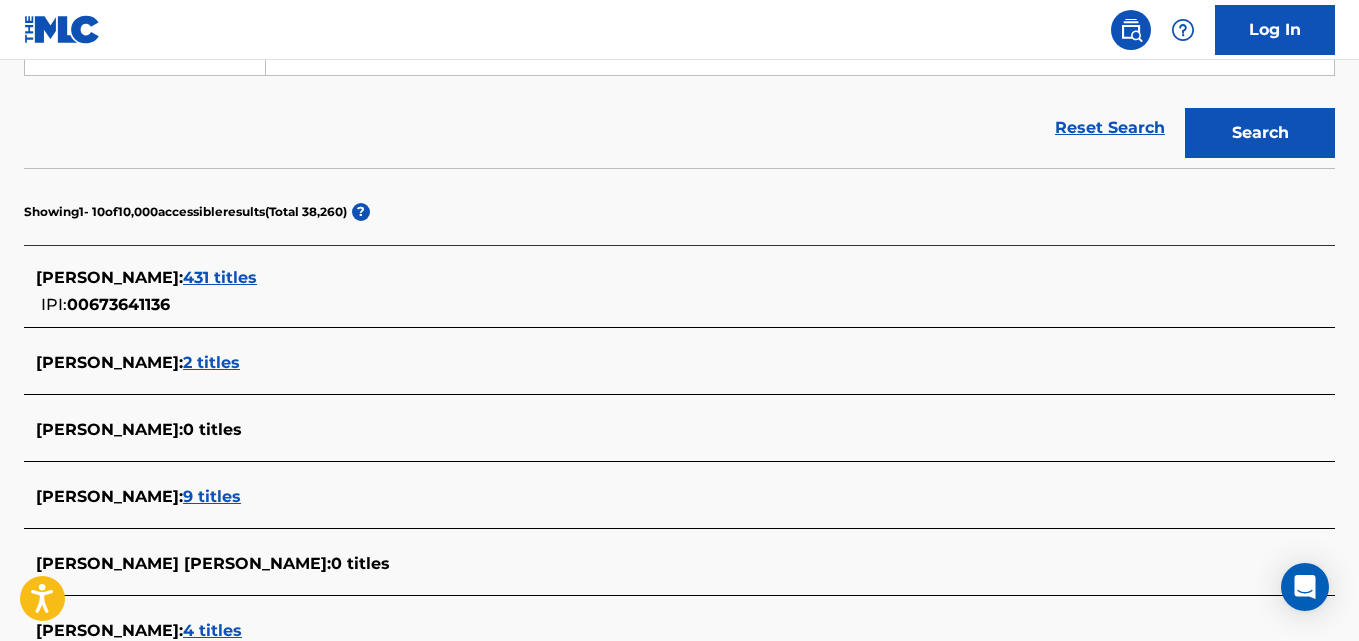 click on "431 titles" at bounding box center [220, 277] 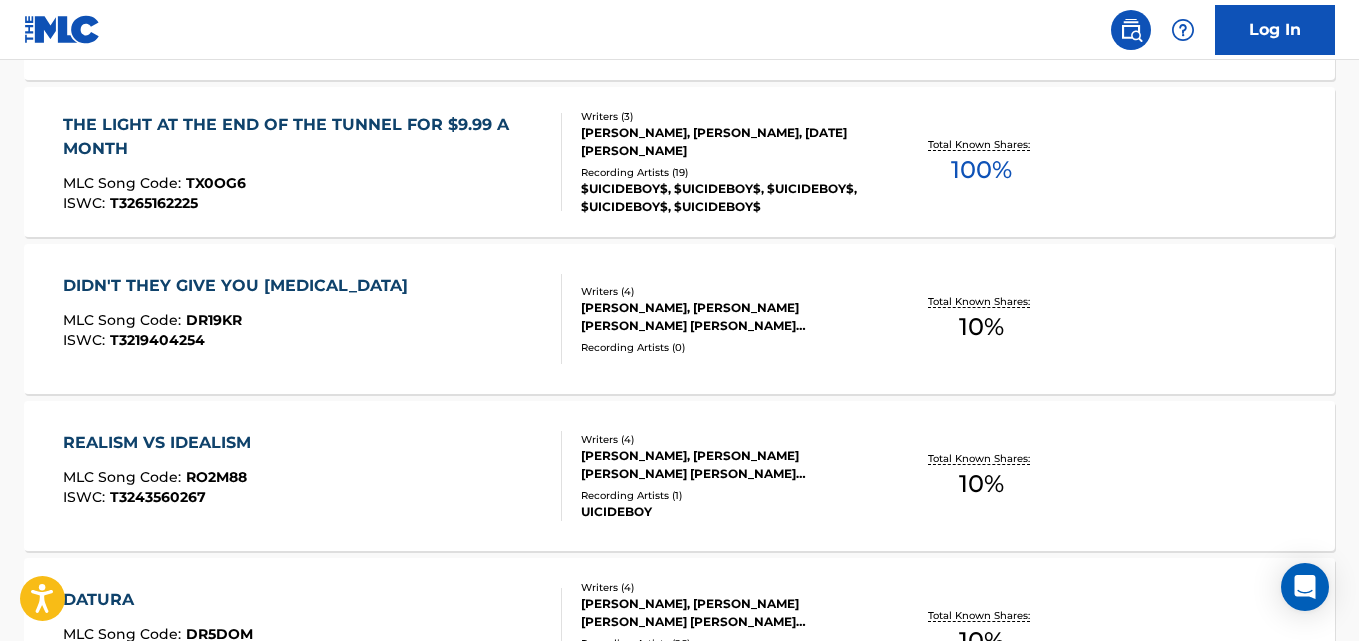 scroll, scrollTop: 953, scrollLeft: 0, axis: vertical 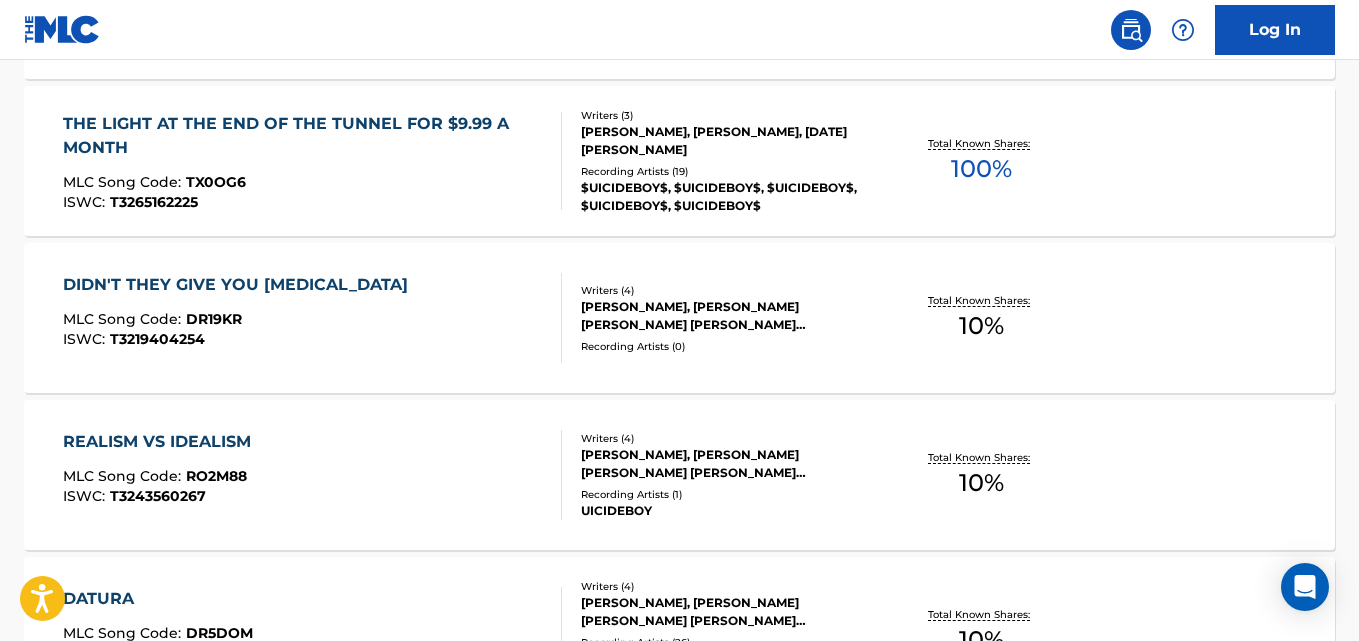click on "Total Known Shares: 100 %" at bounding box center [982, 161] 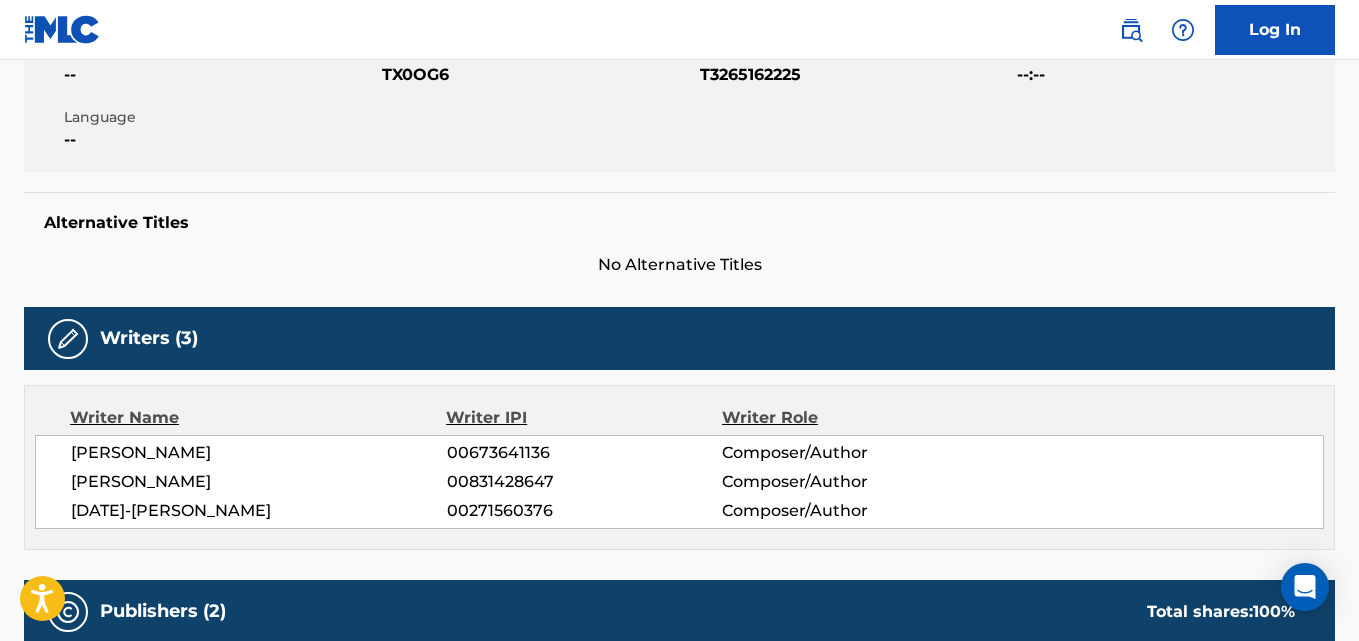 scroll, scrollTop: 439, scrollLeft: 0, axis: vertical 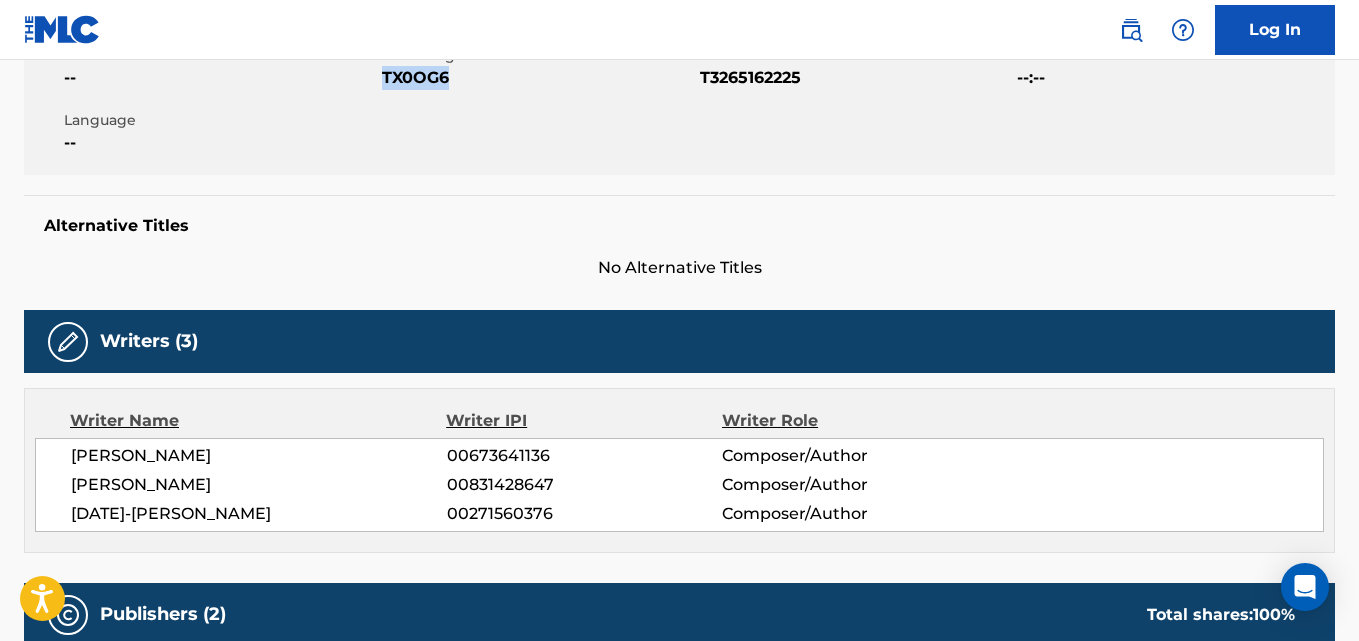copy on "TX0OG6" 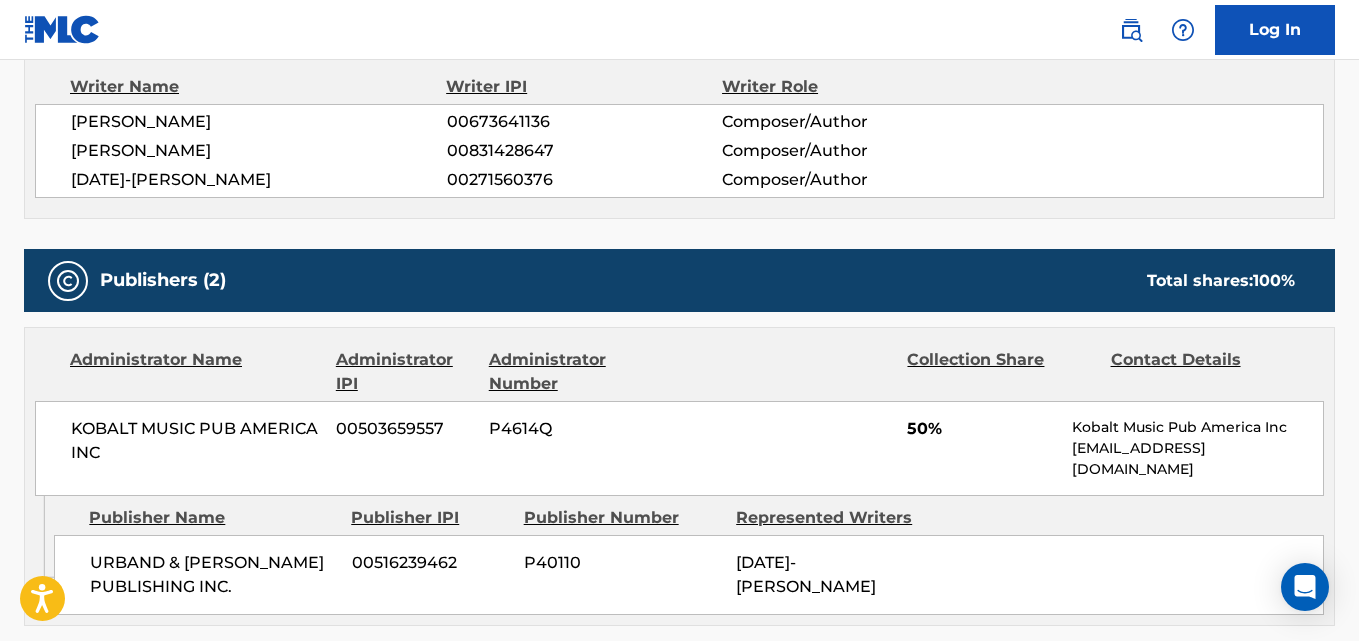 scroll, scrollTop: 771, scrollLeft: 0, axis: vertical 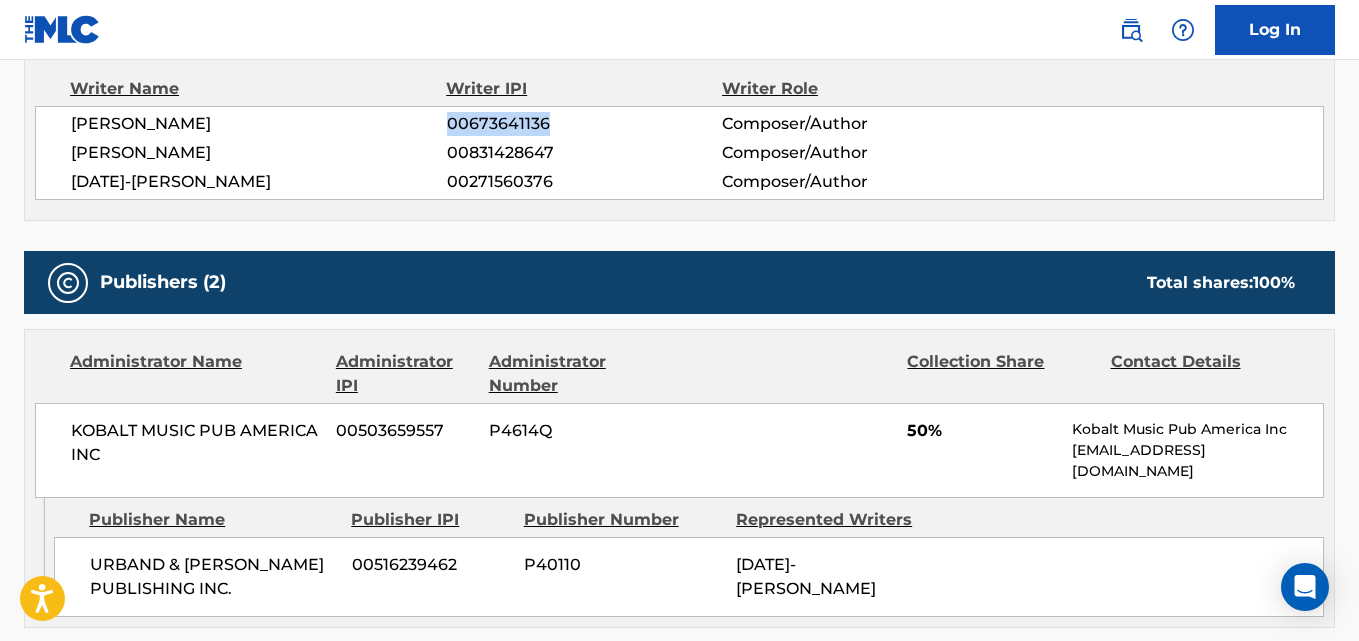 copy on "00673641136" 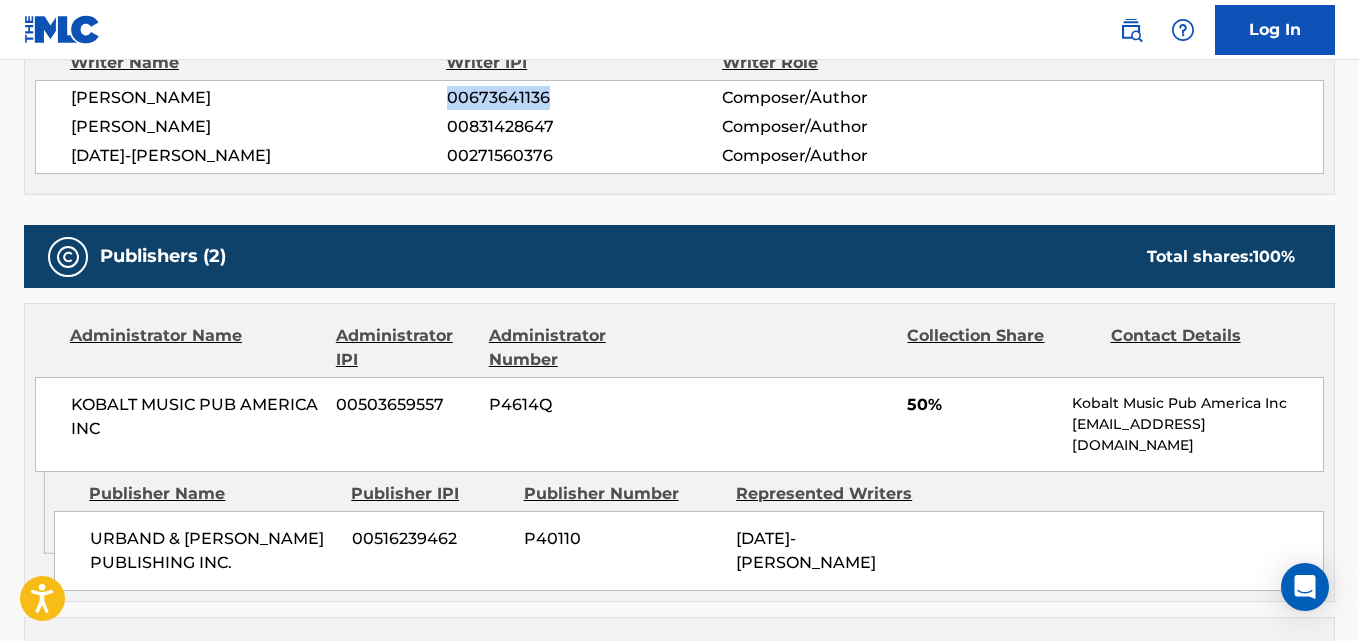 scroll, scrollTop: 890, scrollLeft: 0, axis: vertical 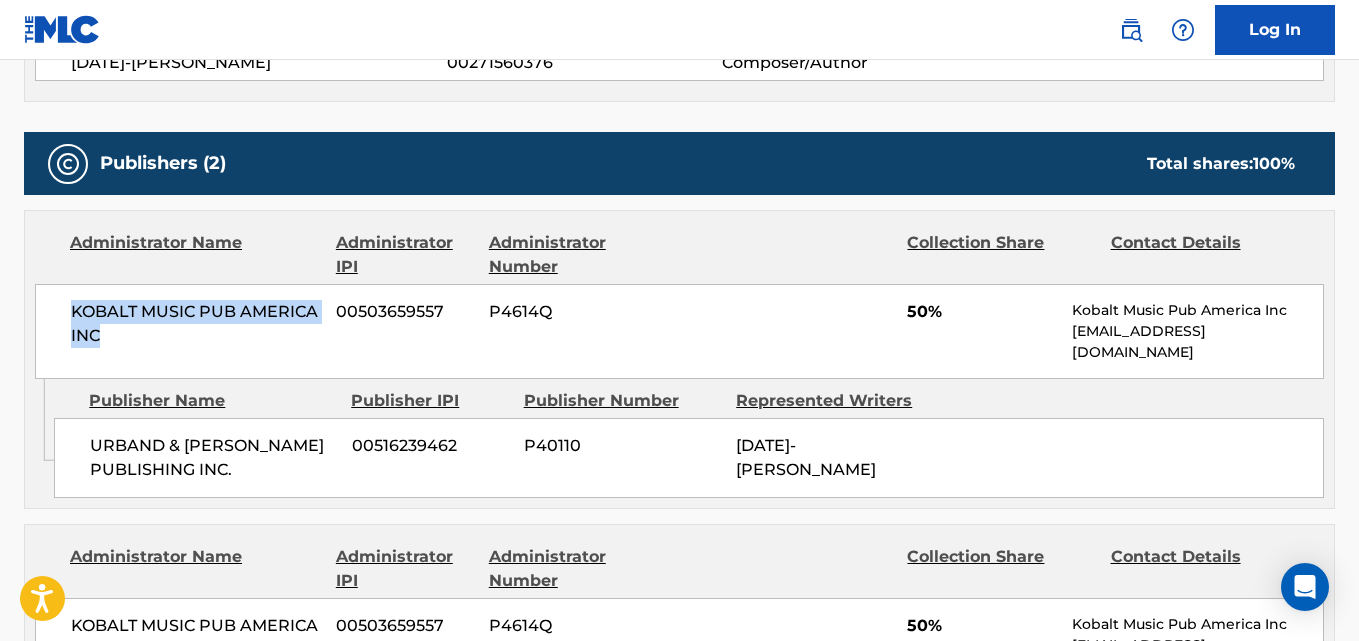 drag, startPoint x: 71, startPoint y: 301, endPoint x: 153, endPoint y: 359, distance: 100.43903 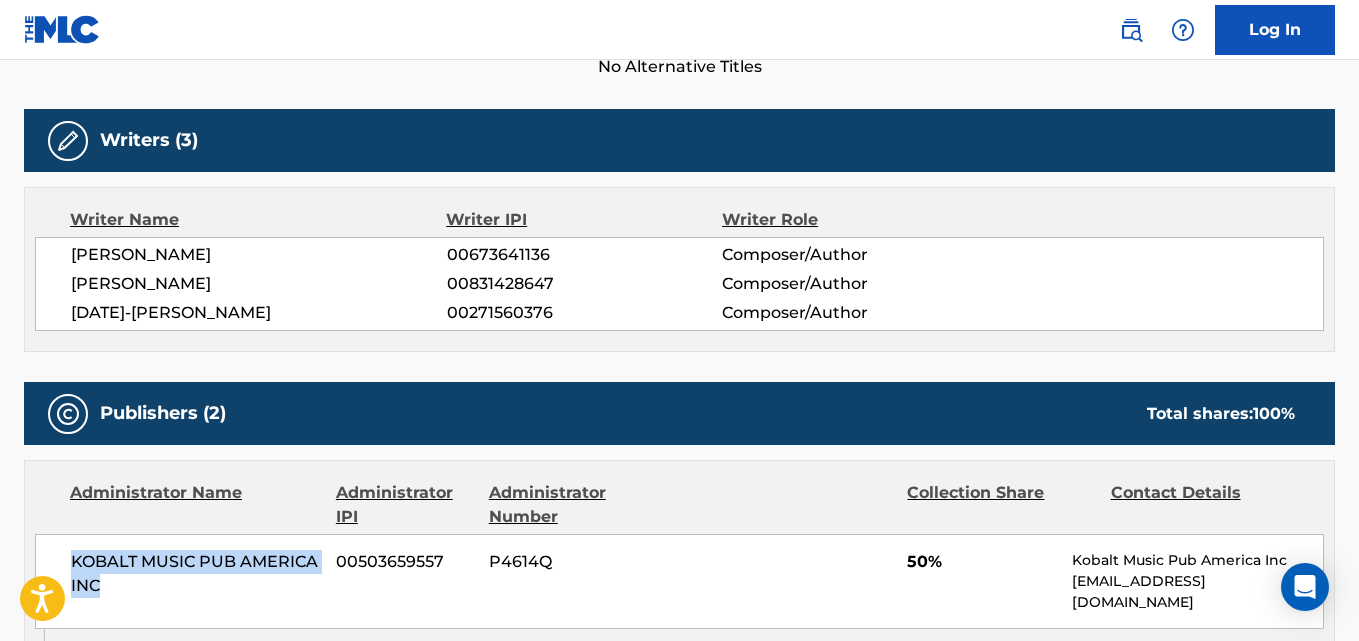scroll, scrollTop: 0, scrollLeft: 0, axis: both 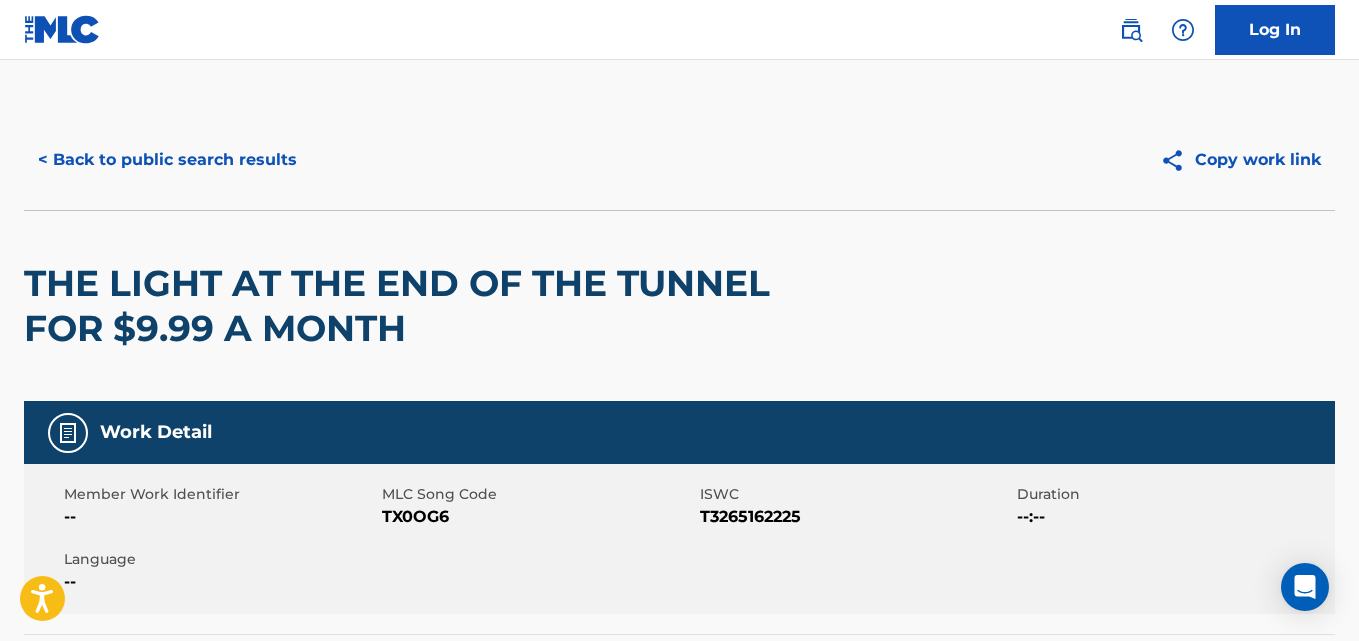click on "< Back to public search results" at bounding box center (167, 160) 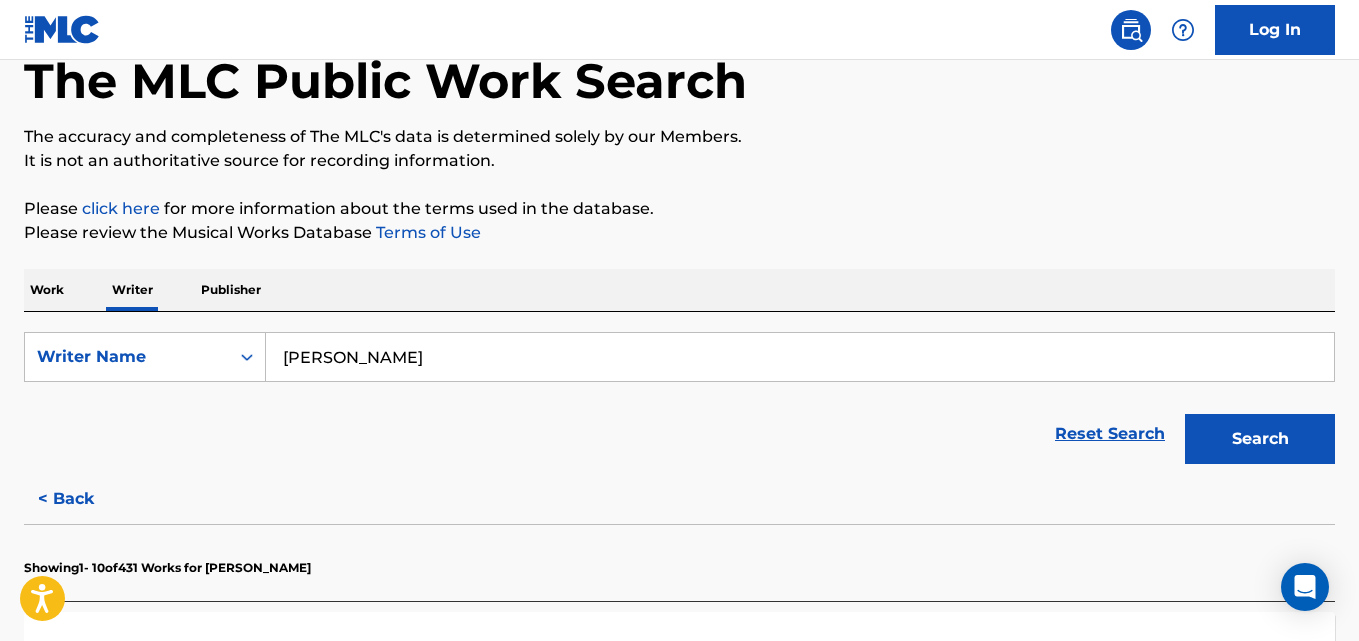 click on "Scott Arceneaux Jr." at bounding box center (800, 357) 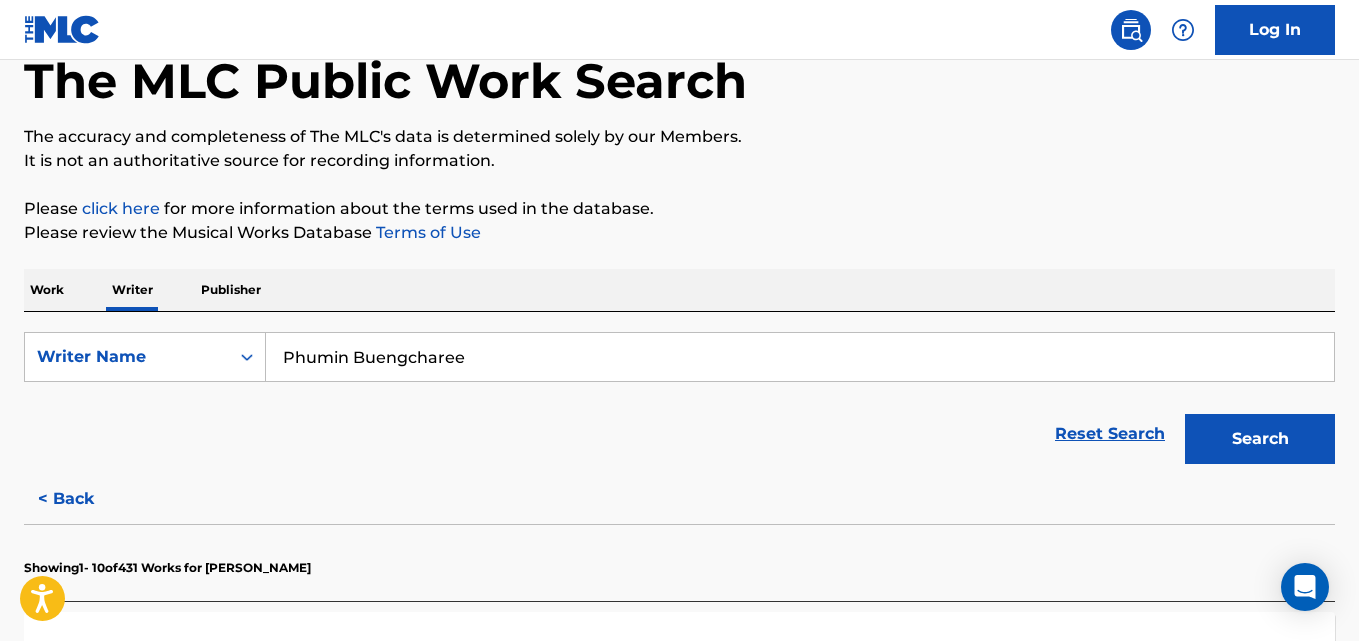click on "Search" at bounding box center [1260, 439] 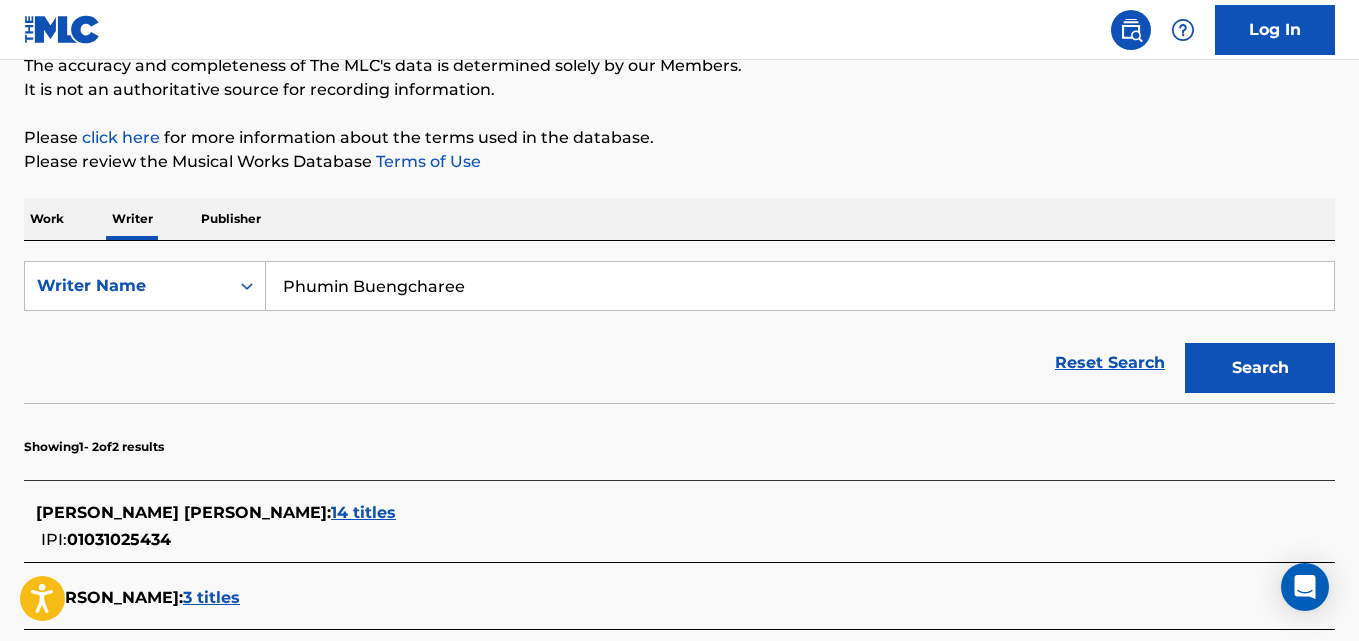 scroll, scrollTop: 405, scrollLeft: 0, axis: vertical 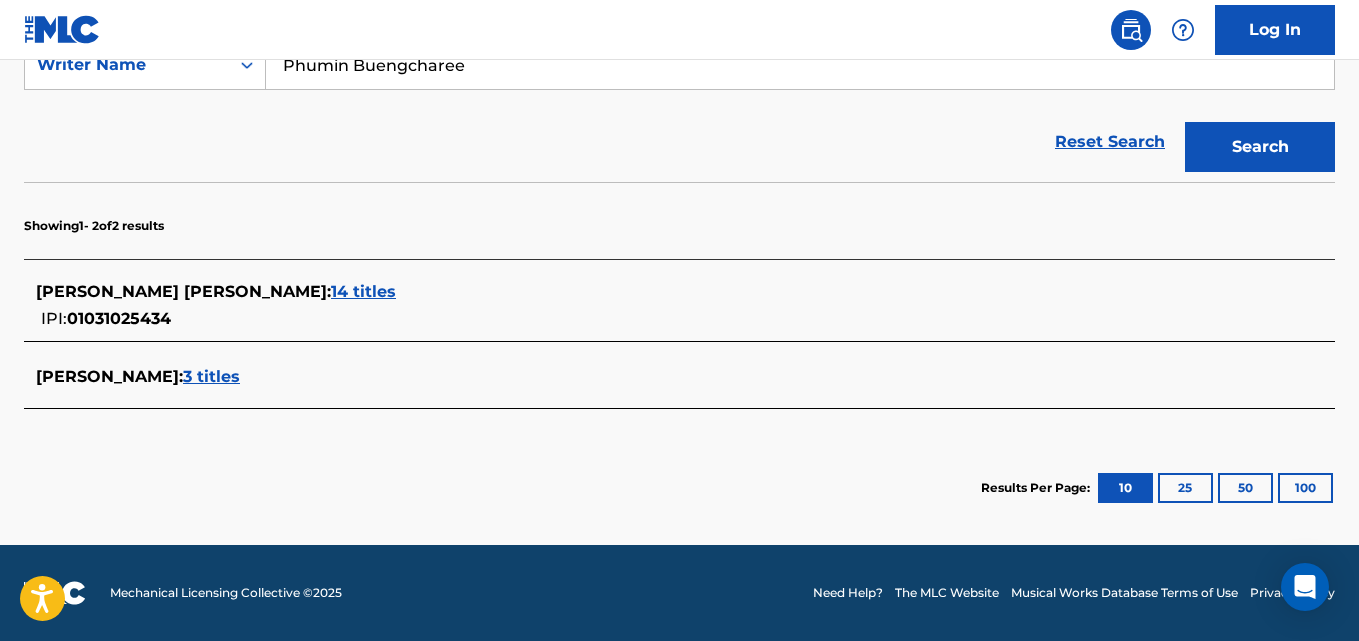 click on "Phumin Buengcharee" at bounding box center [800, 65] 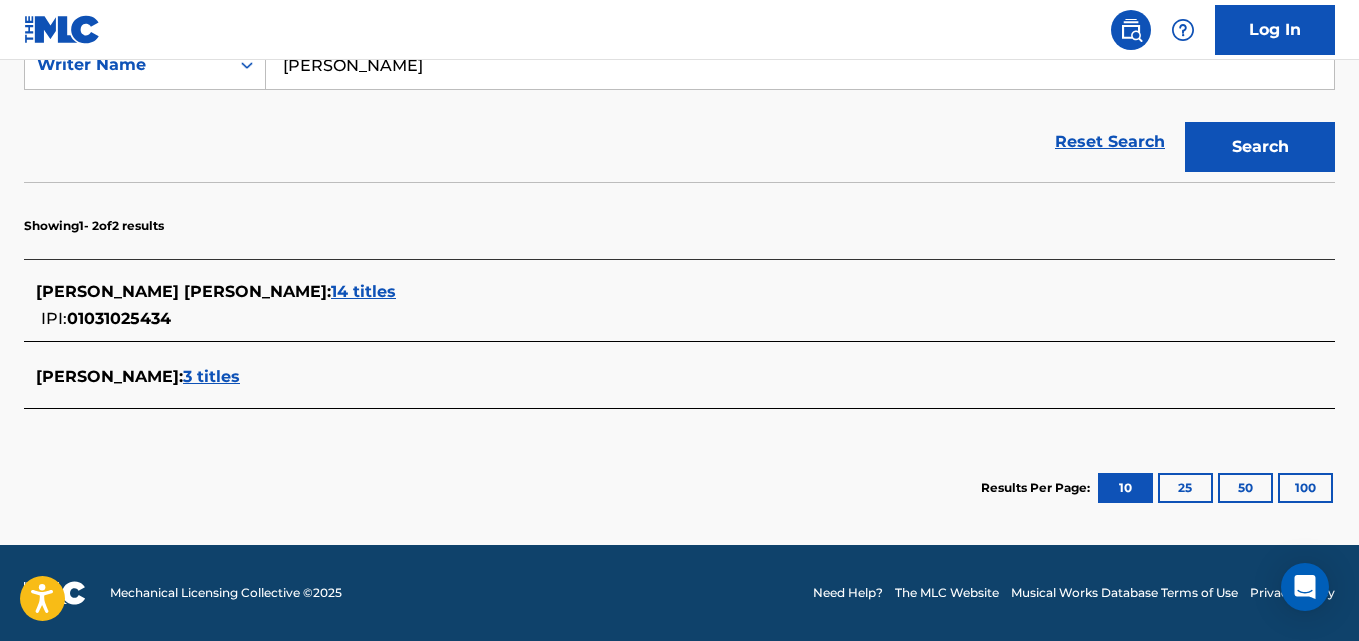 click on "Search" at bounding box center (1260, 147) 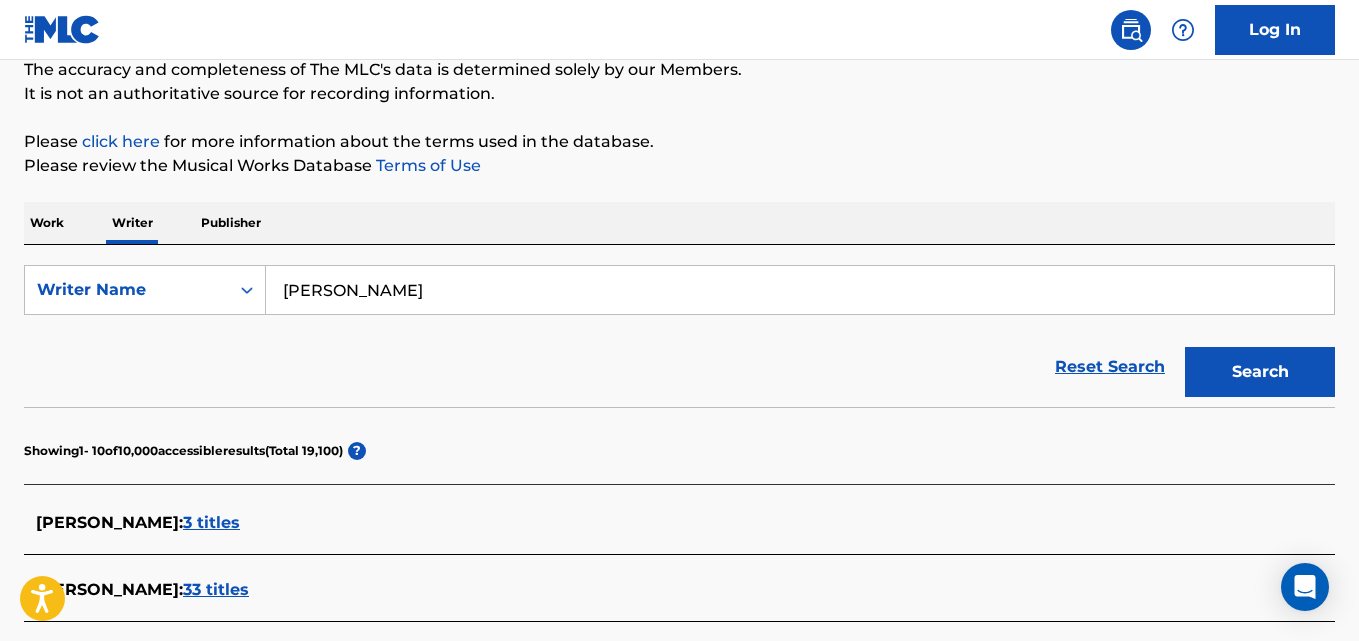 scroll, scrollTop: 405, scrollLeft: 0, axis: vertical 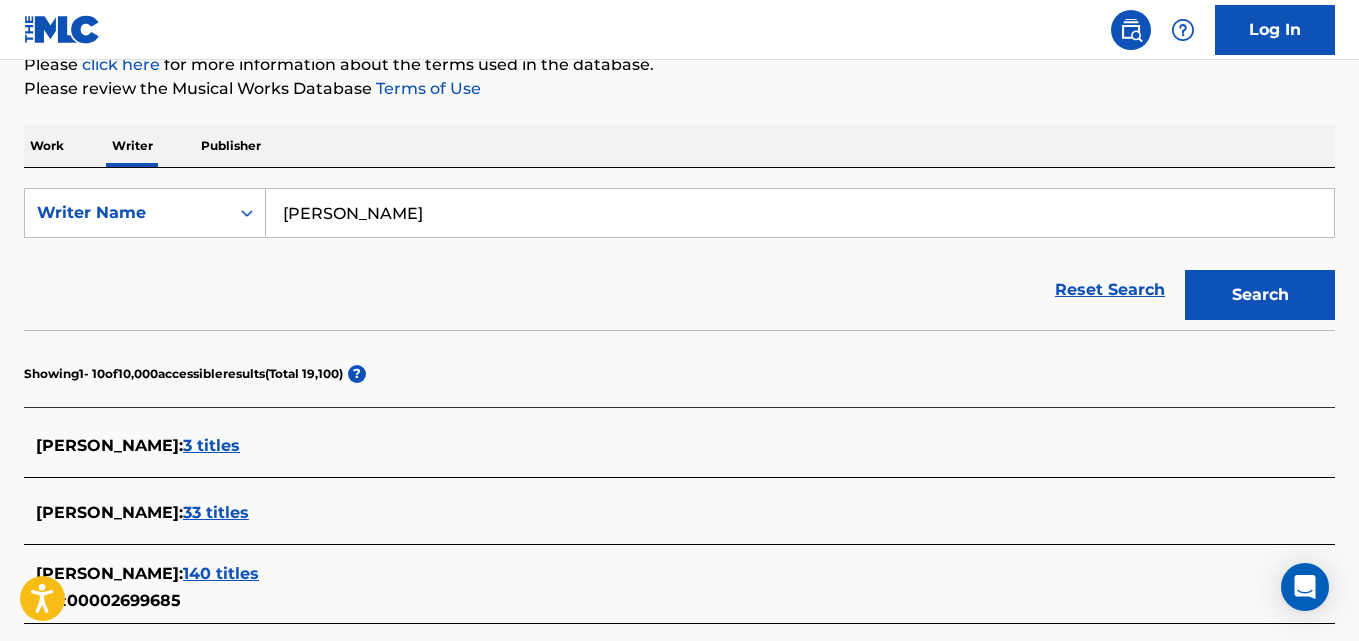 click on "Manuel Carrasco" at bounding box center (800, 213) 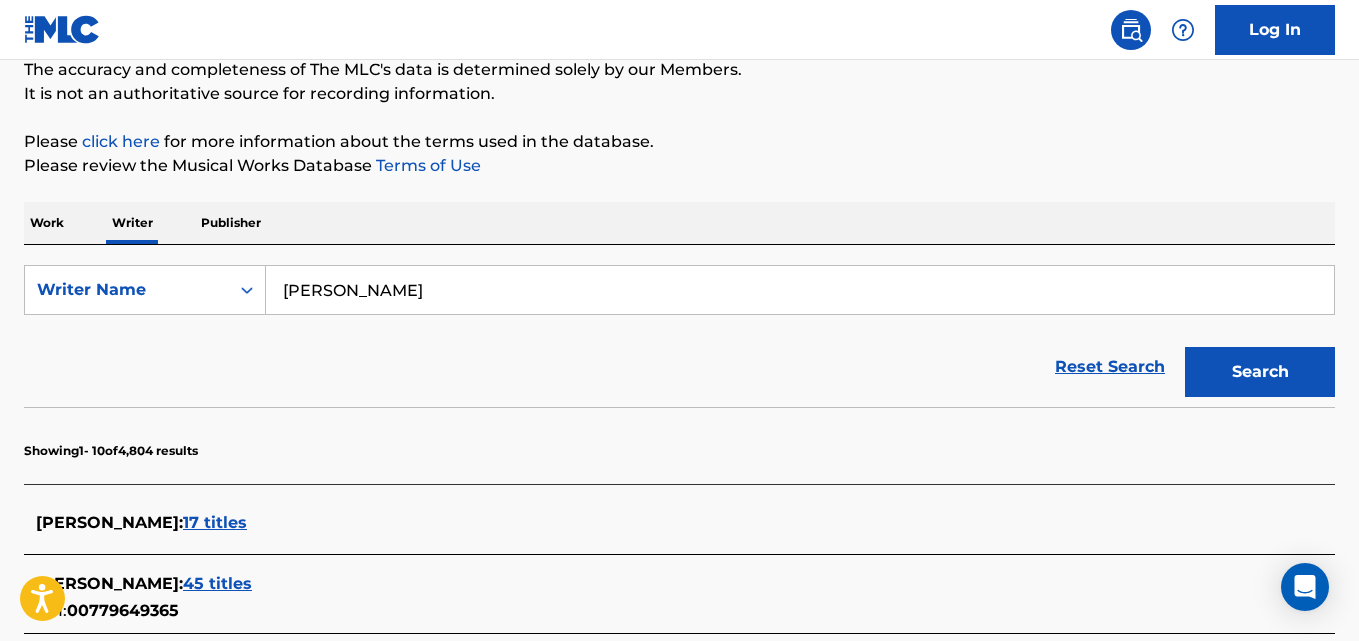 scroll, scrollTop: 257, scrollLeft: 0, axis: vertical 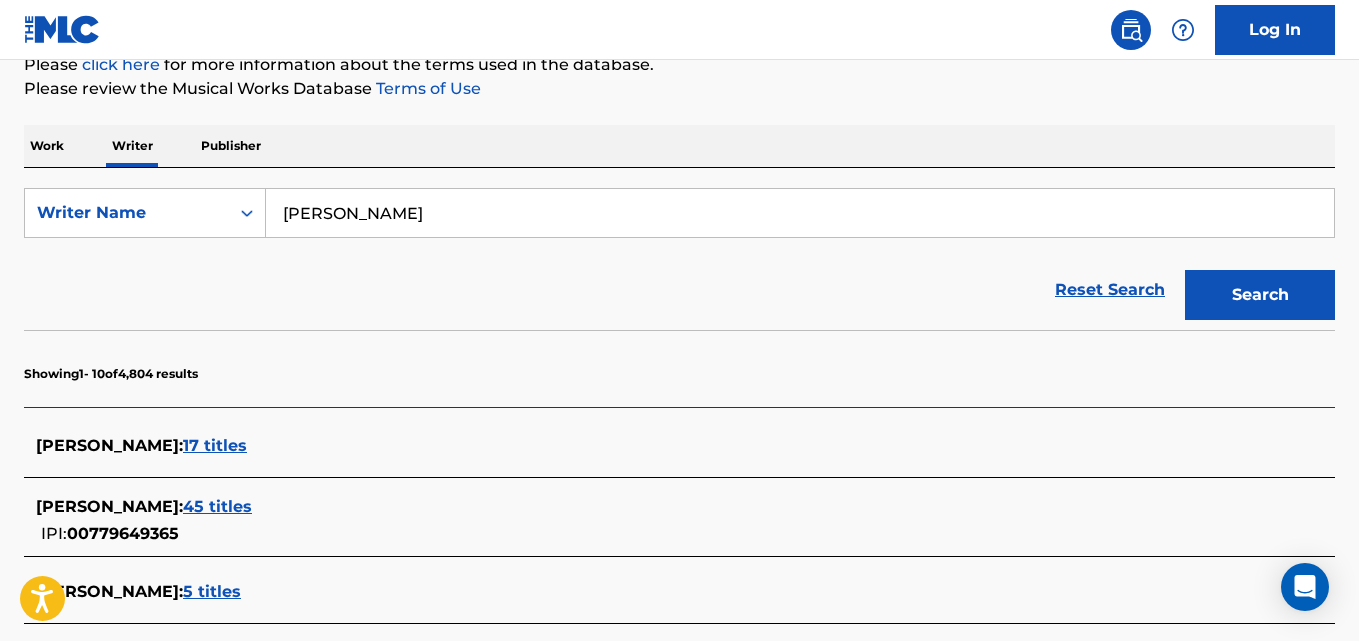 click on "FREDERICK PALMER :  45 titles" at bounding box center [653, 507] 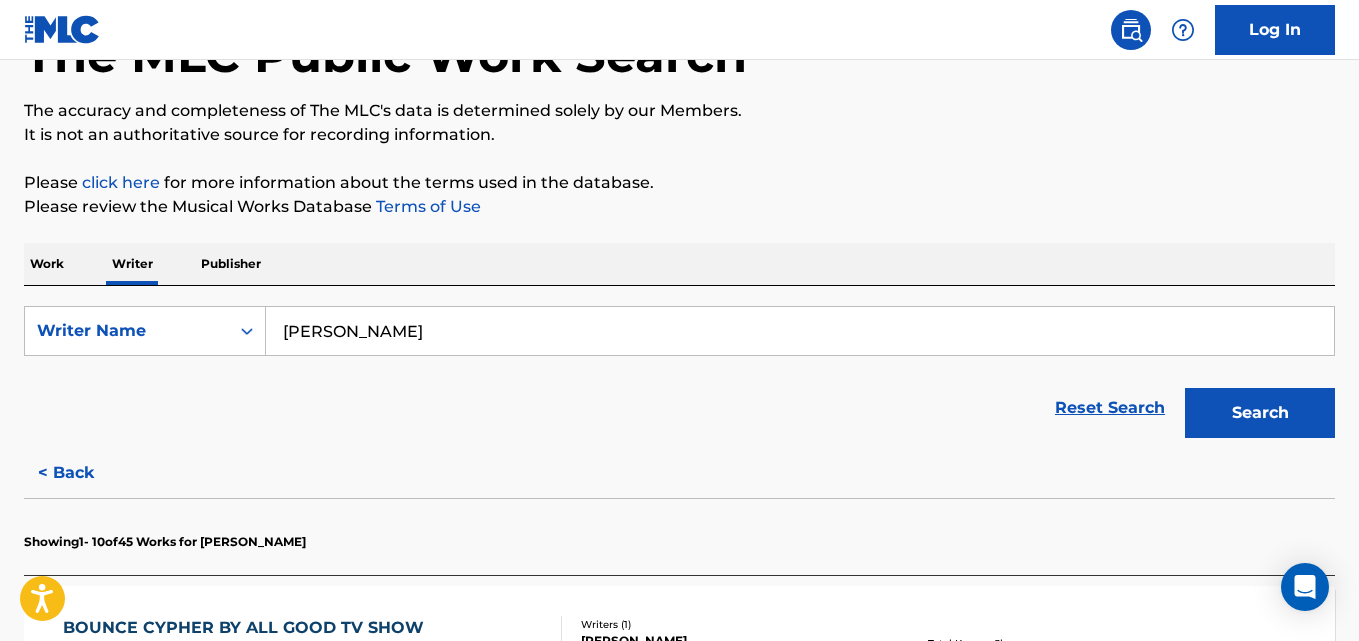 scroll, scrollTop: 0, scrollLeft: 0, axis: both 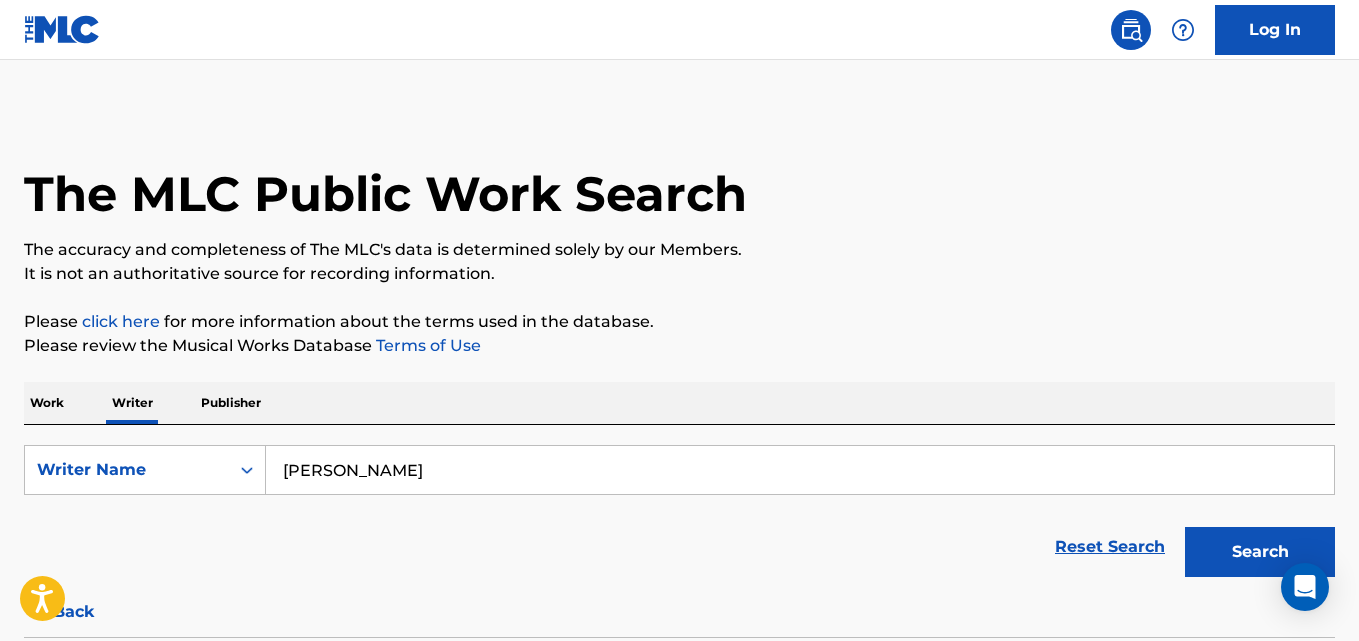 click on "Frederick Palmer" at bounding box center (800, 470) 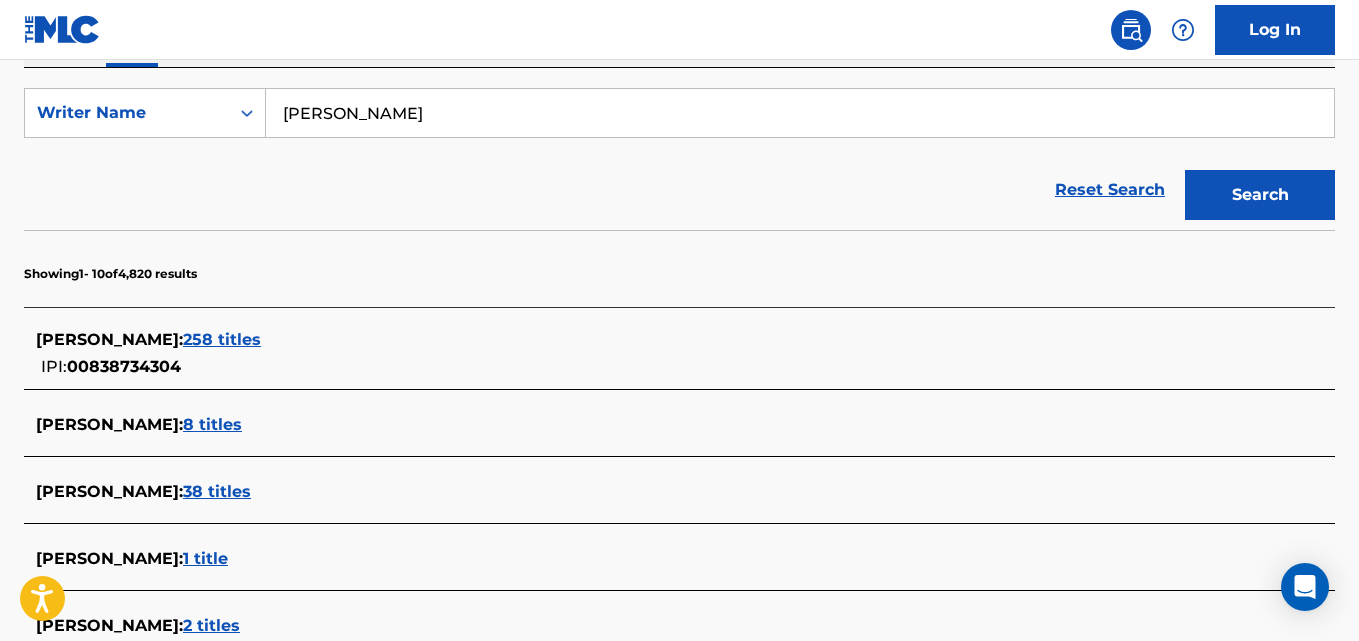 scroll, scrollTop: 381, scrollLeft: 0, axis: vertical 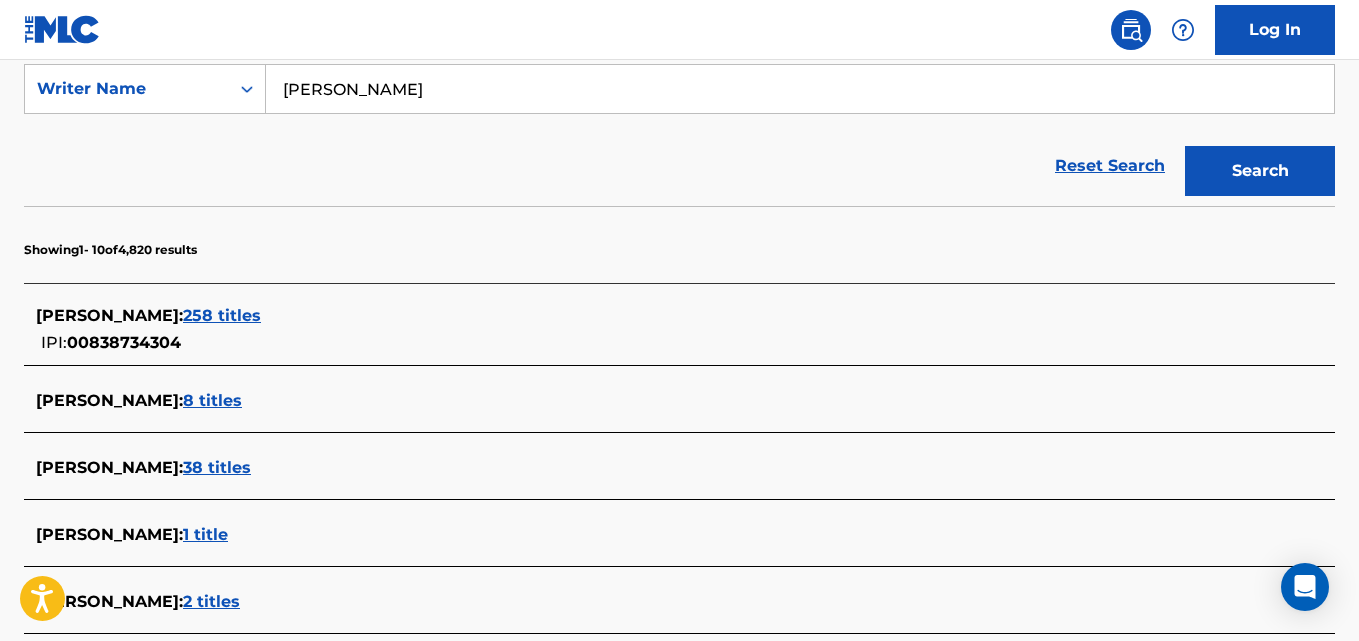 click on "BRYAN GARCIA-QUINONES :  258 titles IPI:  00838734304" at bounding box center (653, 329) 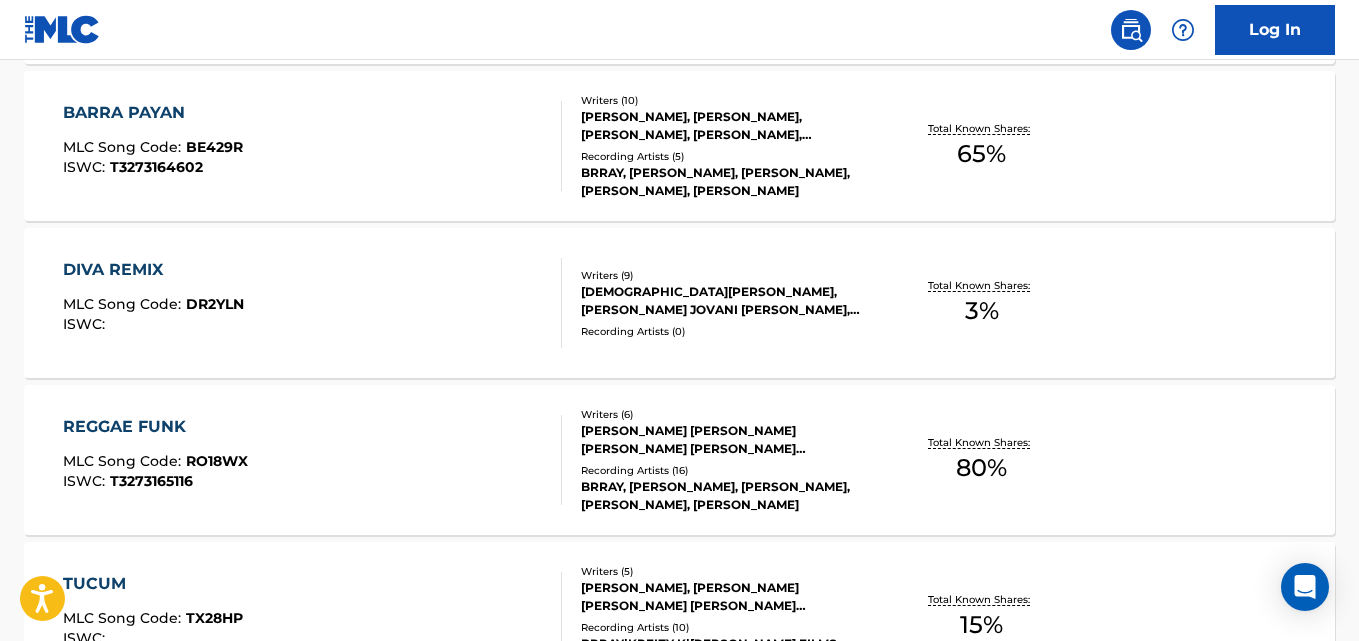 scroll, scrollTop: 1000, scrollLeft: 0, axis: vertical 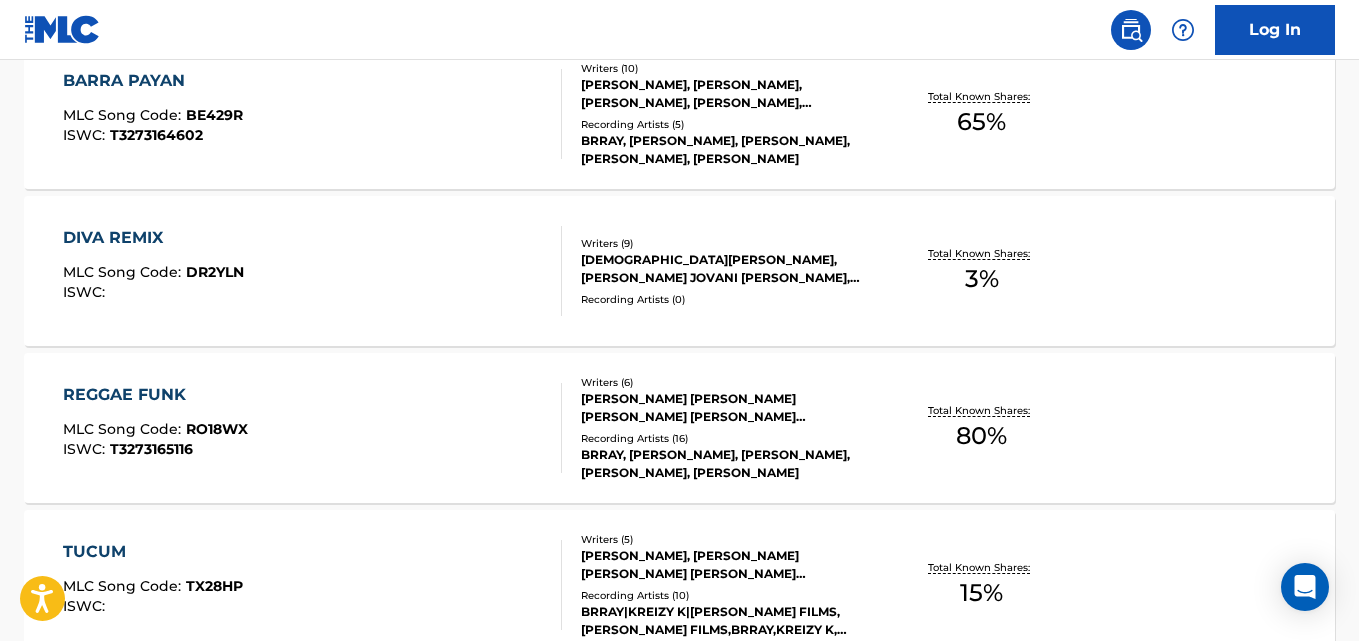 click on "80 %" at bounding box center (981, 436) 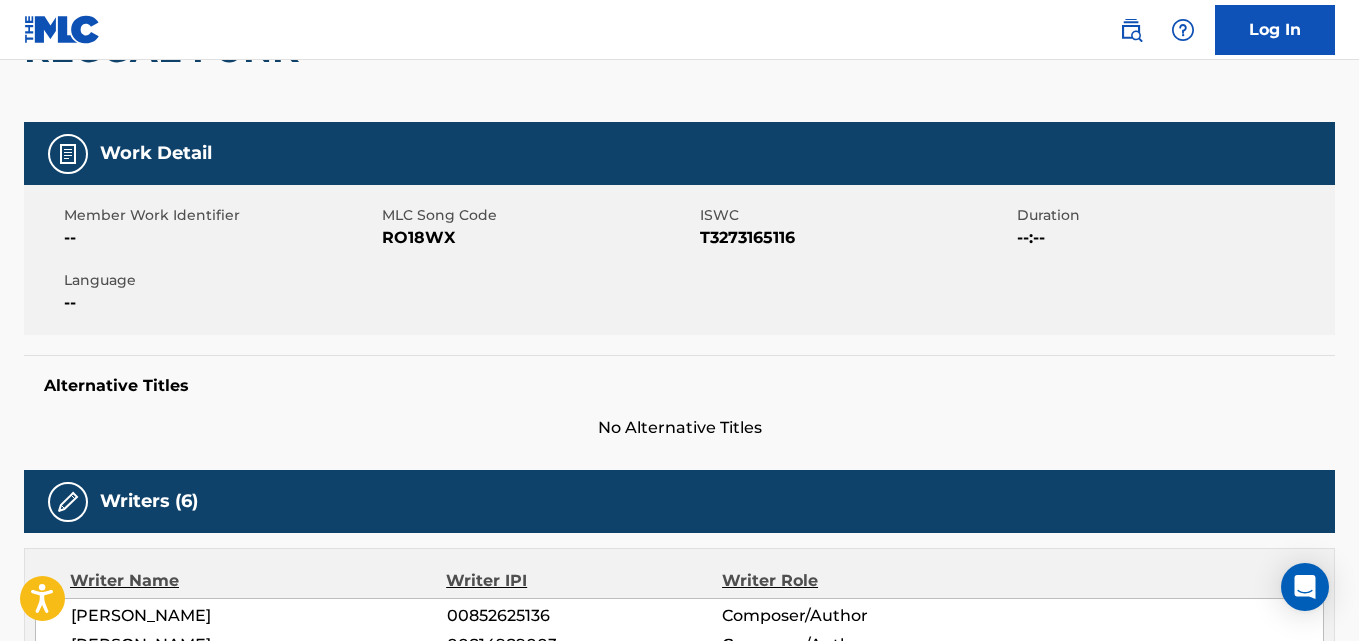 scroll, scrollTop: 0, scrollLeft: 0, axis: both 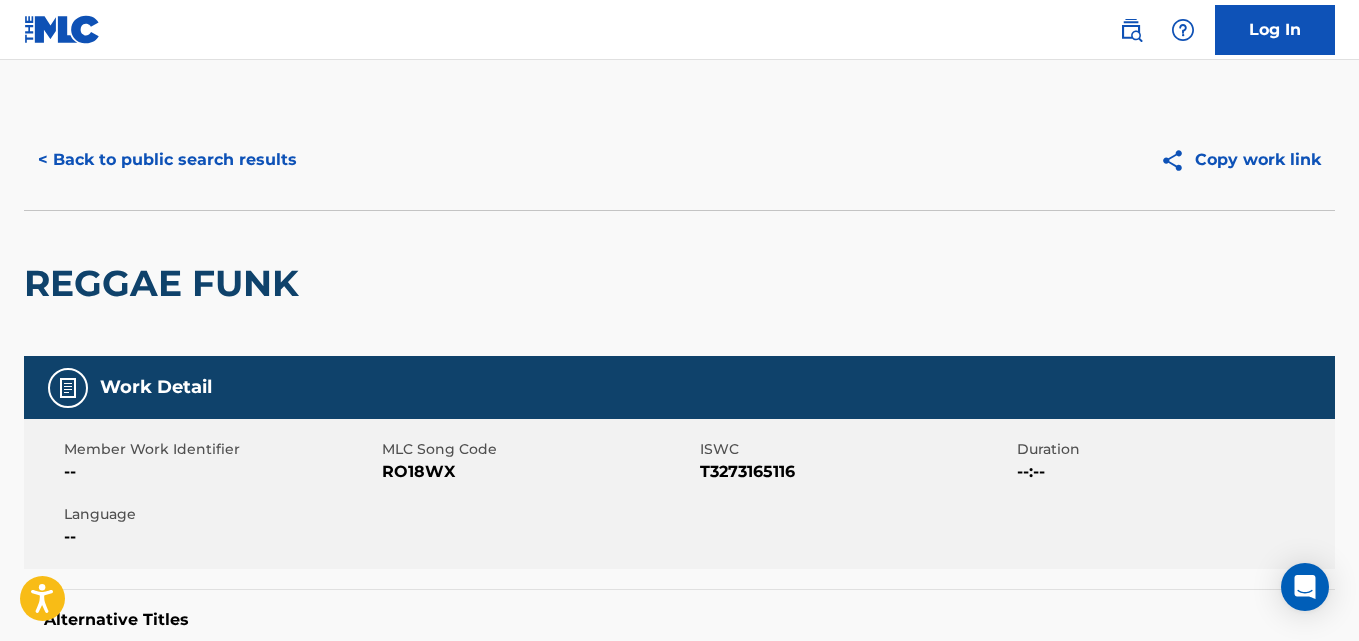 click on "< Back to public search results" at bounding box center [167, 160] 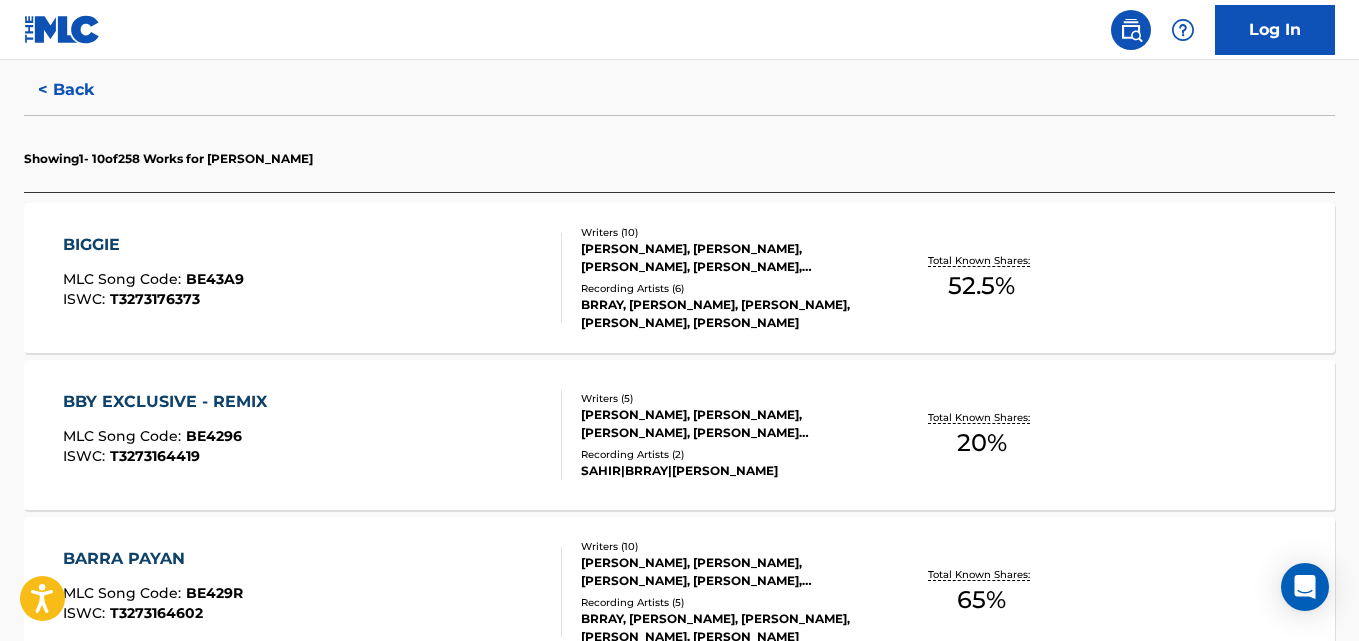 scroll, scrollTop: 561, scrollLeft: 0, axis: vertical 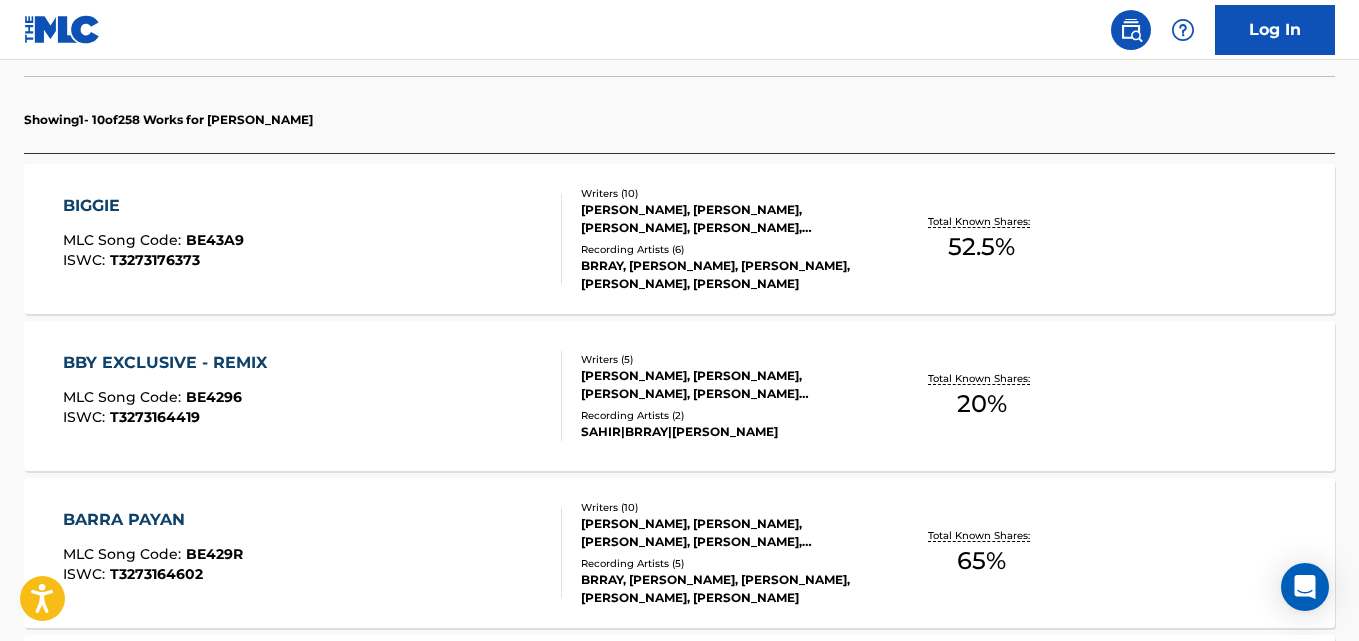 click on "Total Known Shares: 52.5 %" at bounding box center [982, 239] 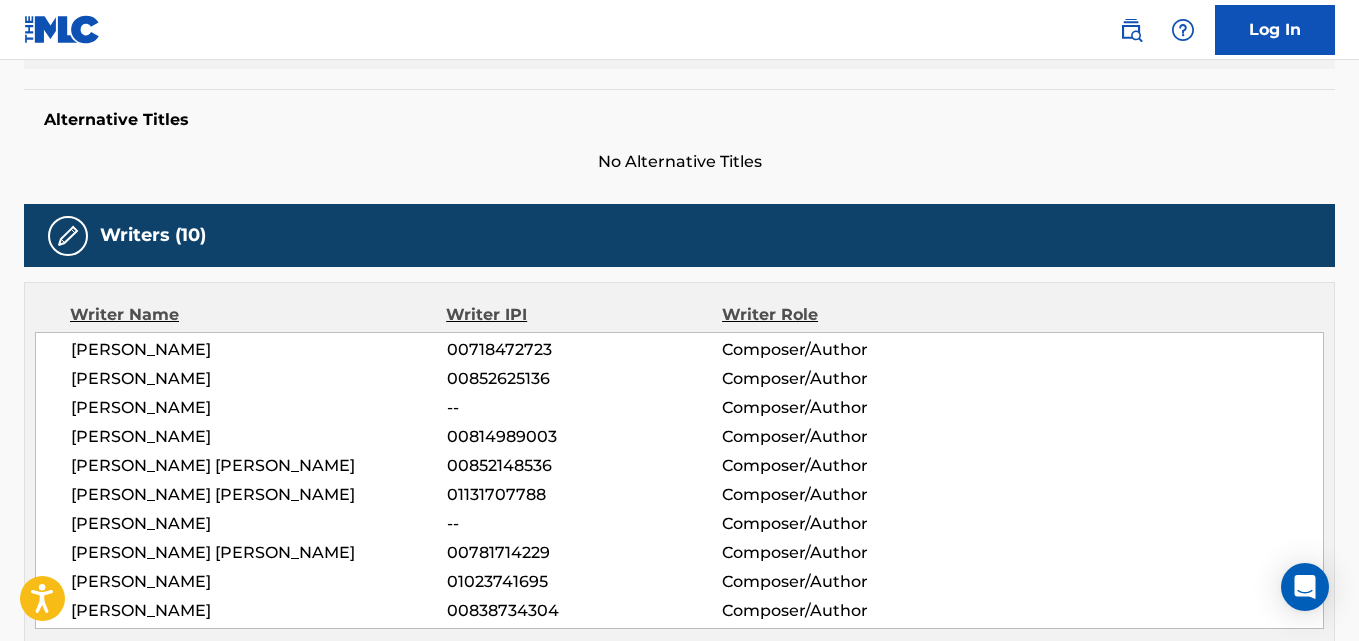 scroll, scrollTop: 0, scrollLeft: 0, axis: both 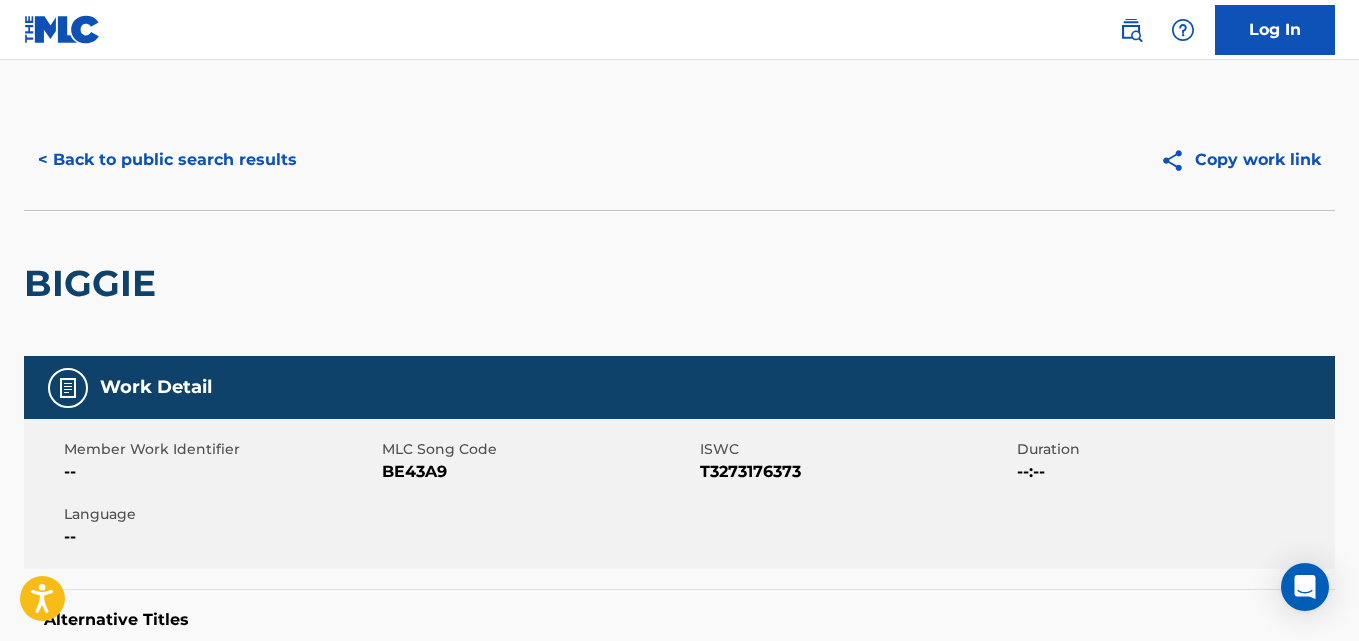 click on "< Back to public search results" at bounding box center (167, 160) 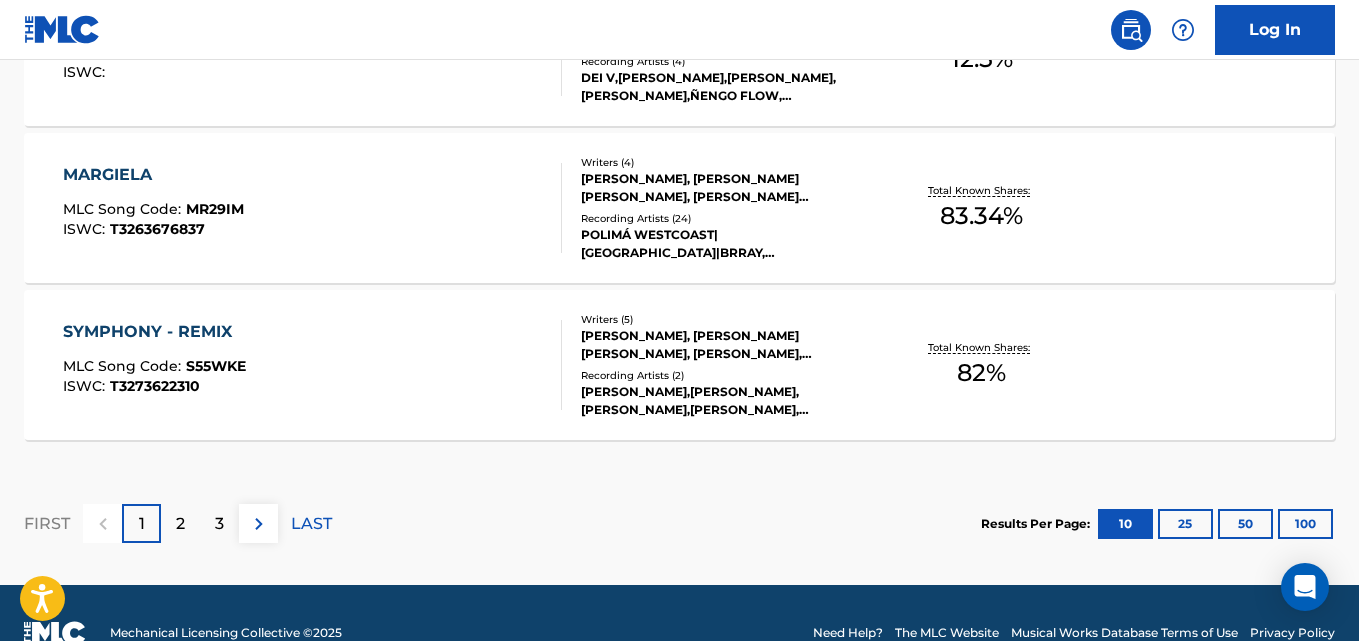 scroll, scrollTop: 1849, scrollLeft: 0, axis: vertical 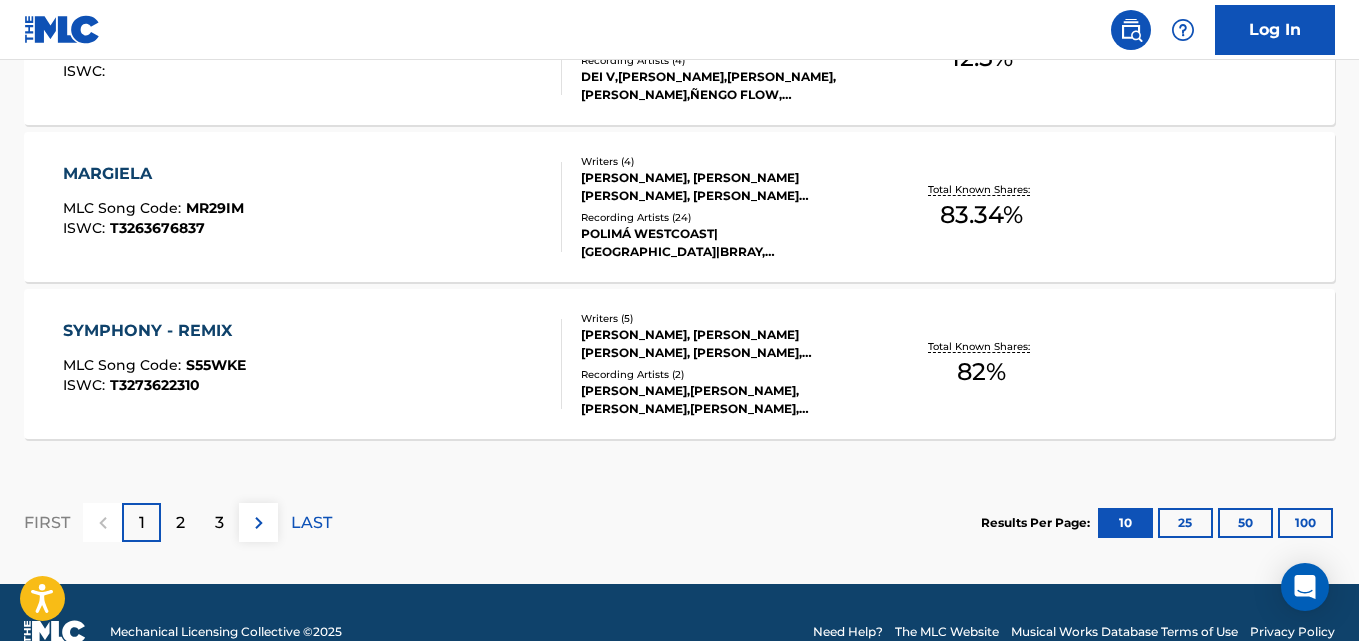 click on "SYMPHONY - REMIX MLC Song Code : S55WKE ISWC : T3273622310 Writers ( 5 ) KENNETH A RIVERA, MIGUEL ANGEL RIDRIGUEZ RIVERA, JOYCE SANTANA, BRYAN GARCIA-QUINONES, CARLOS YANDRE MARTIN MARRERO Recording Artists ( 2 ) KARBEATS,YAN BLOCK,BRRAY,JOYCE SANTANA,MIKY WOODZ, KARBEATS, YAN BLOCK, BRRAY Total Known Shares: 82 %" at bounding box center (679, 364) 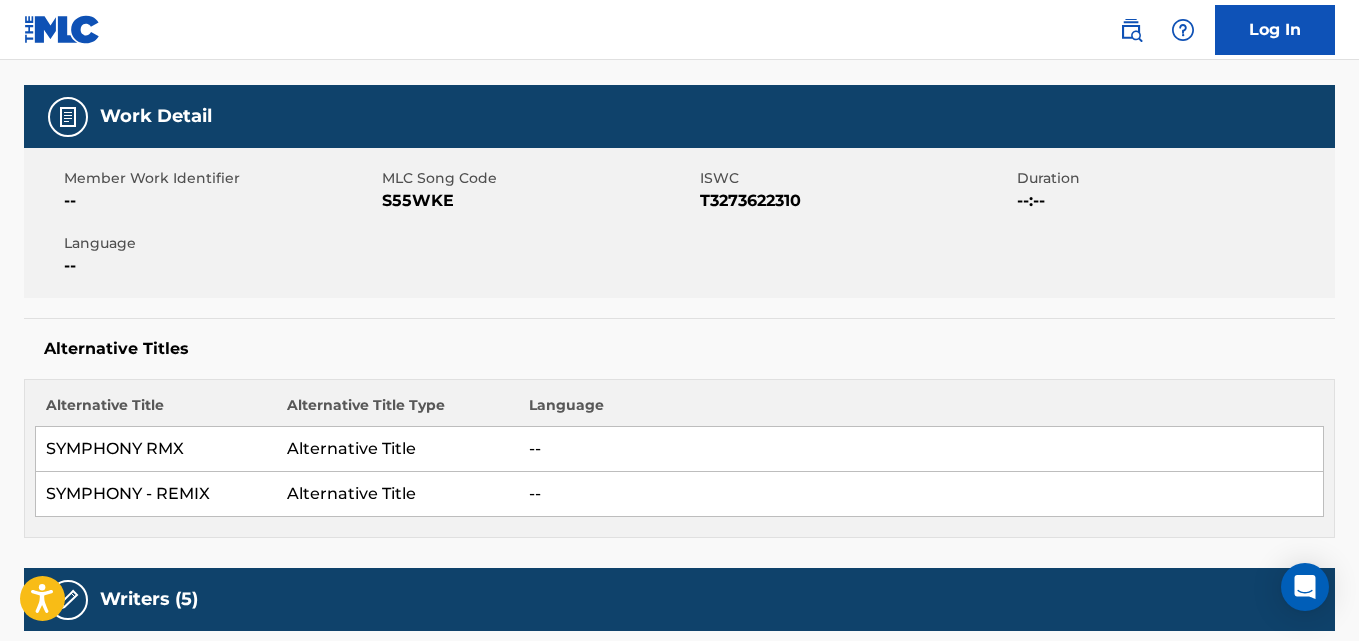 scroll, scrollTop: 0, scrollLeft: 0, axis: both 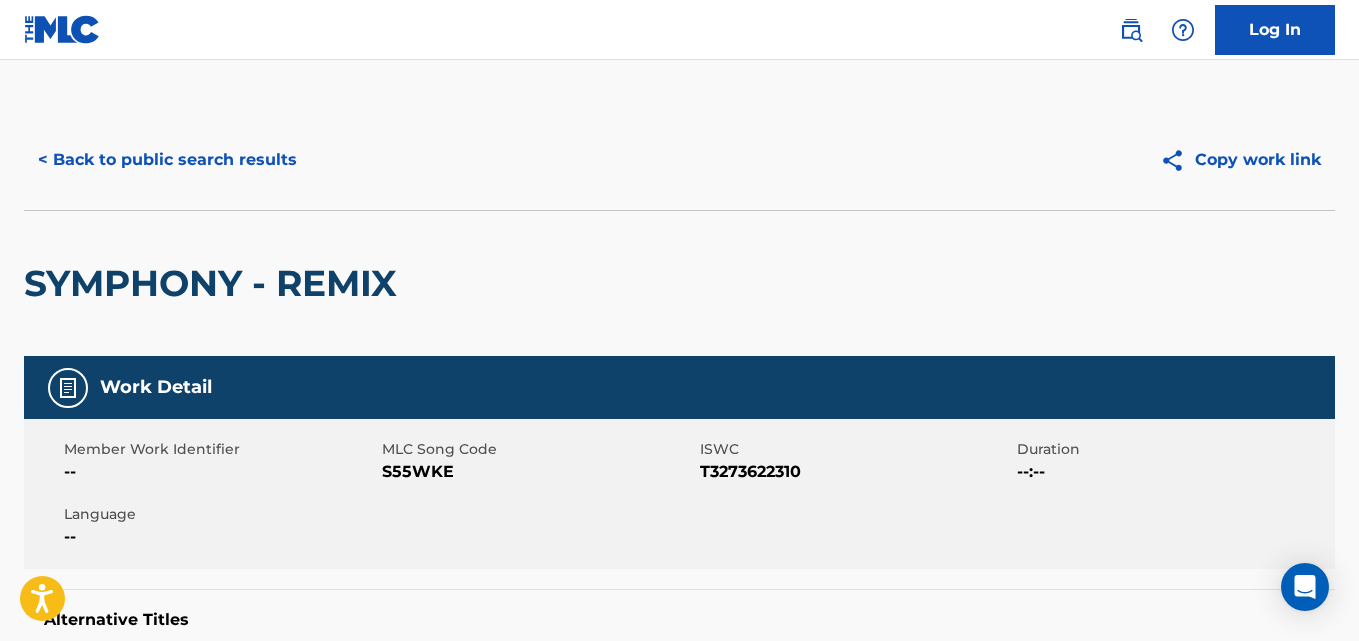 click on "< Back to public search results" at bounding box center [167, 160] 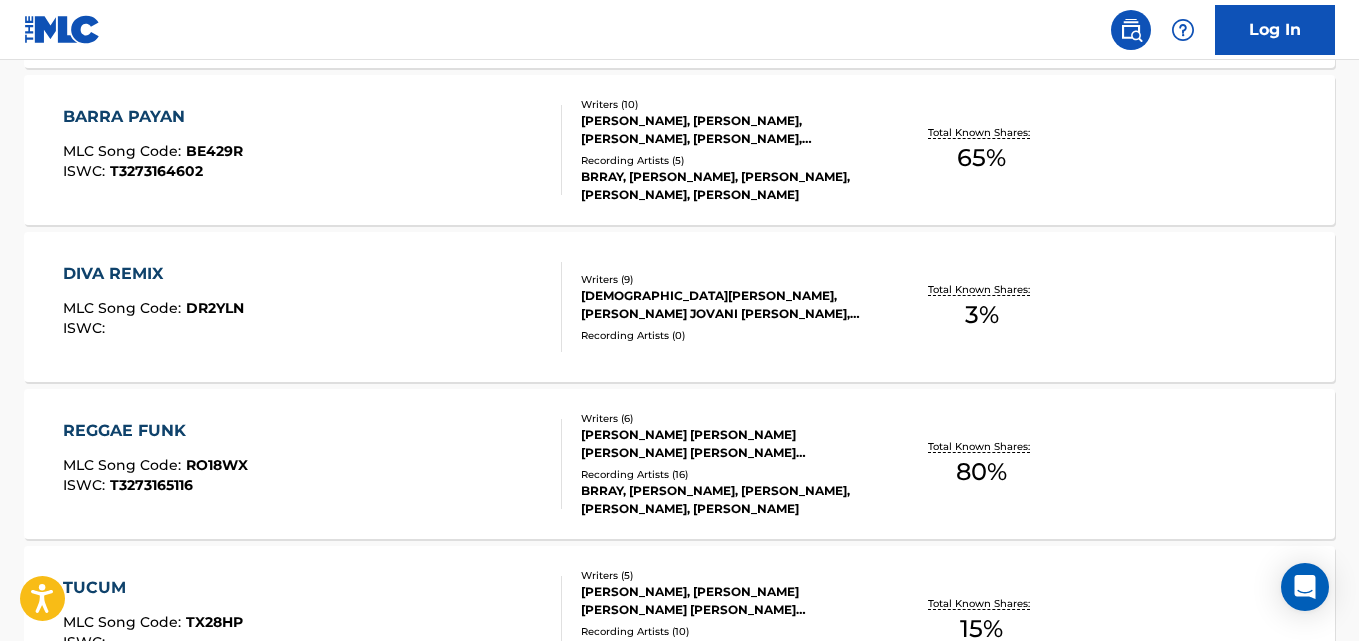 scroll, scrollTop: 628, scrollLeft: 0, axis: vertical 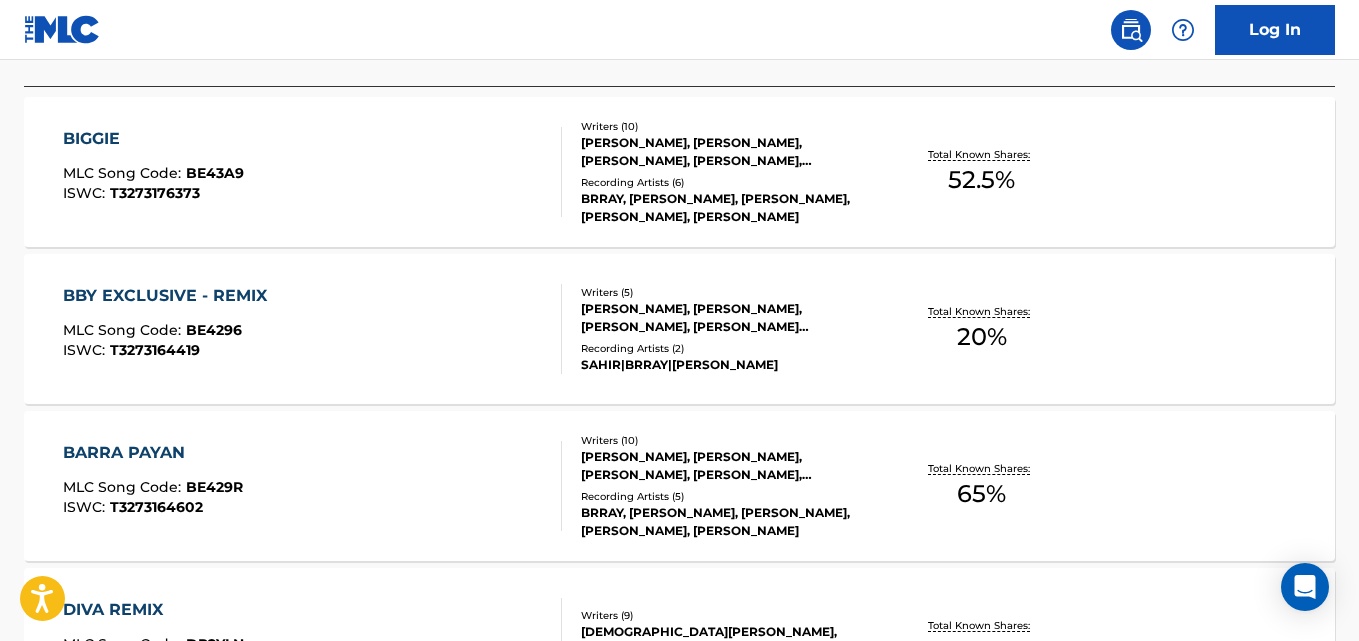 click on "BBY EXCLUSIVE - REMIX MLC Song Code : BE4296 ISWC : T3273164419 Writers ( 5 ) KENNETH VARGAS, BRYAN GARCIA-QUINONES, JORGE QUILES, JOSE MARTIN VELAZQUEZ, MIGUEL ANGEL SOTO-QUINONES Recording Artists ( 2 ) SAHIR|BRRAY|JUHN, SAHIR Total Known Shares: 20 %" at bounding box center [679, 329] 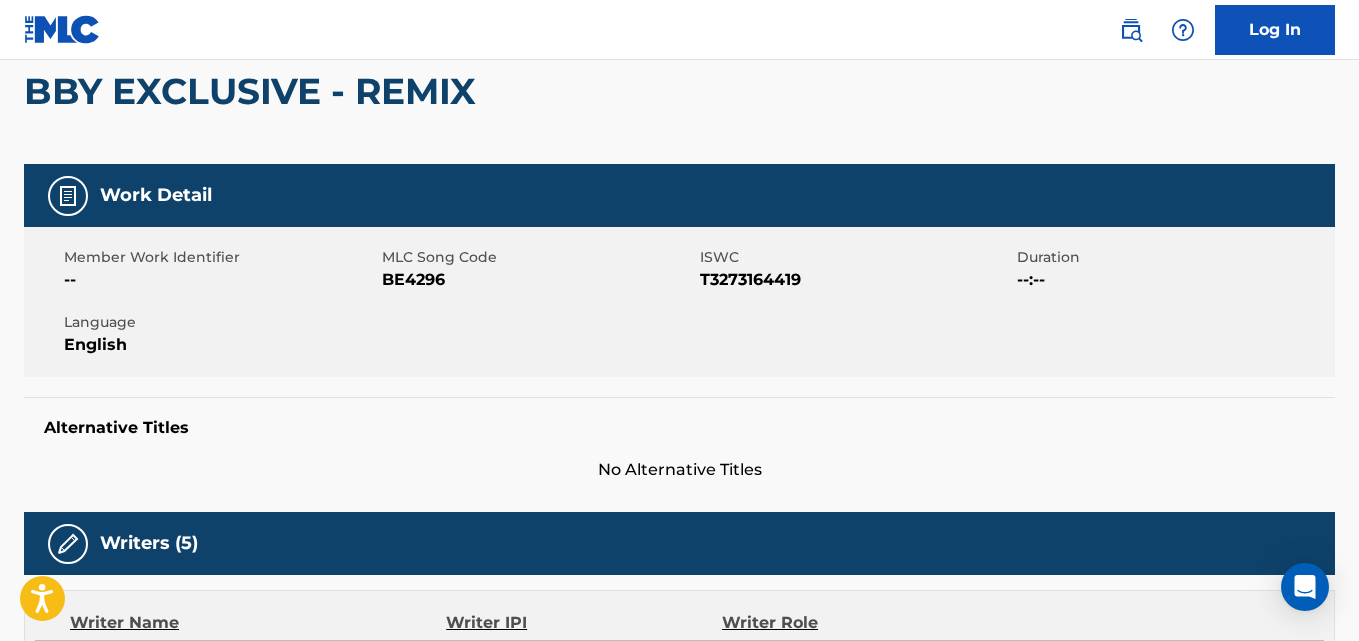 scroll, scrollTop: 0, scrollLeft: 0, axis: both 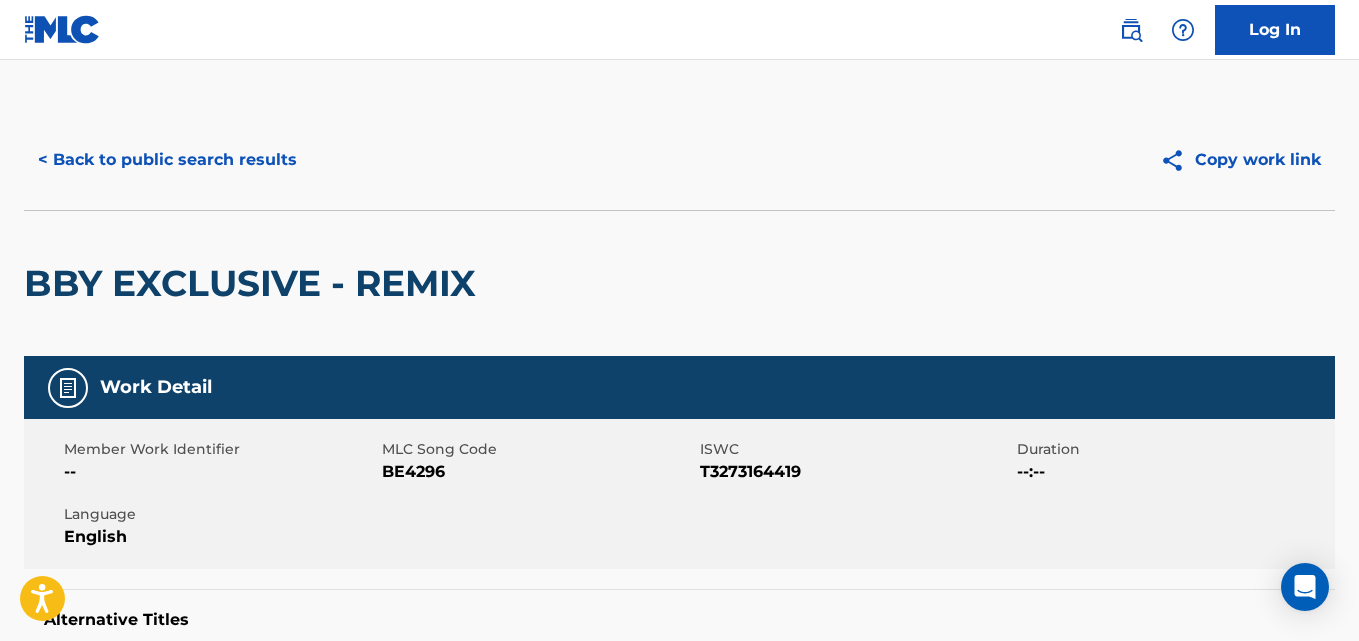 click on "< Back to public search results" at bounding box center (167, 160) 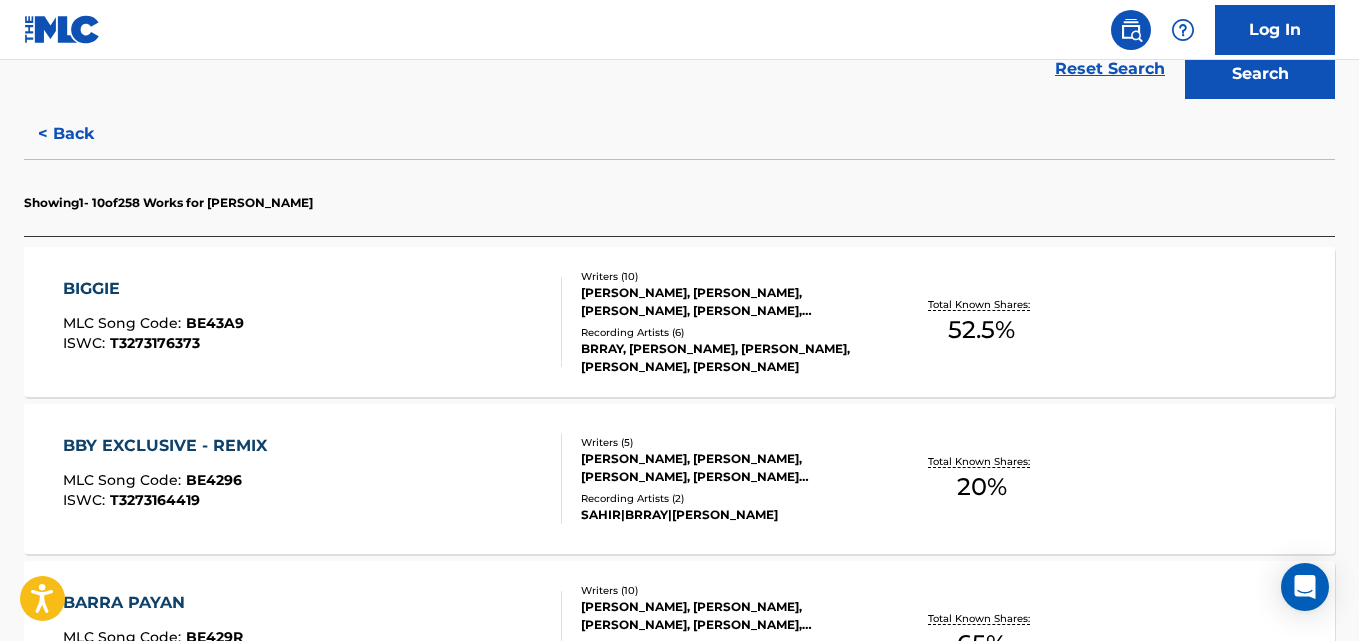 scroll, scrollTop: 484, scrollLeft: 0, axis: vertical 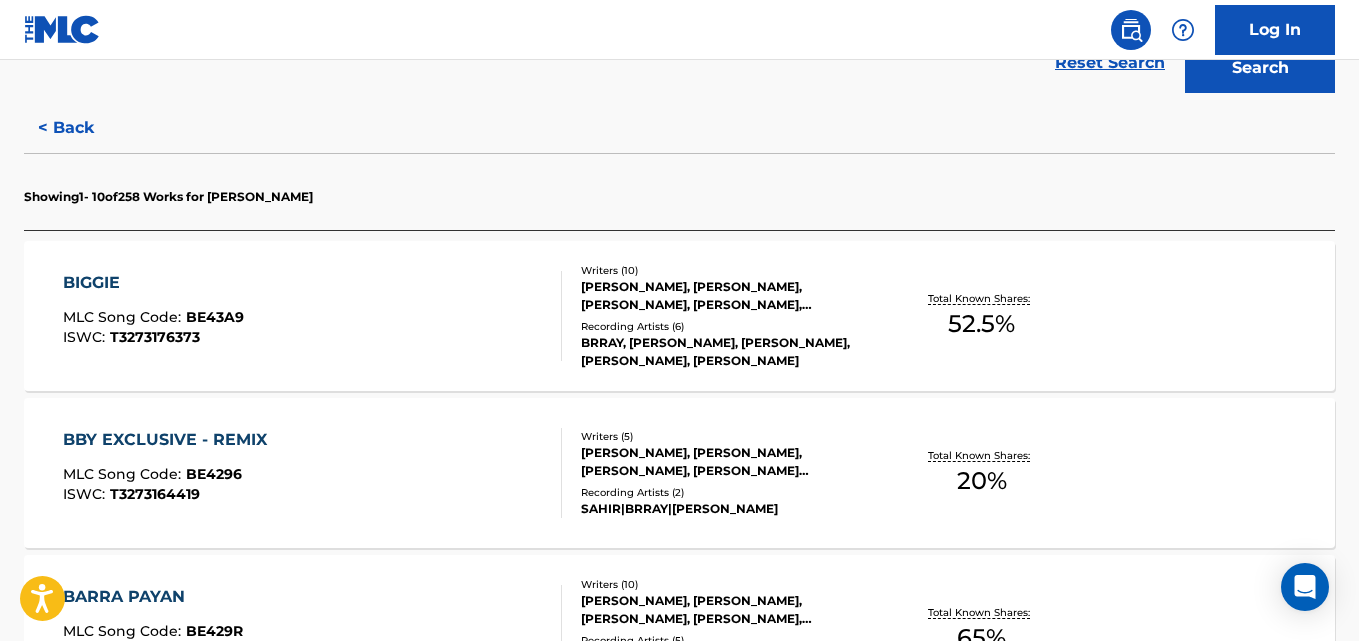 click on "BIGGIE MLC Song Code : BE43A9 ISWC : T3273176373 Writers ( 10 ) JOHNNY GAITAN, FERNANDO ANDRES PEDREIRA, ELIAS DE LEON, KENNETH VARGAS, JUAN ESTEBAN AGUDELO HINCAPIE, CARLOS ALFREDO LEON ZAMBRANO, STEVEN SUSSMAN, NICOLAS ROBERT SEGRETI, ROBERTO FELIX-RODRIGUEZ, BRYAN GARCIA-QUINONES Recording Artists ( 6 ) BRRAY, BRRAY, BRRAY, BRRAY, BRRAY Total Known Shares: 52.5 %" at bounding box center (679, 316) 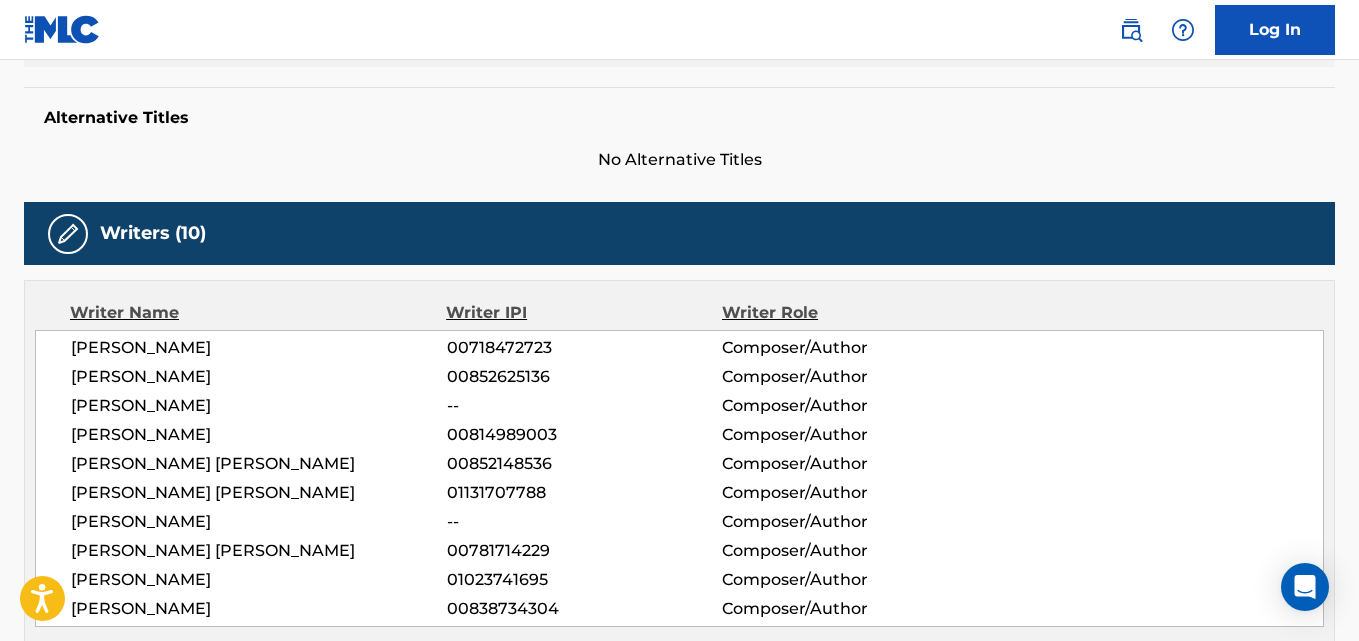 scroll, scrollTop: 0, scrollLeft: 0, axis: both 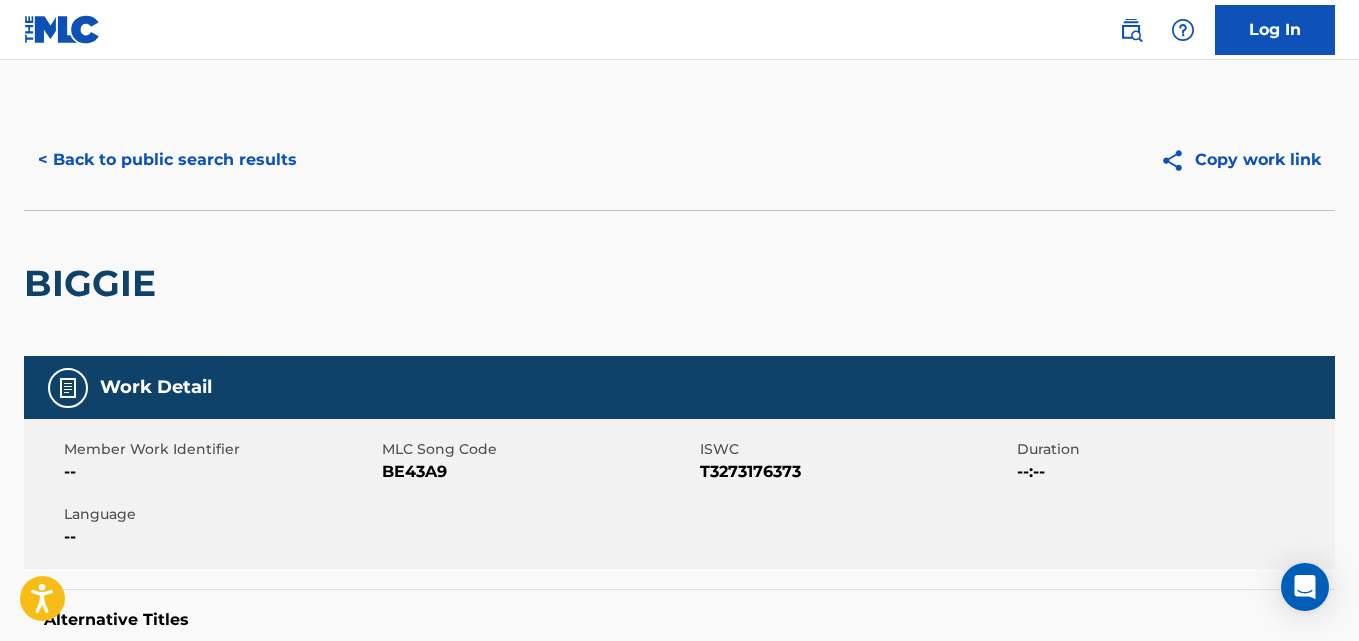 click on "< Back to public search results" at bounding box center [167, 160] 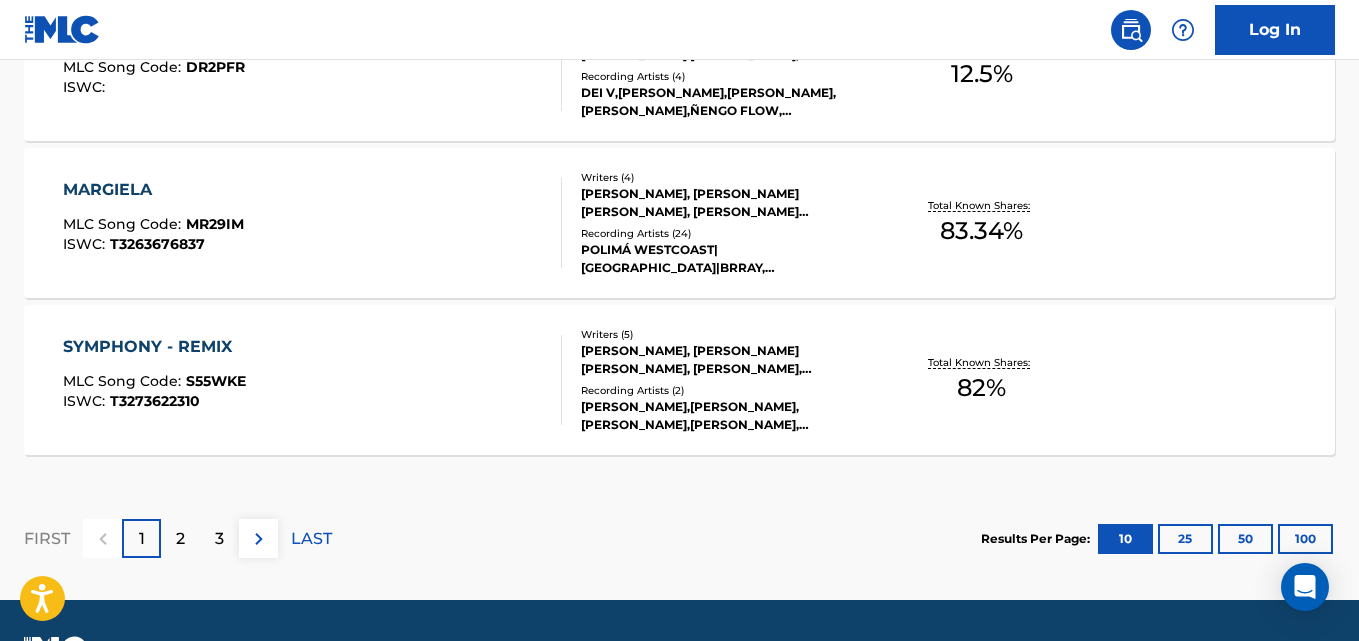 scroll, scrollTop: 1888, scrollLeft: 0, axis: vertical 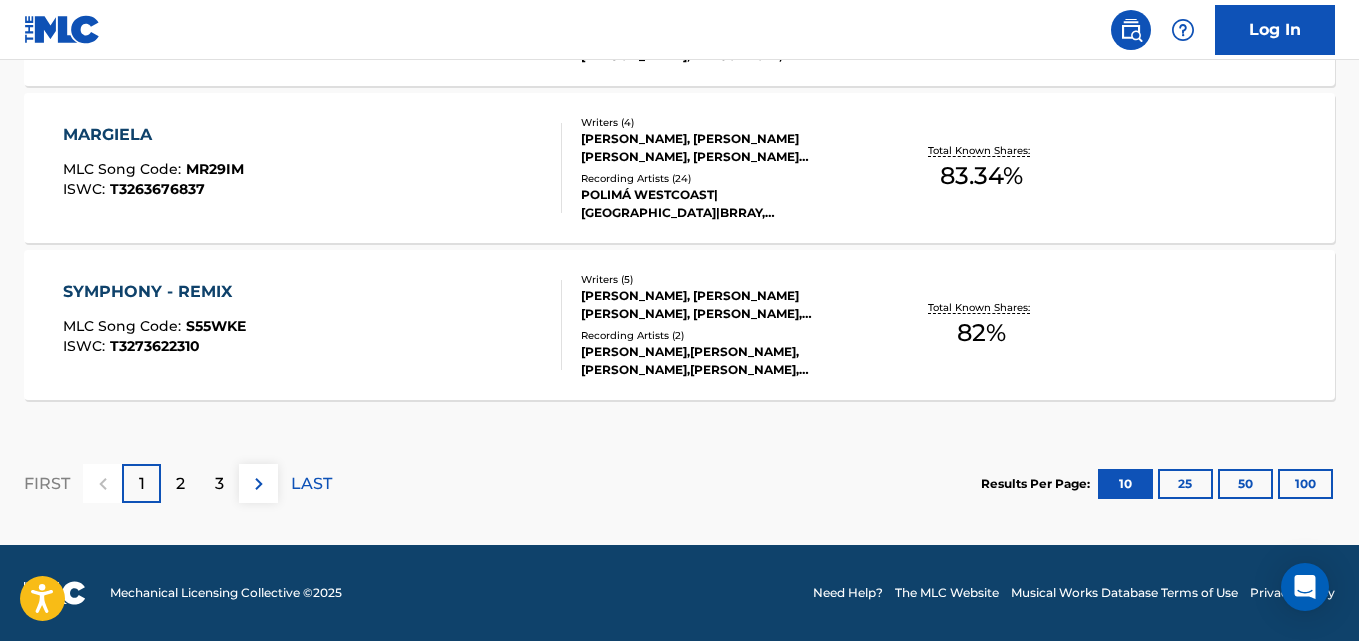 click on "2" at bounding box center [180, 484] 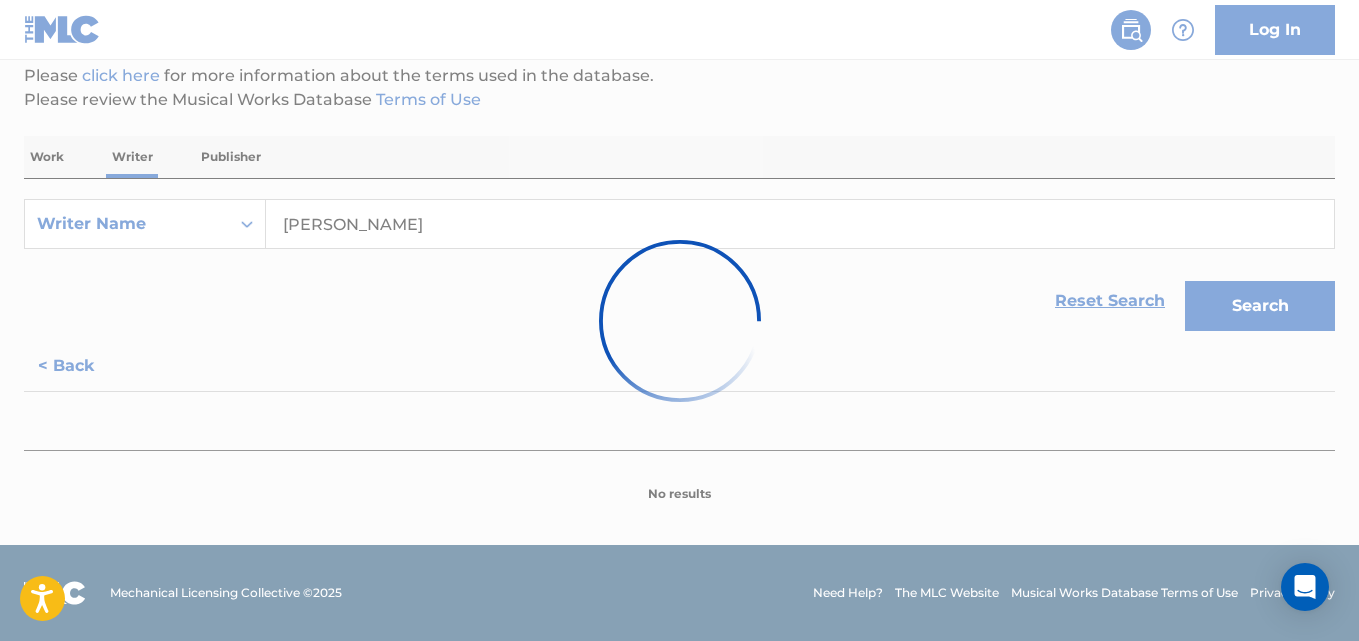 scroll, scrollTop: 1888, scrollLeft: 0, axis: vertical 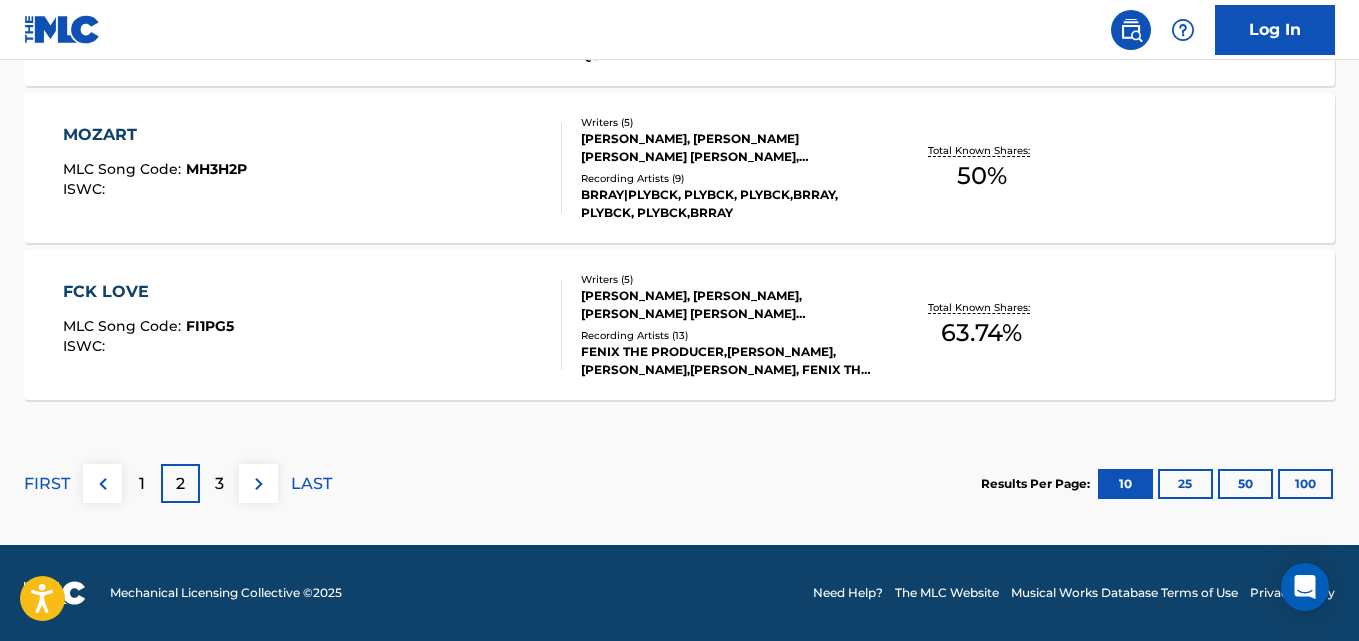 click on "JOSE JULIAN CADAVID SIERRA, BRYAN GARCIA-QUINONES, FABRIZZIO ENRIQUE HERNANDEZ DOVALLE, PEDRO ELIAS AQUINO COVA, JUAN DAVID LUJAN TORRES" at bounding box center [727, 305] 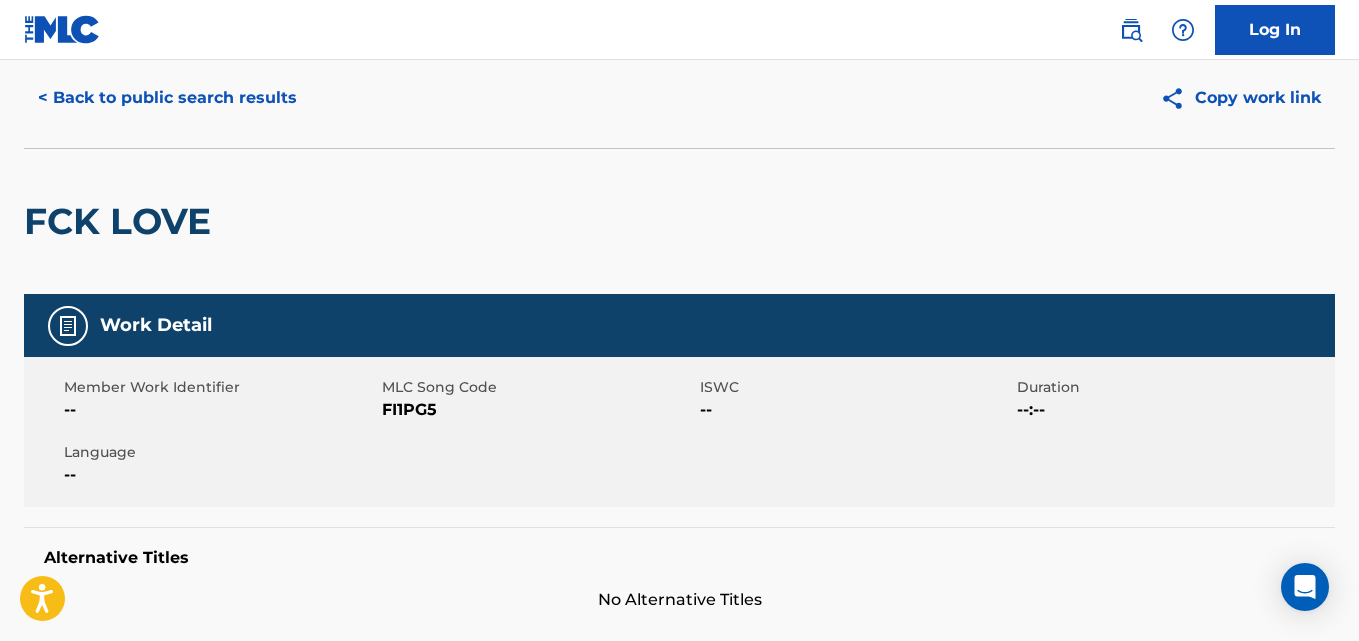 scroll, scrollTop: 0, scrollLeft: 0, axis: both 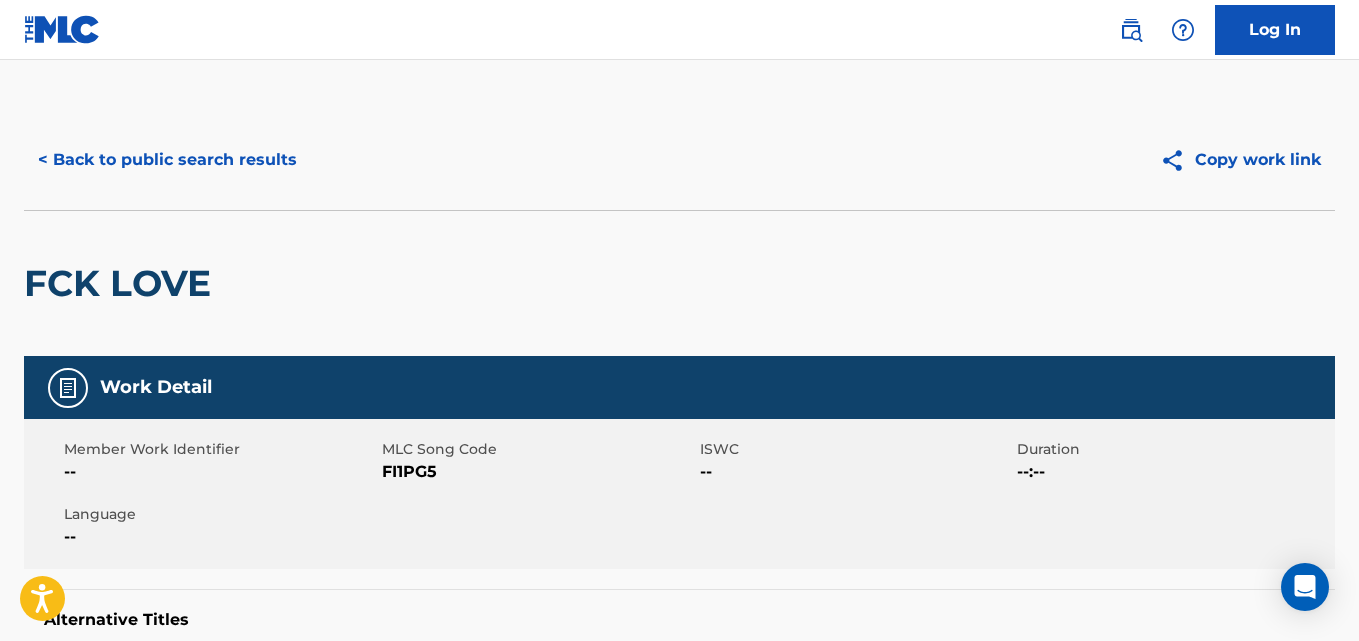 click on "< Back to public search results" at bounding box center (167, 160) 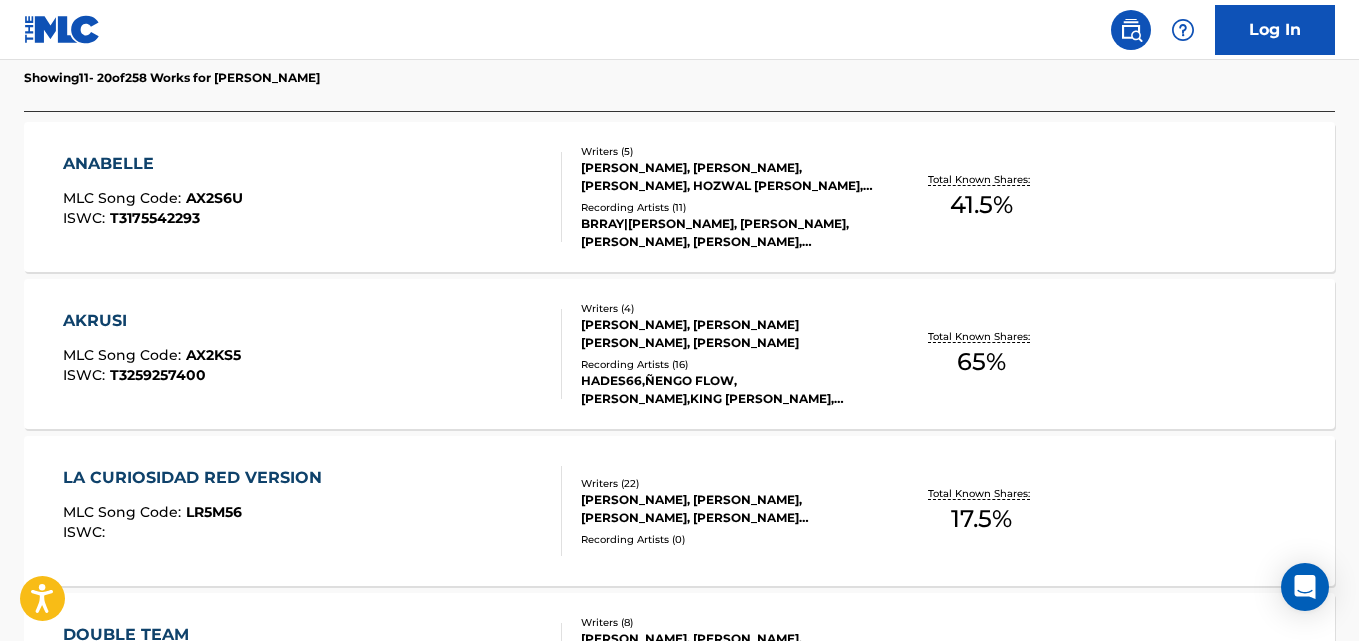 scroll, scrollTop: 654, scrollLeft: 0, axis: vertical 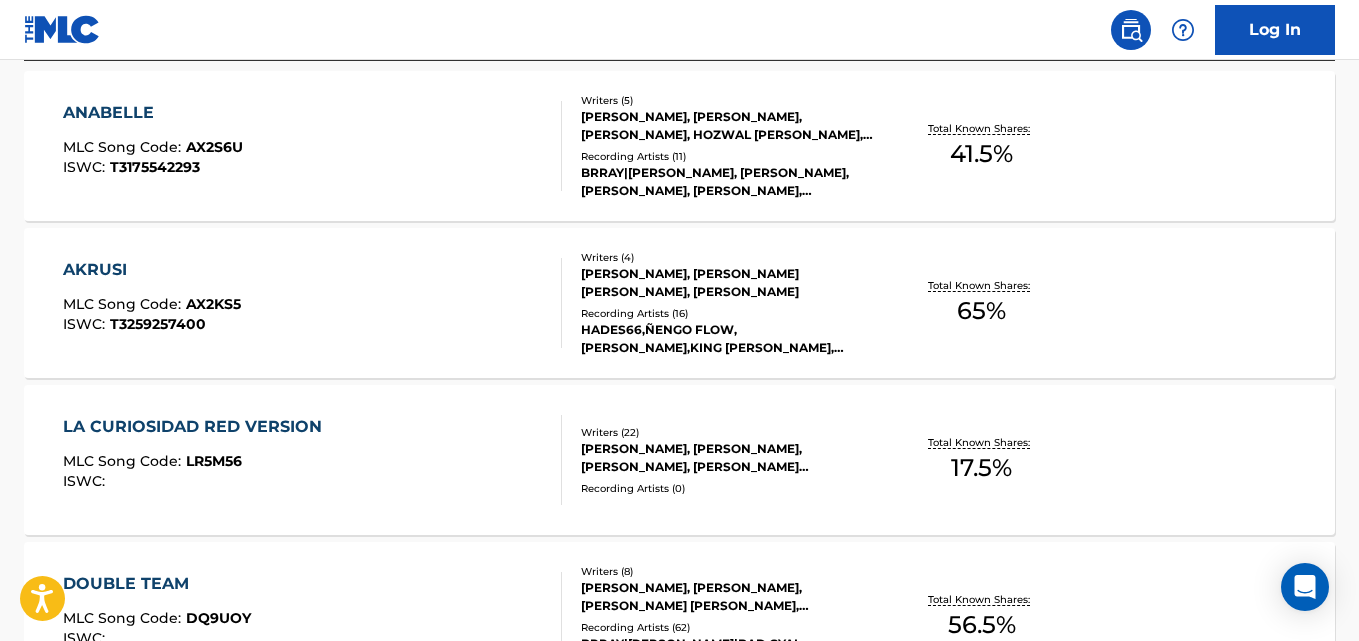 click on "Total Known Shares:" at bounding box center [981, 285] 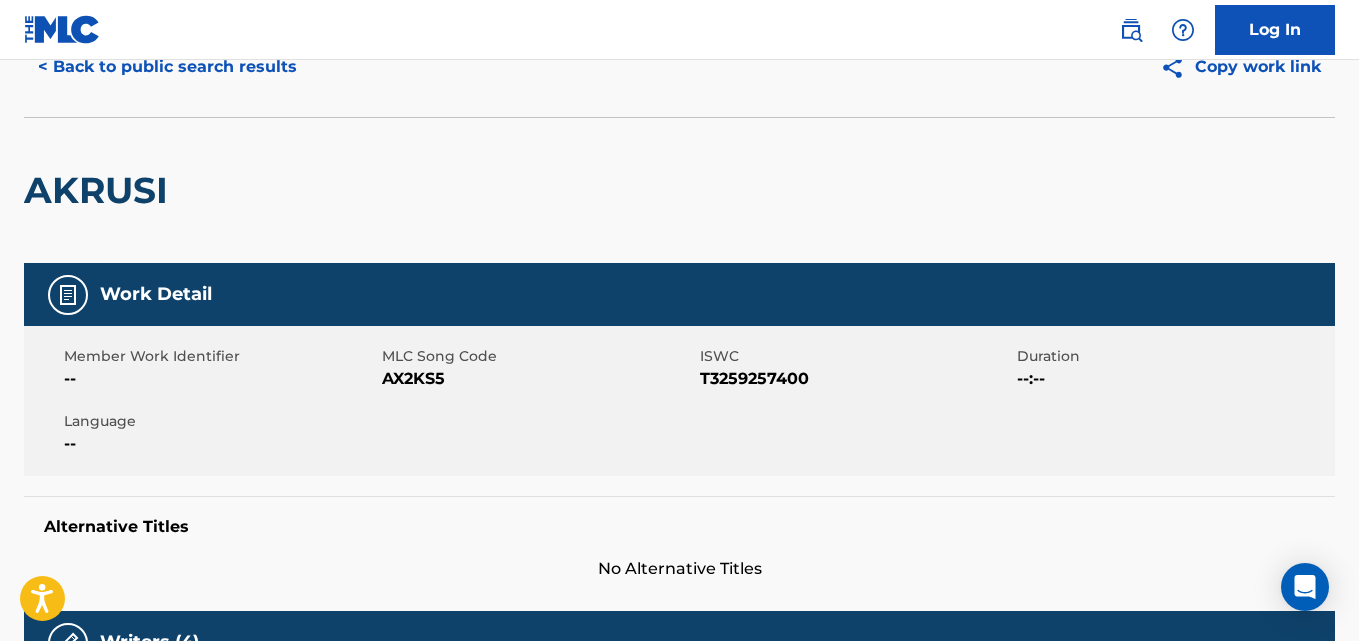 scroll, scrollTop: 0, scrollLeft: 0, axis: both 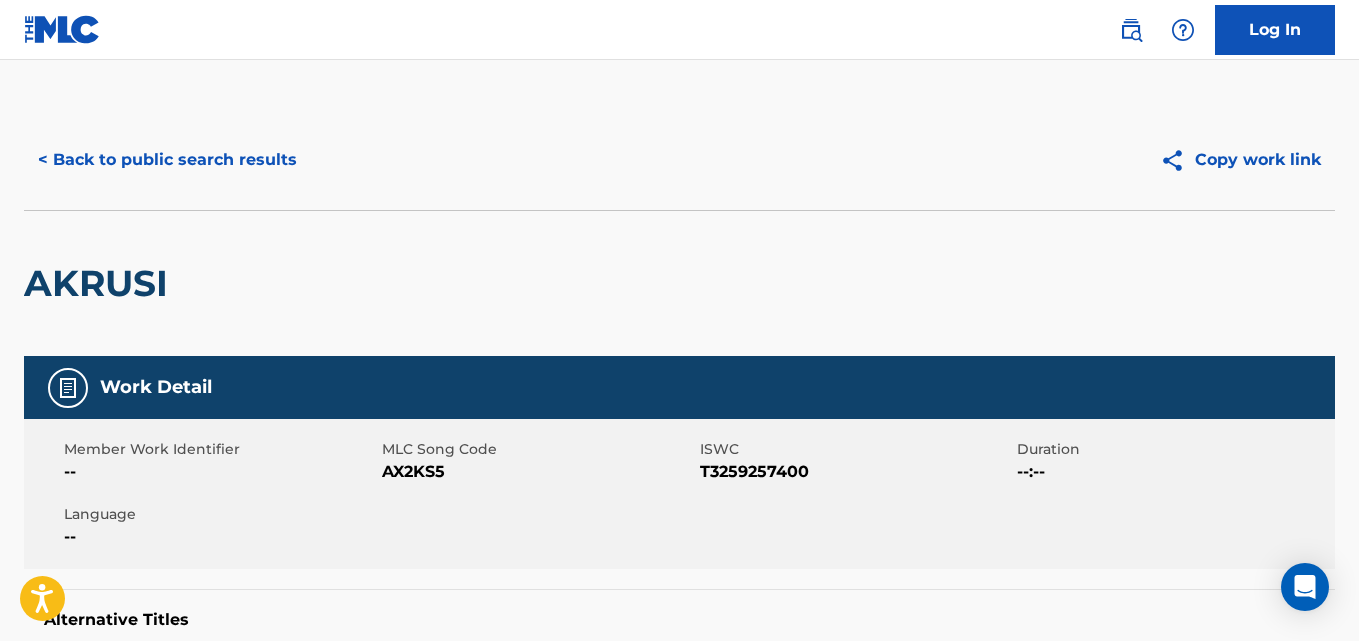 click on "< Back to public search results" at bounding box center (167, 160) 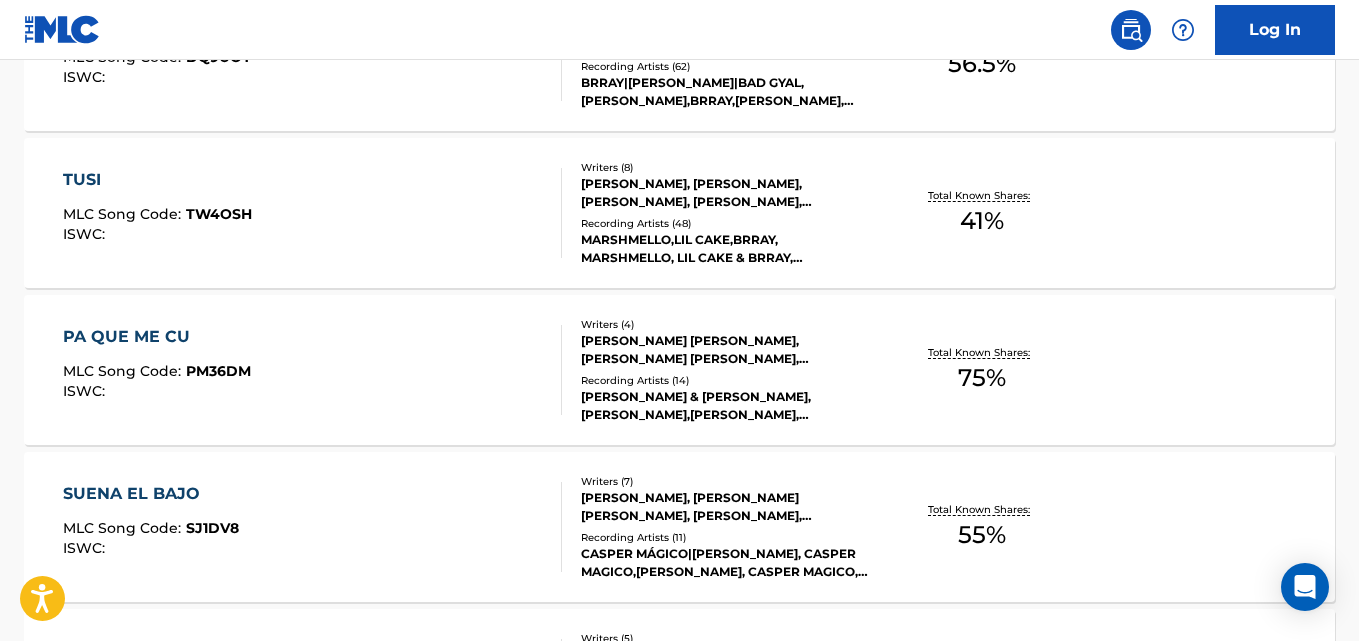 scroll, scrollTop: 1223, scrollLeft: 0, axis: vertical 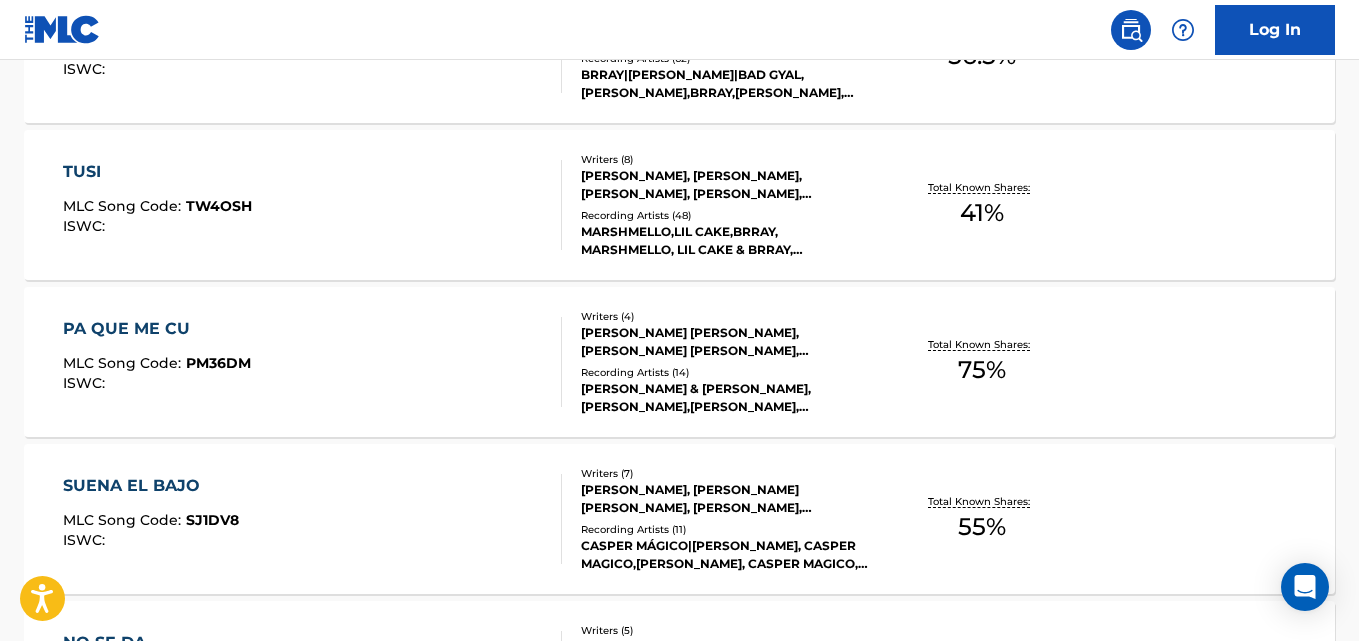 click on "75 %" at bounding box center (982, 370) 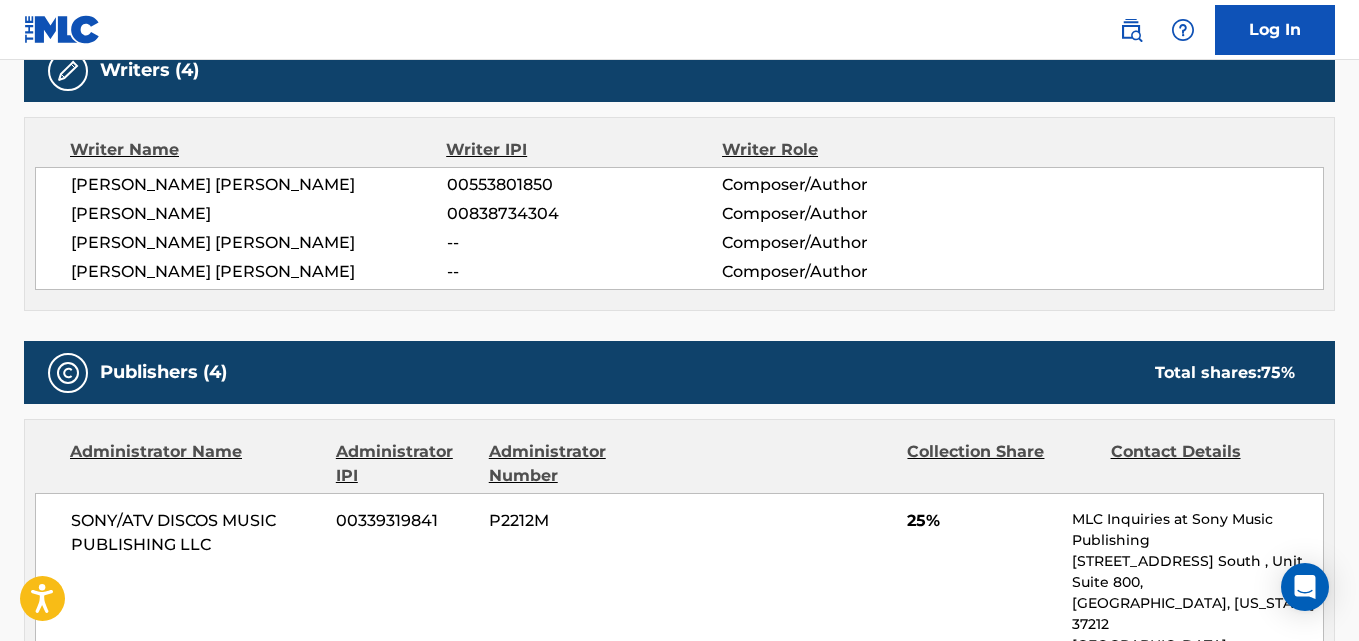 scroll, scrollTop: 668, scrollLeft: 0, axis: vertical 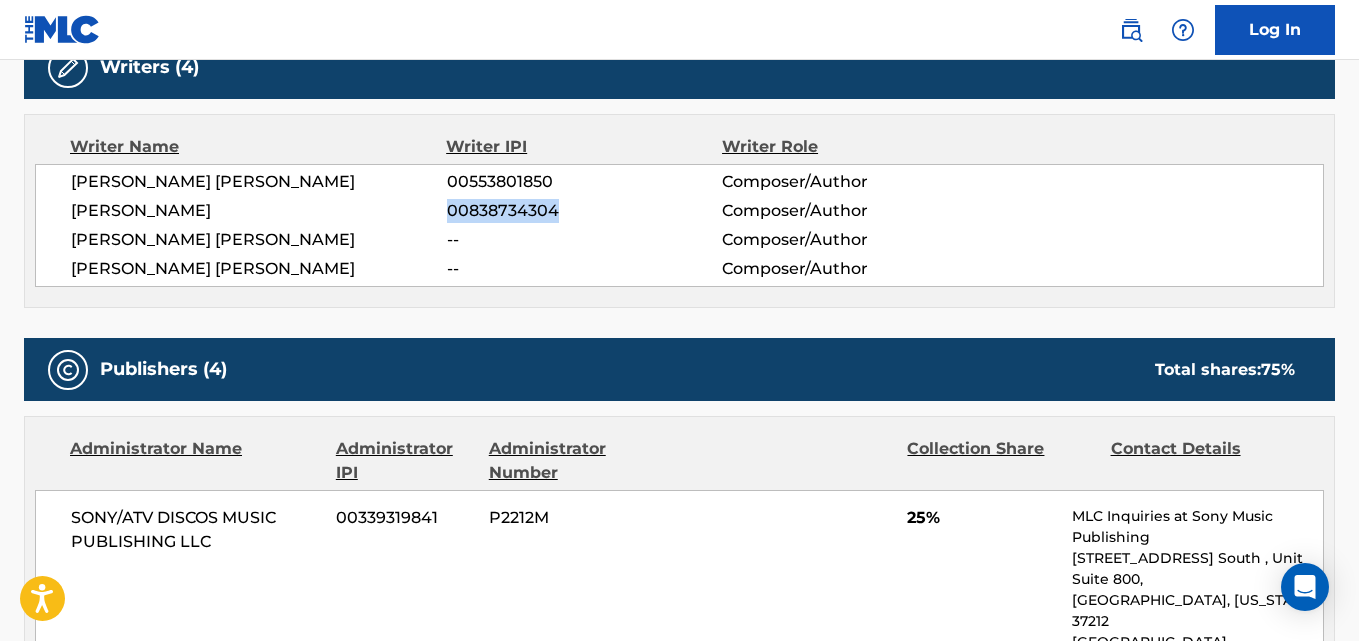 drag, startPoint x: 568, startPoint y: 206, endPoint x: 446, endPoint y: 219, distance: 122.69067 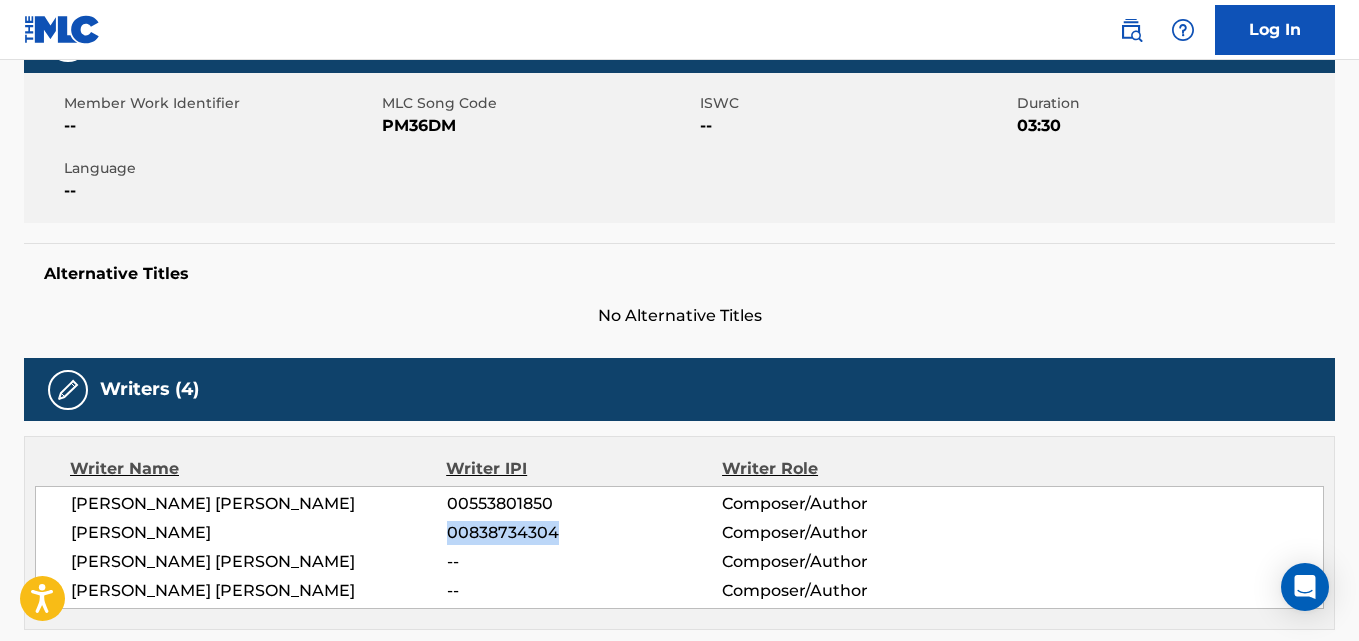 scroll, scrollTop: 0, scrollLeft: 0, axis: both 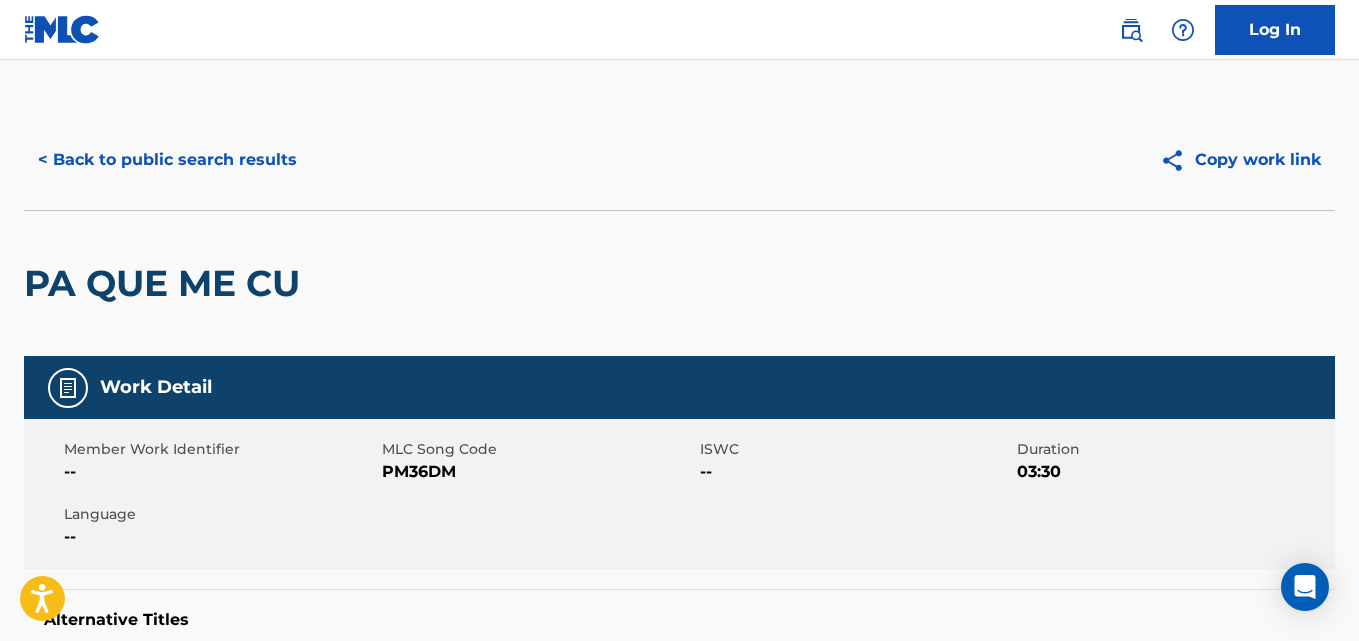 click on "< Back to public search results" at bounding box center [167, 160] 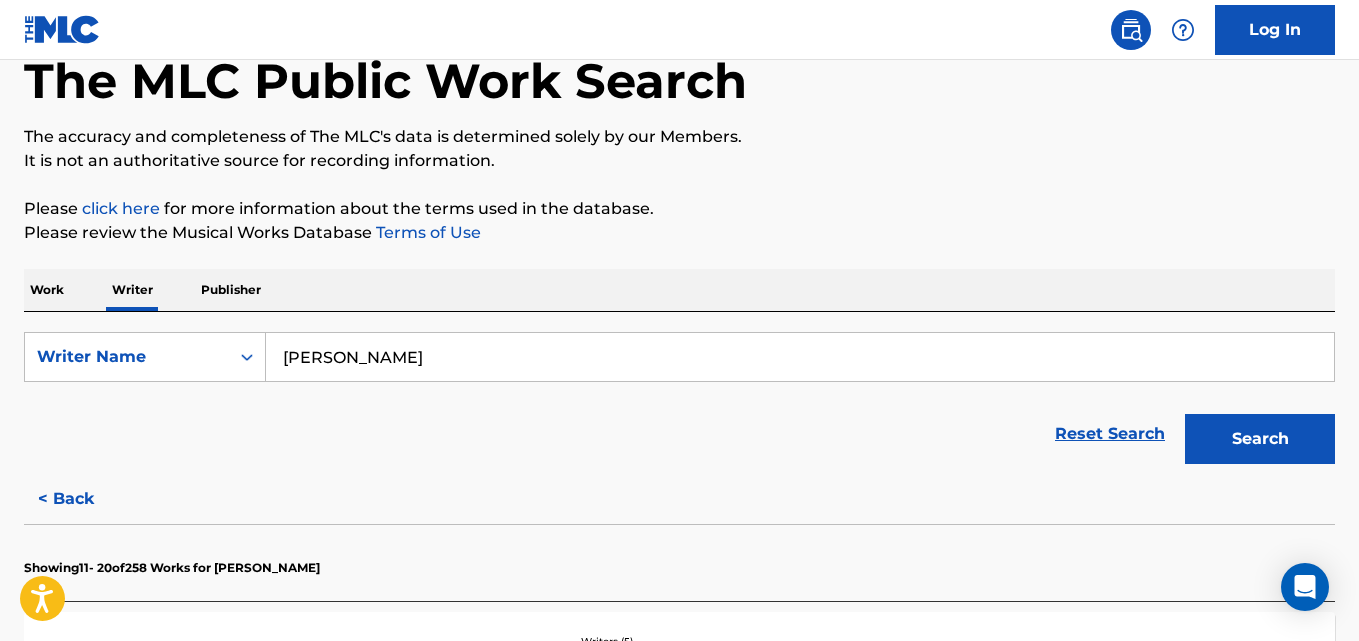 click on "Bryan García Quinones" at bounding box center [800, 357] 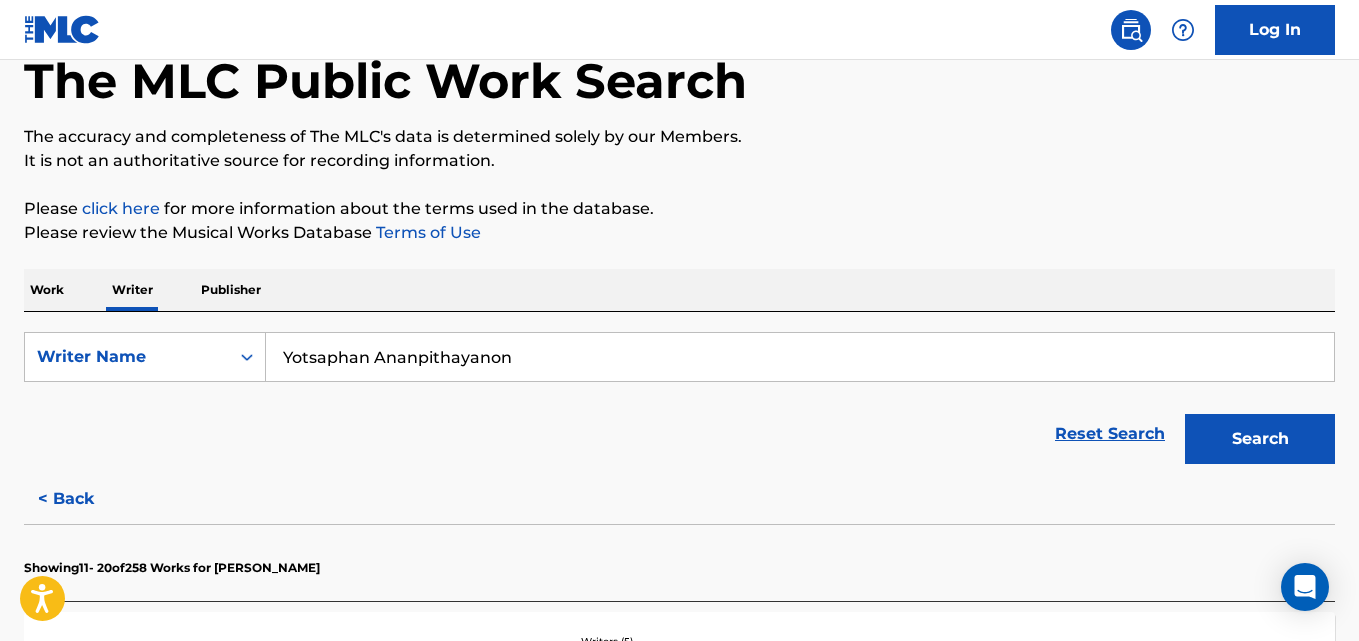 click on "Search" at bounding box center (1260, 439) 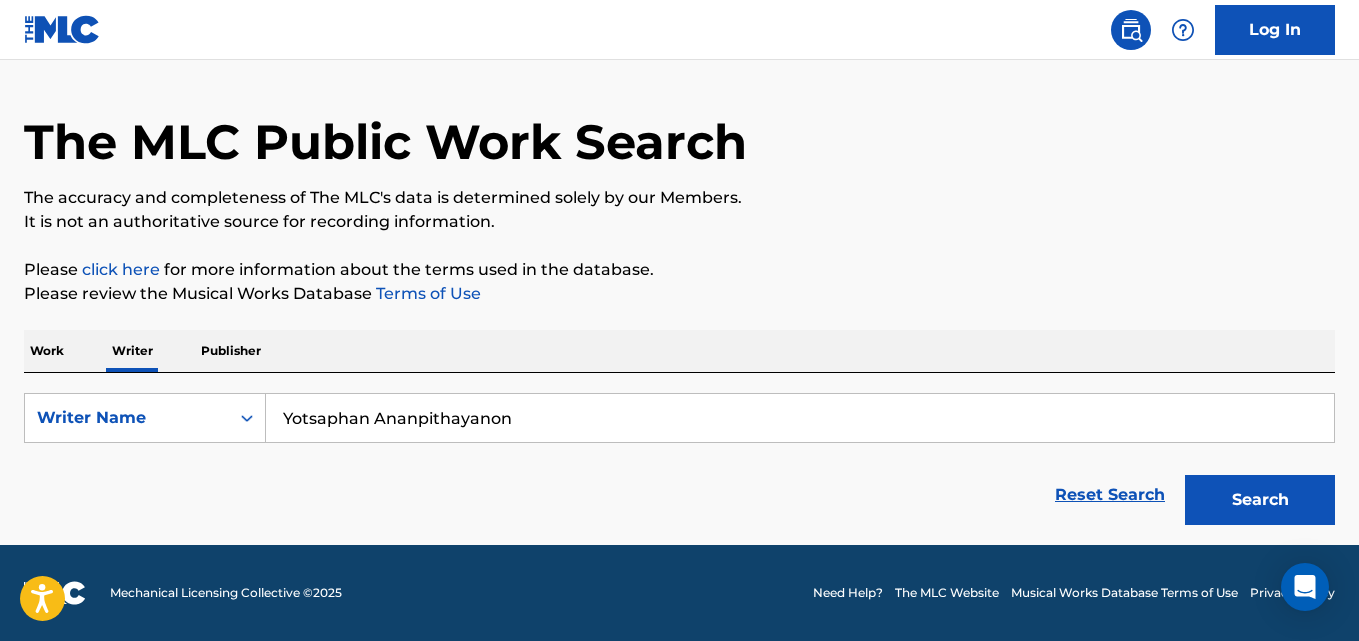 scroll, scrollTop: 52, scrollLeft: 0, axis: vertical 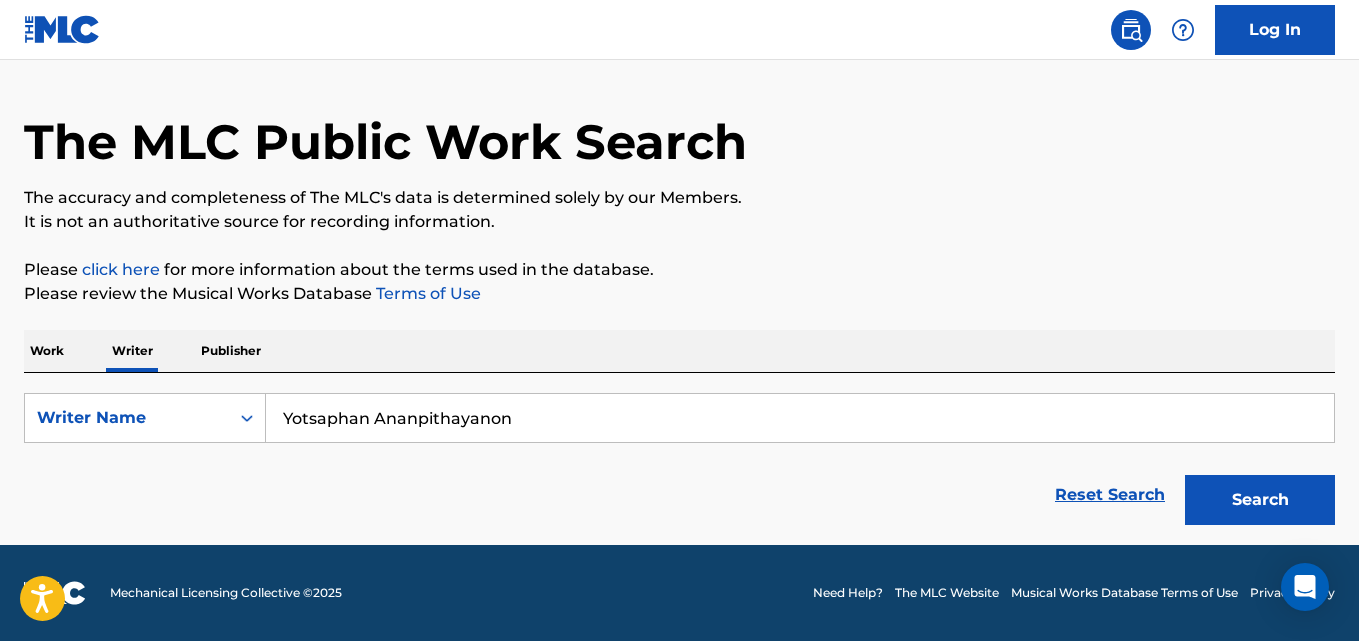 click on "Yotsaphan Ananpithayanon" at bounding box center [800, 418] 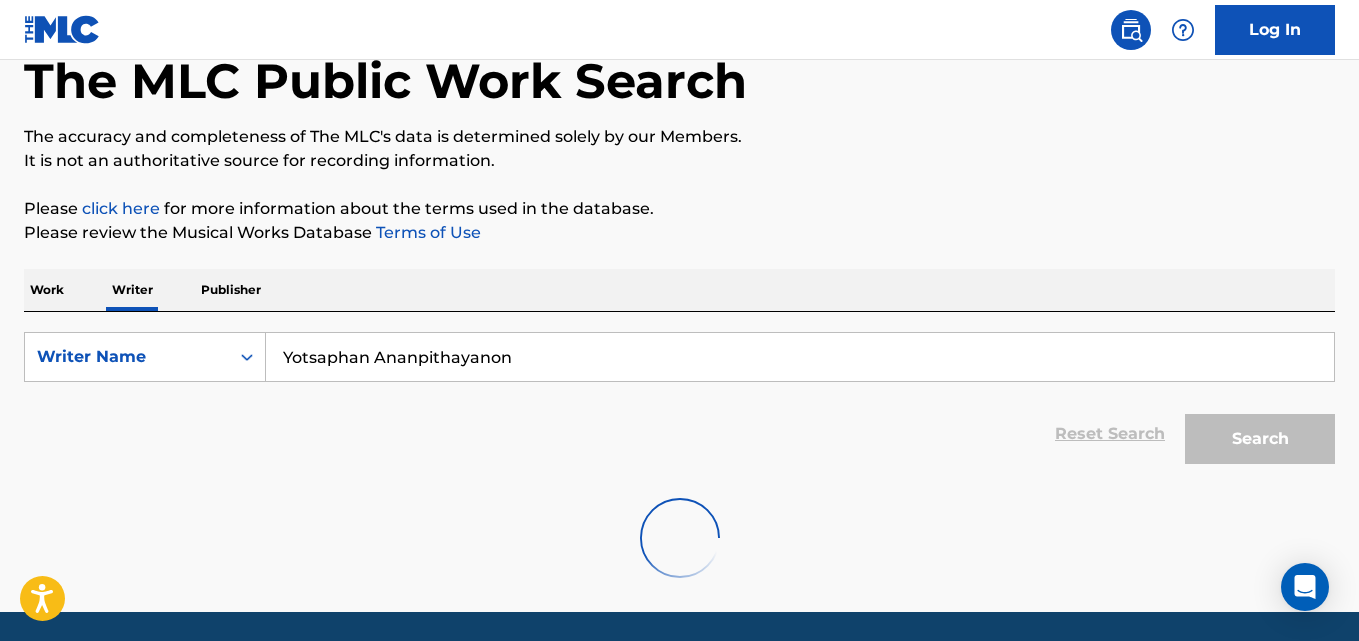 scroll, scrollTop: 52, scrollLeft: 0, axis: vertical 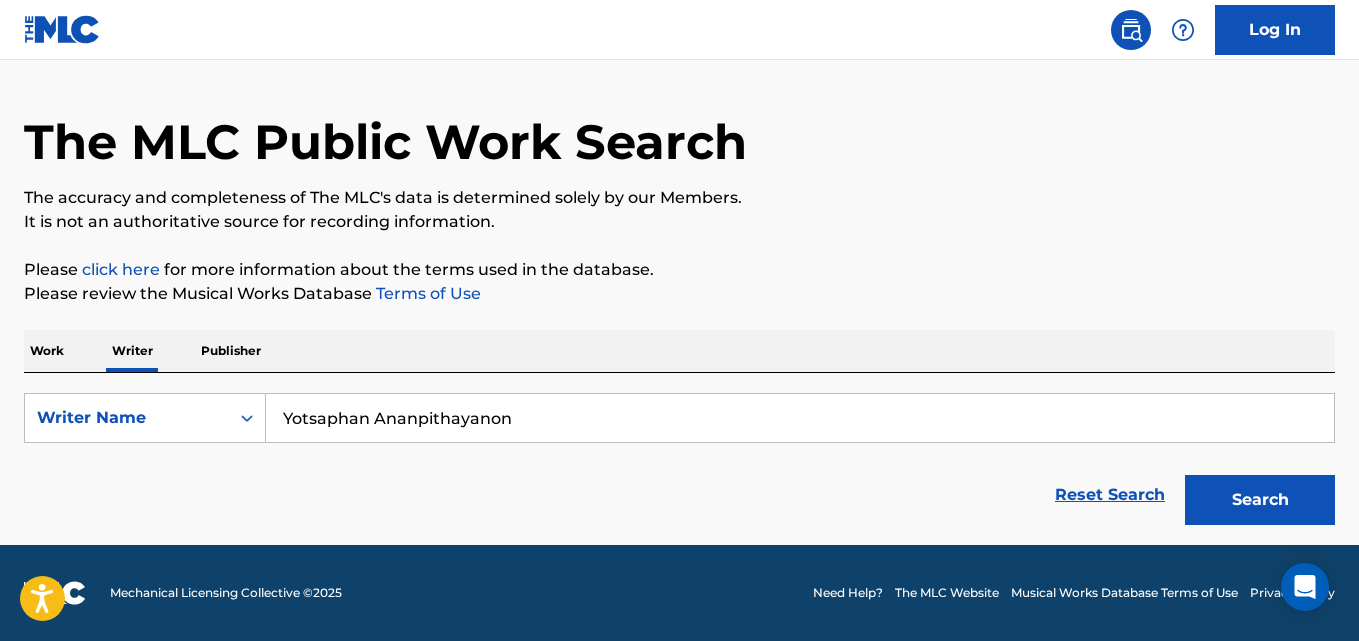 paste on "Mikoláš Josef čapou" 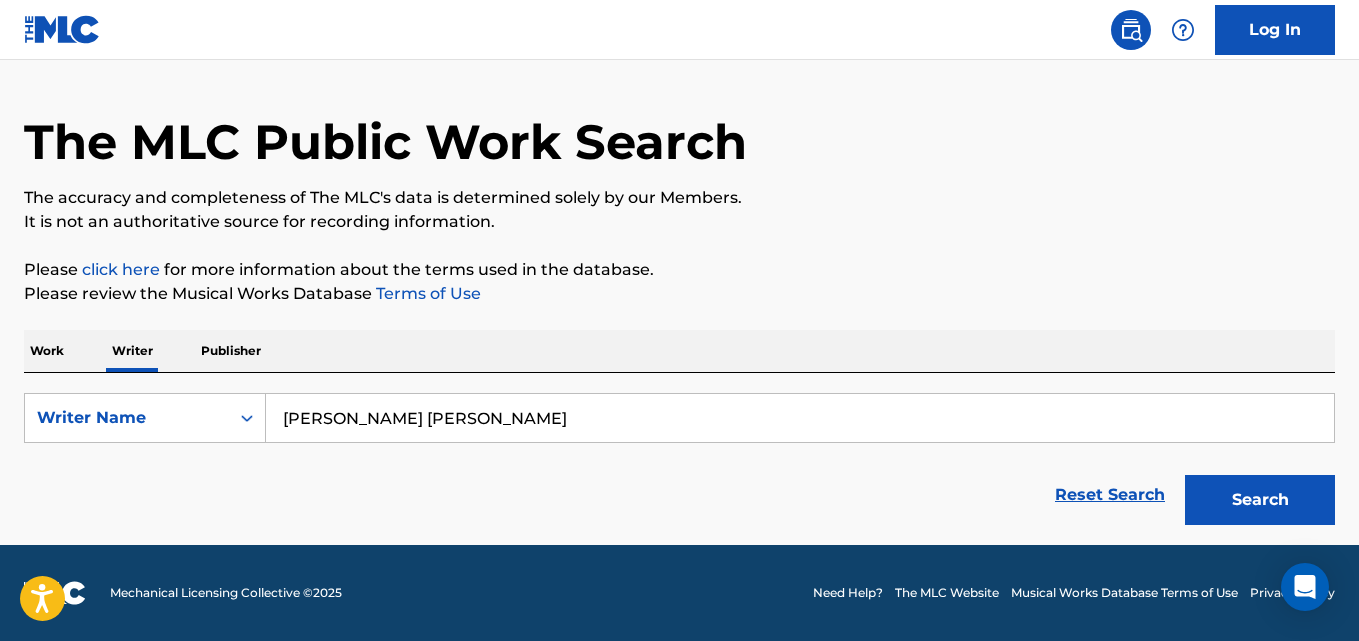 click on "Mikoláš Josef čapoun" at bounding box center (800, 418) 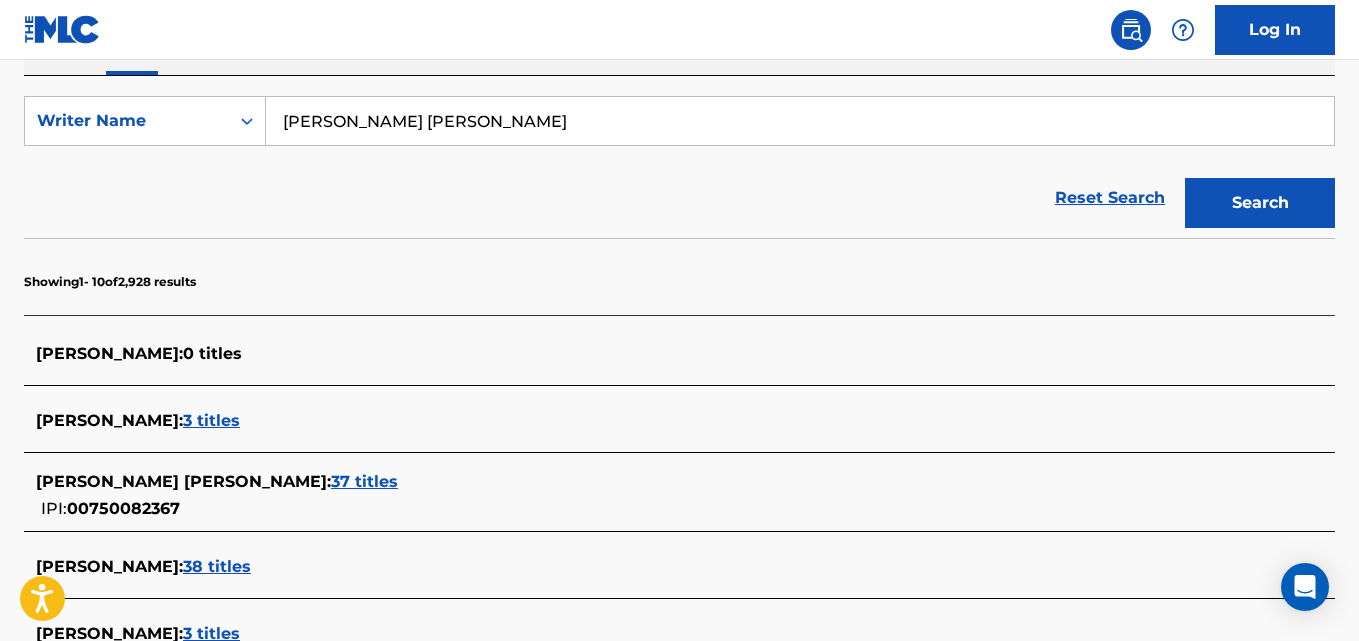 scroll, scrollTop: 360, scrollLeft: 0, axis: vertical 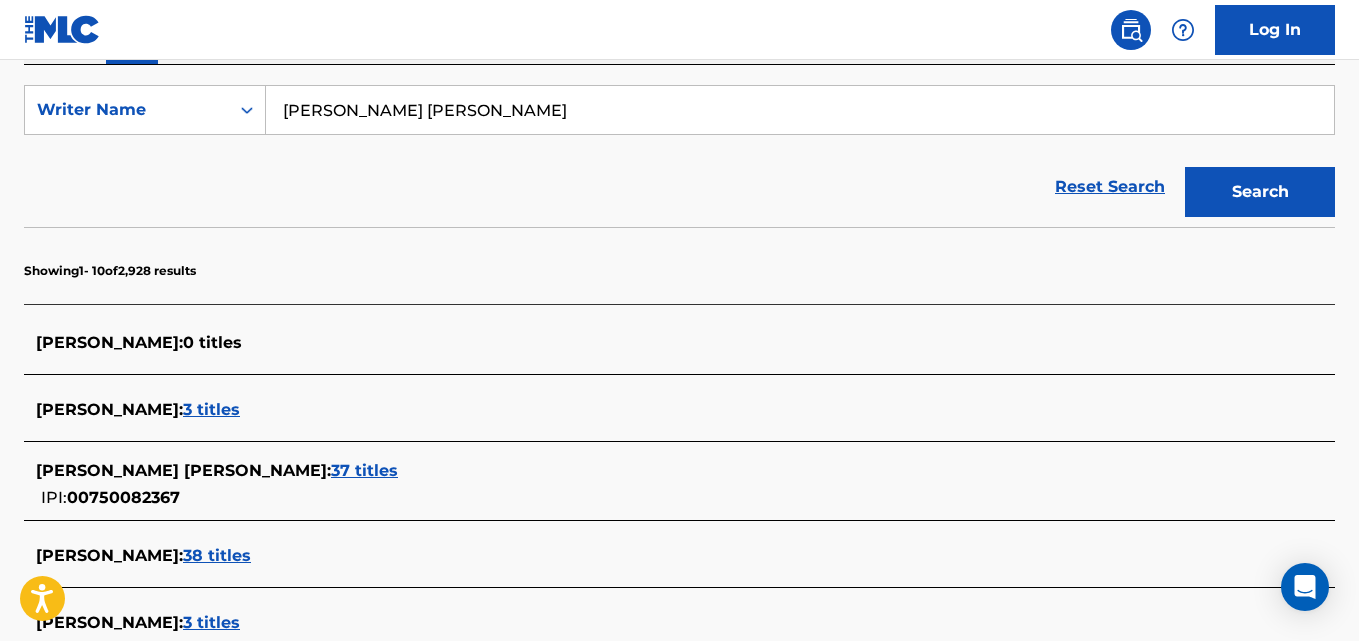 click on "37 titles" at bounding box center [364, 470] 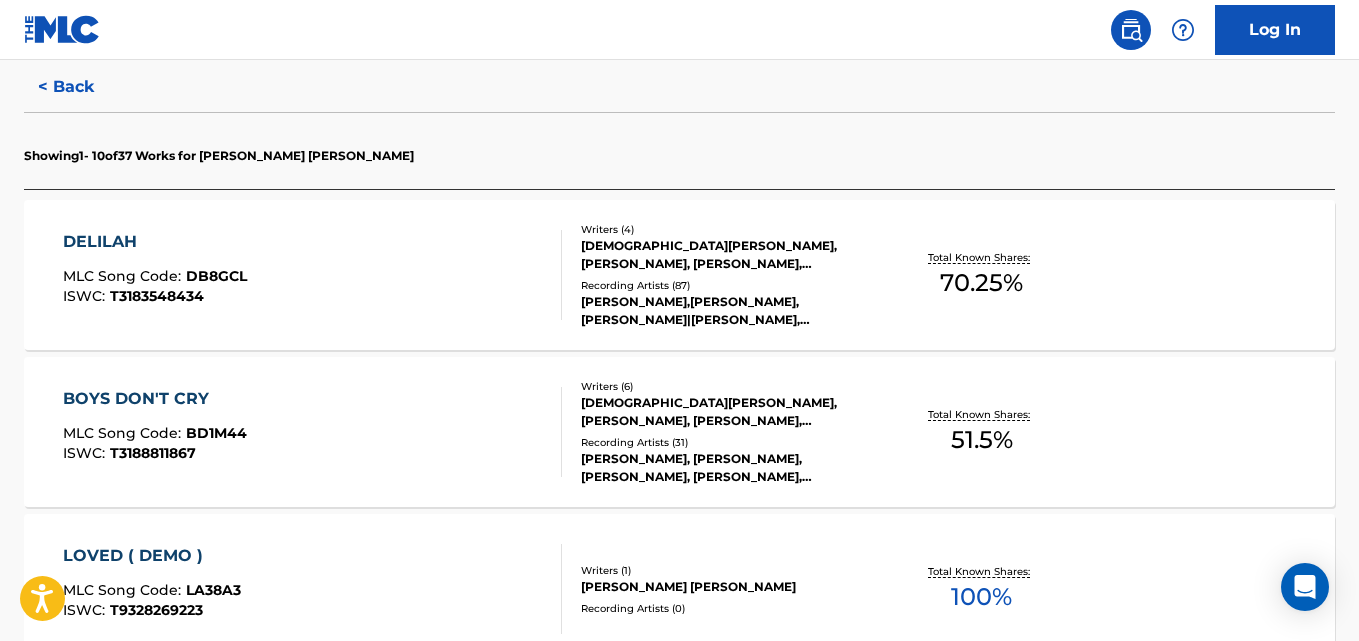 scroll, scrollTop: 528, scrollLeft: 0, axis: vertical 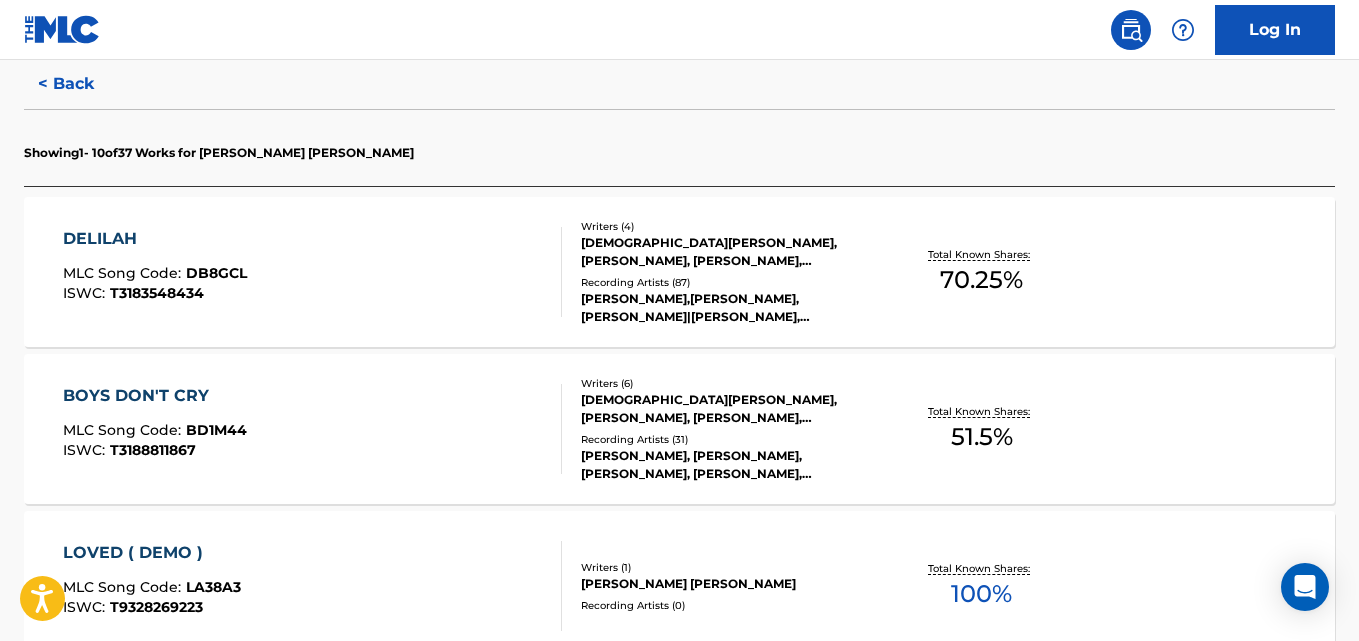 click on "70.25 %" at bounding box center [981, 280] 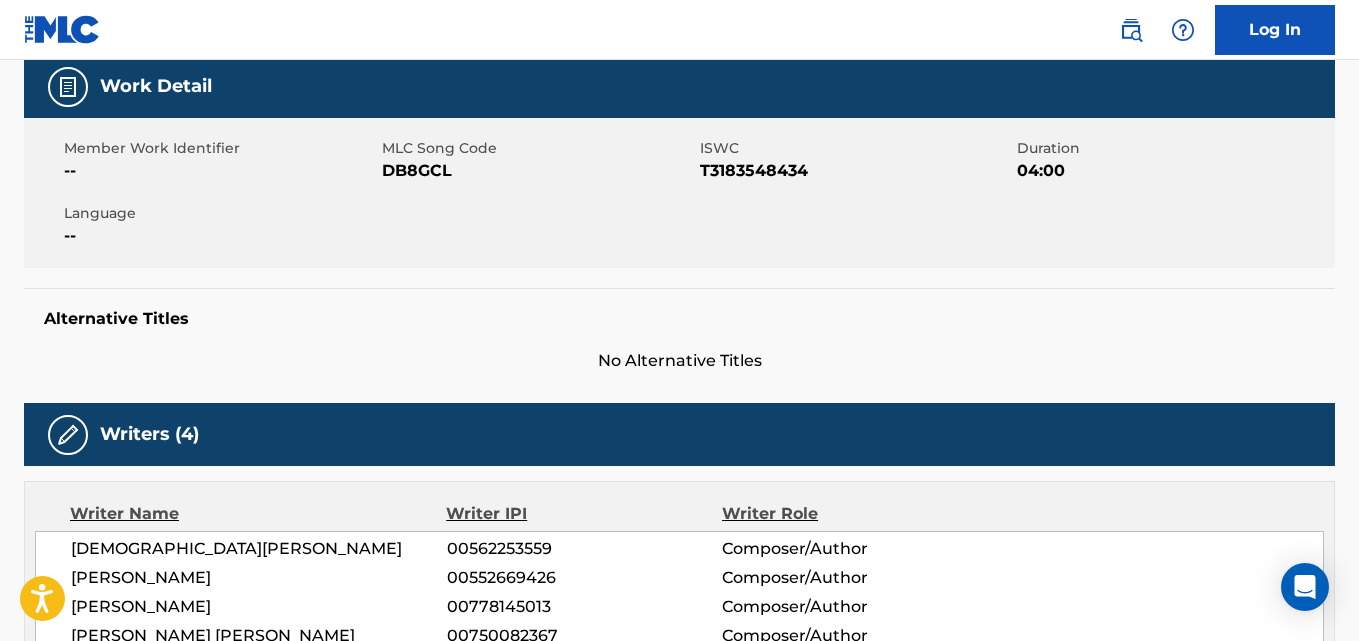 scroll, scrollTop: 0, scrollLeft: 0, axis: both 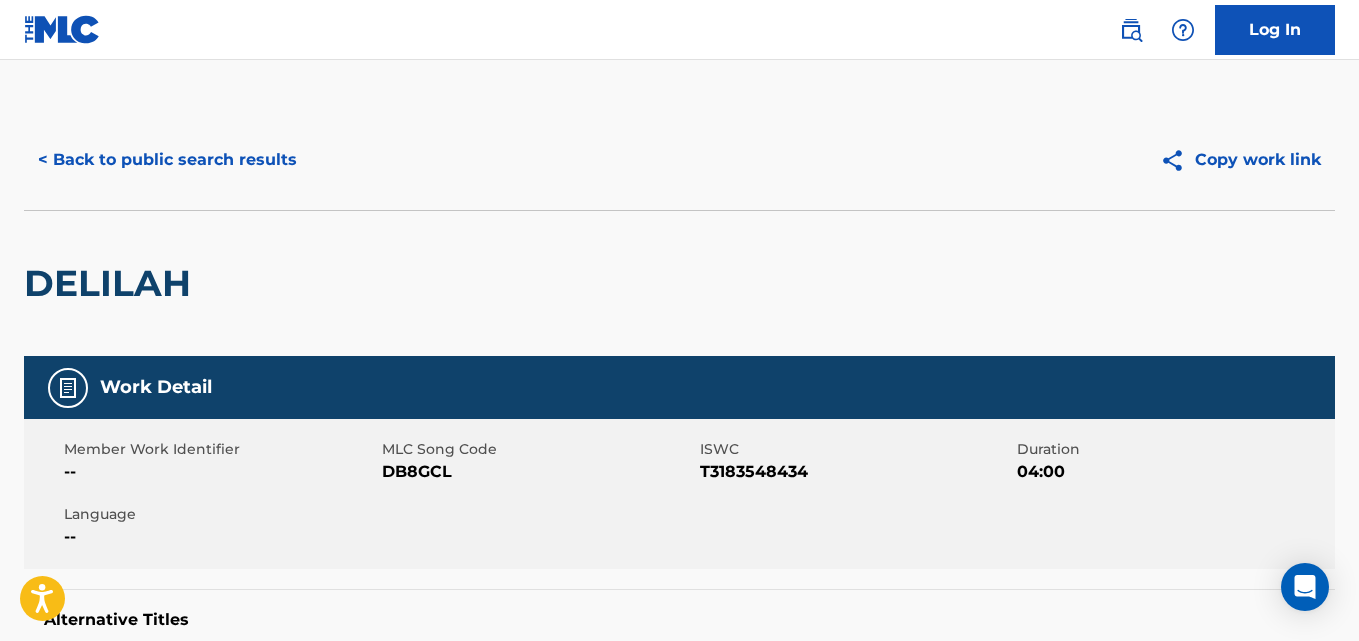 click on "< Back to public search results" at bounding box center (167, 160) 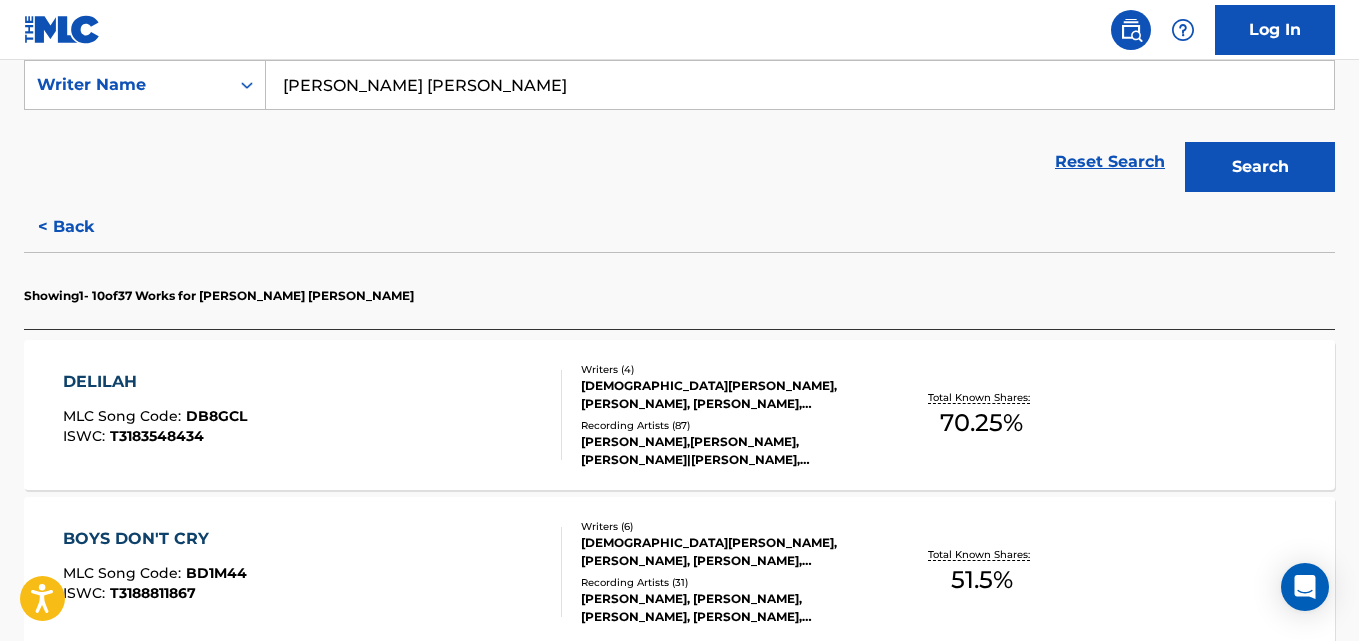 scroll, scrollTop: 339, scrollLeft: 0, axis: vertical 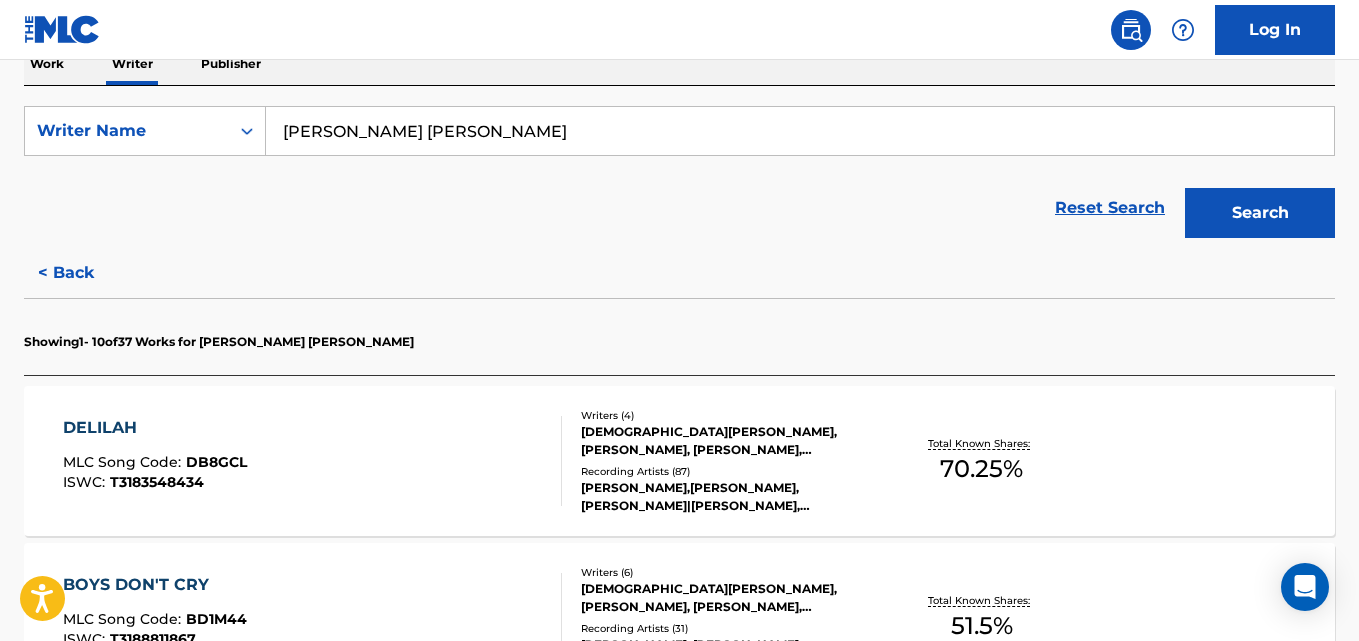 click on "Mikolas Josef capoun" at bounding box center (800, 131) 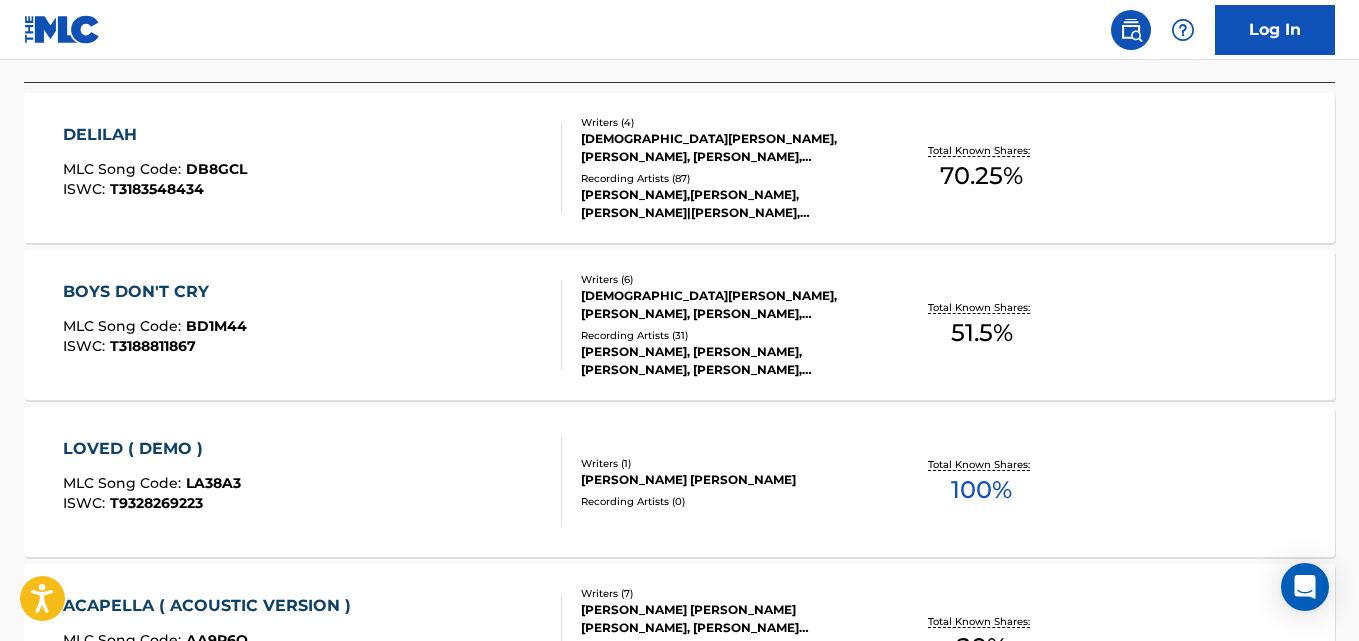 scroll, scrollTop: 607, scrollLeft: 0, axis: vertical 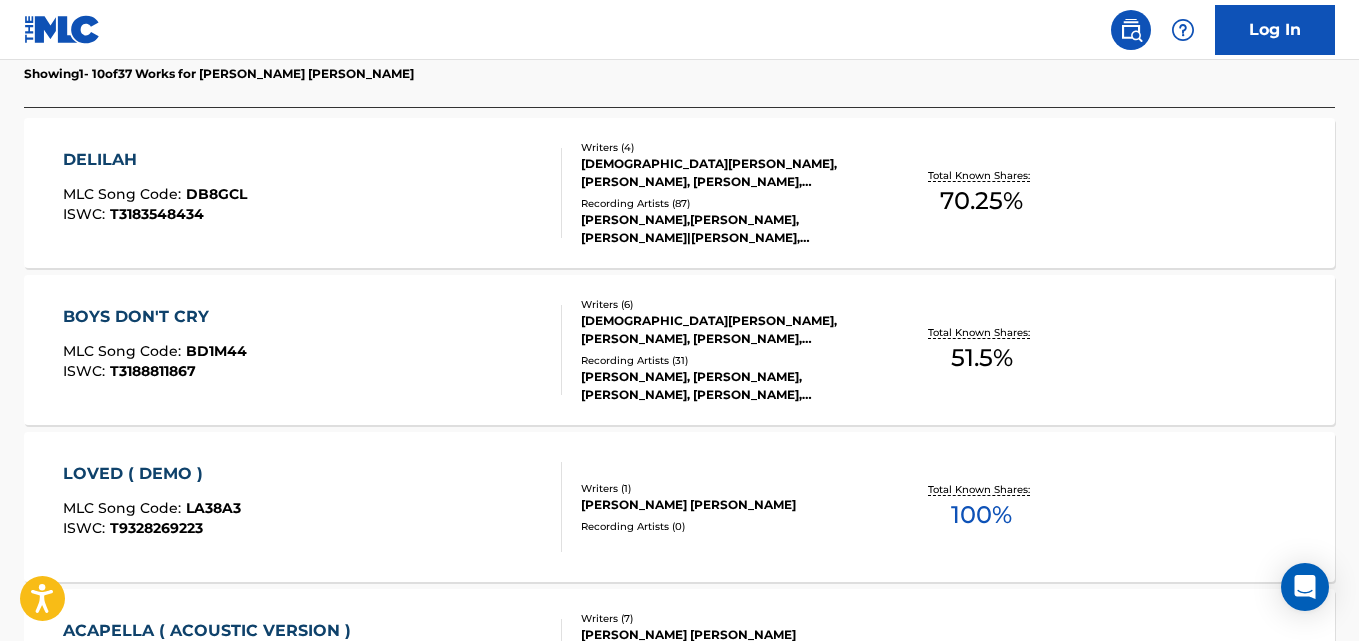 click on "BOYS DON'T CRY MLC Song Code : BD1M44 ISWC : T3188811867 Writers ( 6 ) CRISTIANO CESARIO, JOHANNES HERBST, COREY LERUE, MARCO QUISISANA, MIKOLAS JOSEF CAPOUN, JORDAN HALLER Recording Artists ( 31 ) MIKOLAS JOSEF, MIKOLAS JOSEF, MIKOLAS, MIKOLAS JOSEF, MIKOLAS JOSEF Total Known Shares: 51.5 %" at bounding box center (679, 350) 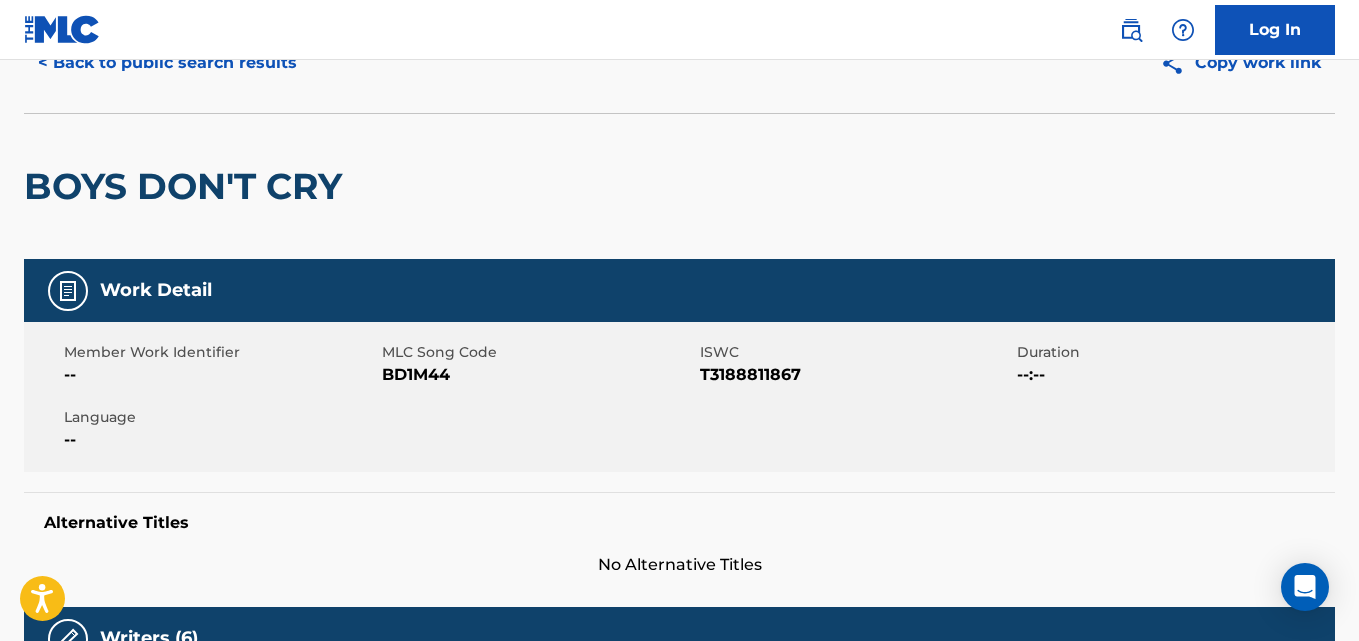 scroll, scrollTop: 0, scrollLeft: 0, axis: both 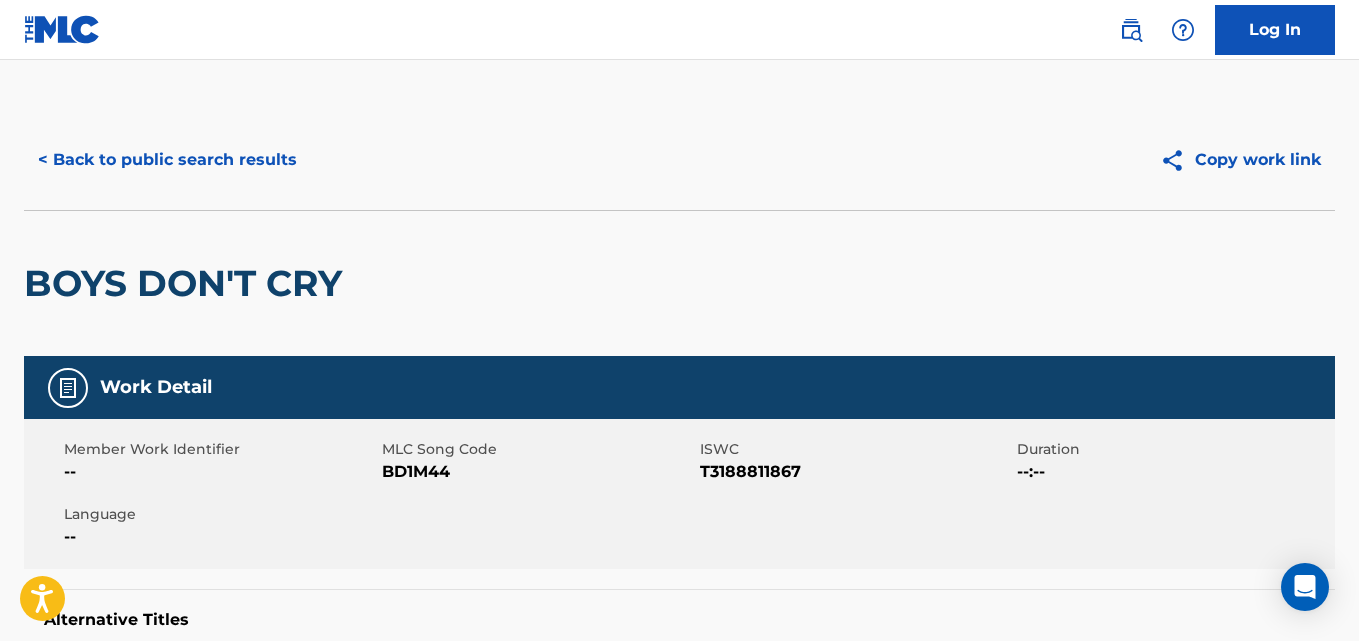 click on "< Back to public search results" at bounding box center (167, 160) 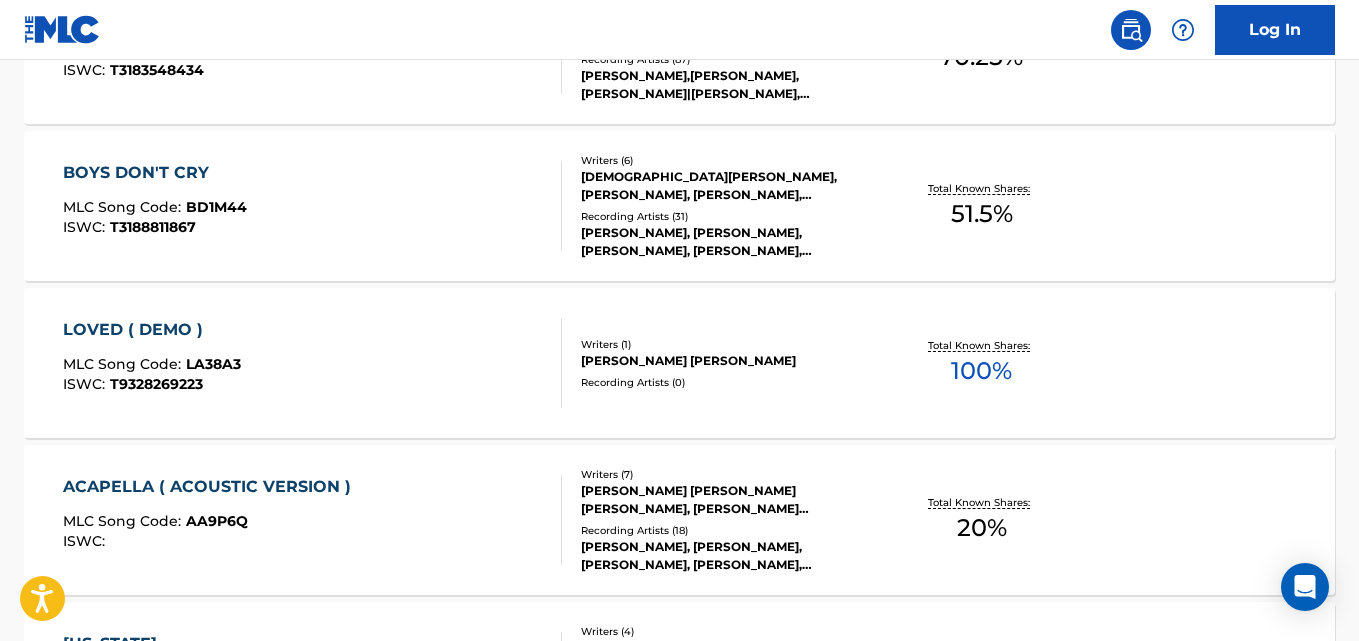 scroll, scrollTop: 754, scrollLeft: 0, axis: vertical 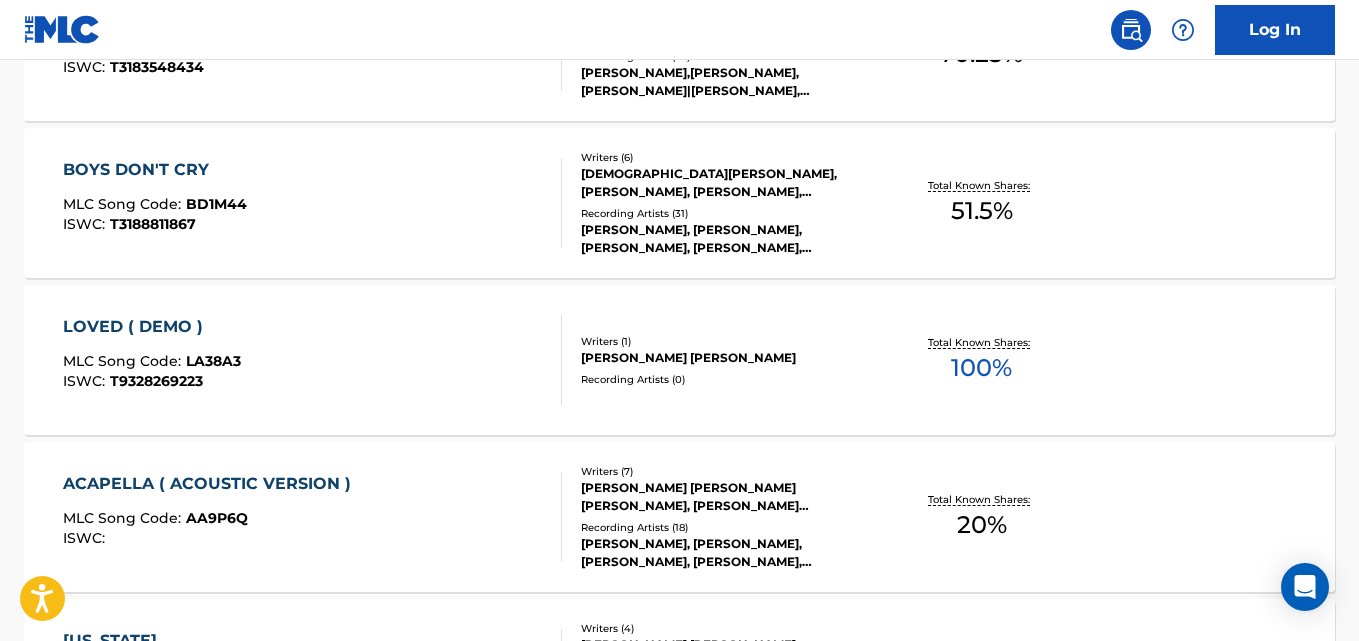 click on "LOVED ( DEMO ) MLC Song Code : LA38A3 ISWC : T9328269223 Writers ( 1 ) MIKOLAS JOSEF CAPOUN Recording Artists ( 0 ) Total Known Shares: 100 %" at bounding box center (679, 360) 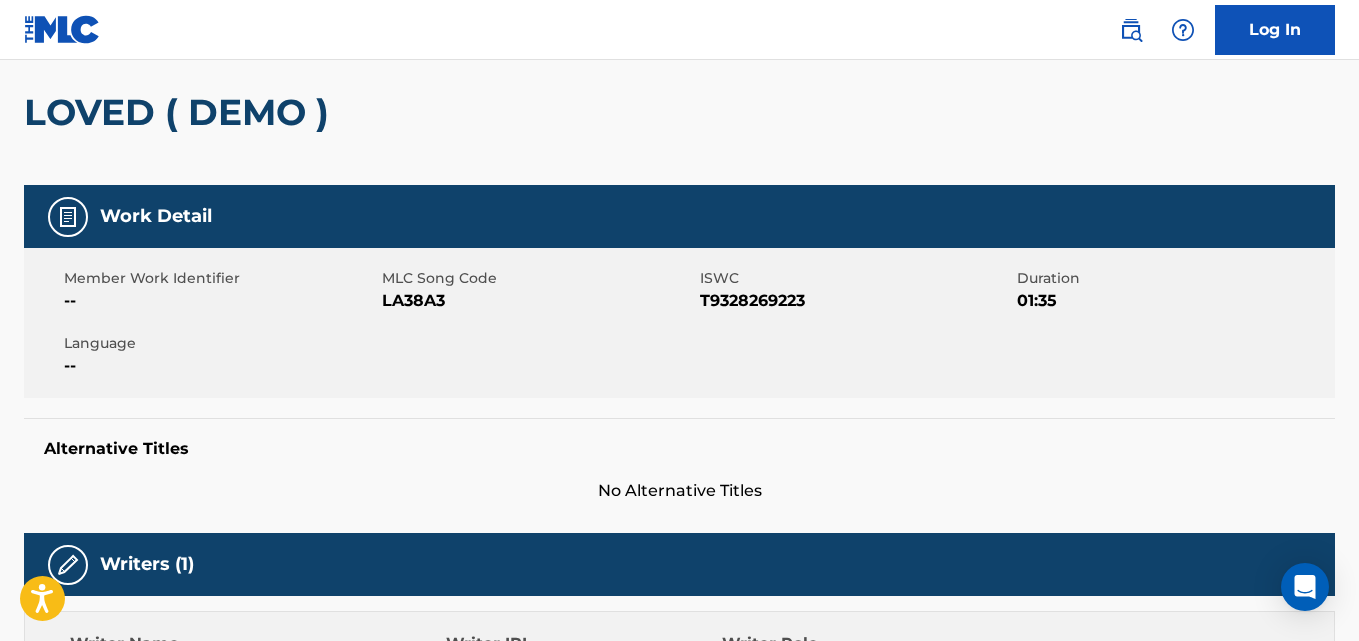 scroll, scrollTop: 0, scrollLeft: 0, axis: both 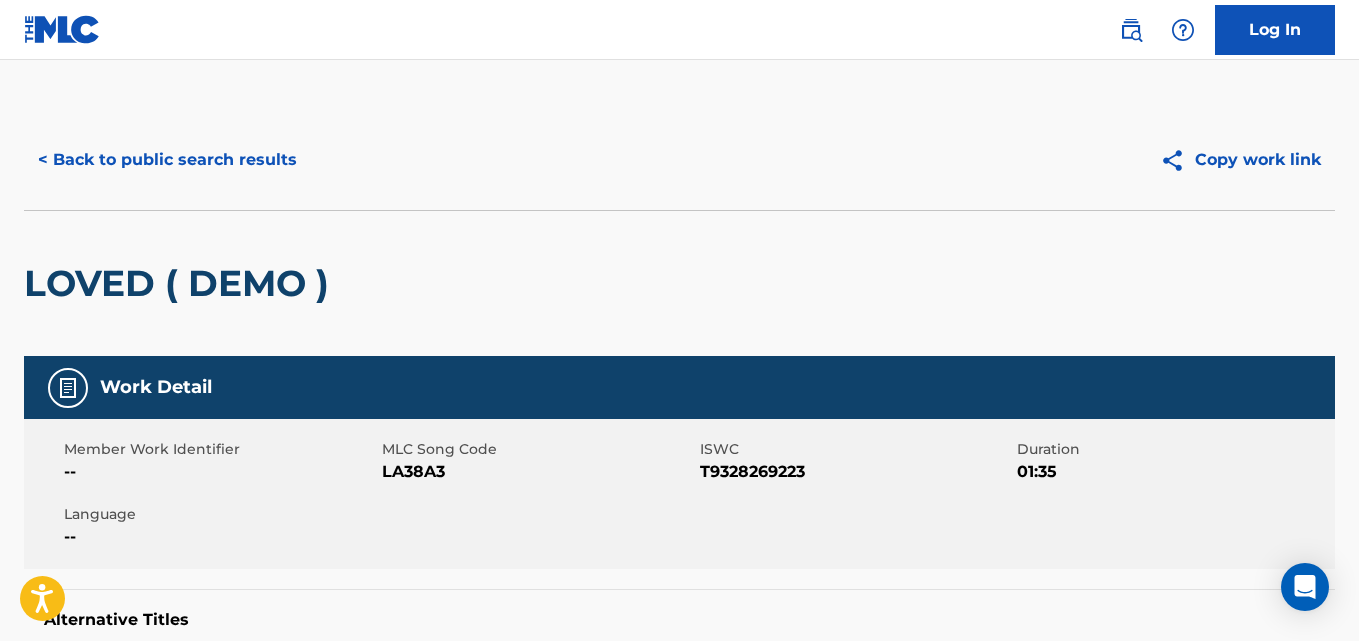 click on "< Back to public search results" at bounding box center (167, 160) 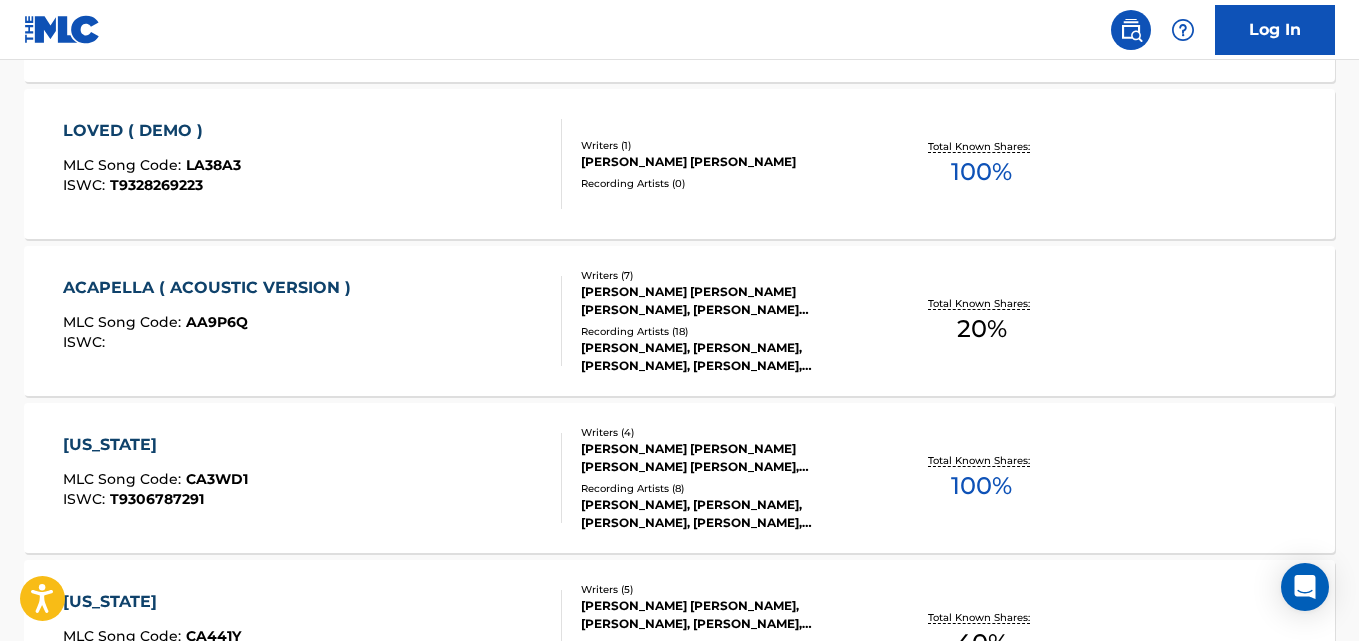 scroll, scrollTop: 952, scrollLeft: 0, axis: vertical 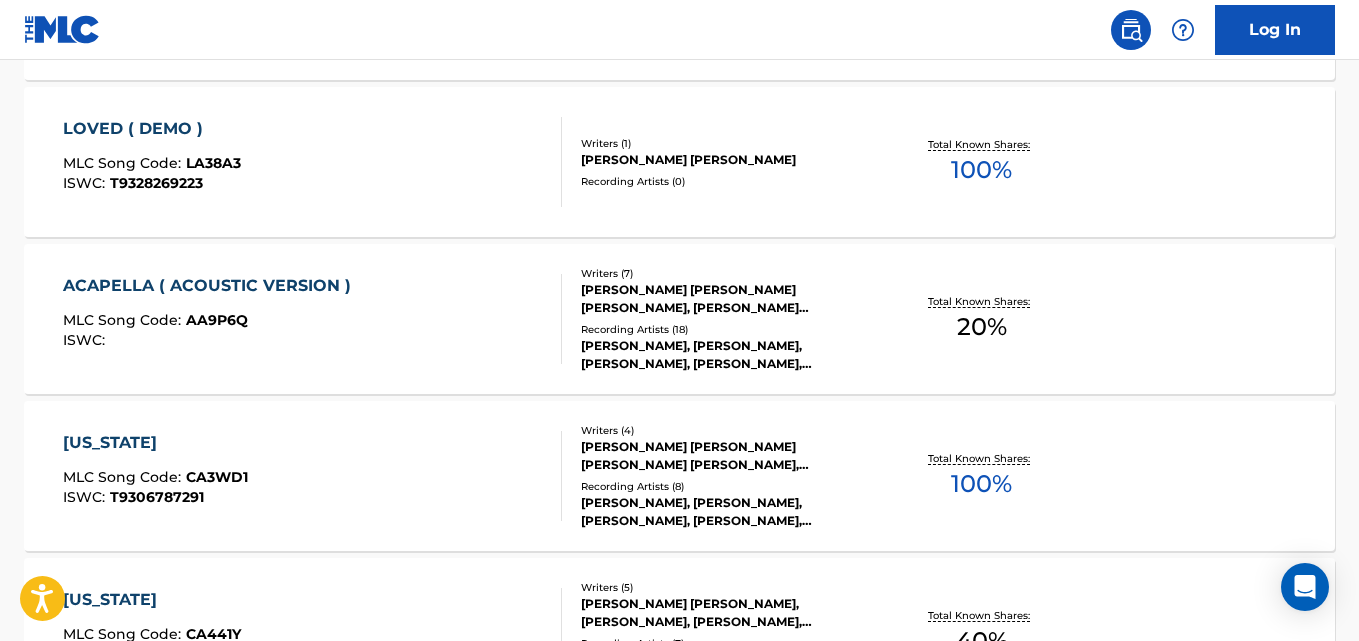 click on "COLORADO MLC Song Code : CA3WD1 ISWC : T9306787291 Writers ( 4 ) JENSON DAVID AUBREY VAUGHAN, SARAH RUTHY RABA, COREY LERUE, MIKOLAS JOSEF CAPOUN Recording Artists ( 8 ) MIKOLAS JOSEF, MIKOLAS JOSEF, MIKOLAS JOSEF, COREY LERUE, MIKOLAS JOSEF, MIKOLAS JOSEF Total Known Shares: 100 %" at bounding box center (679, 476) 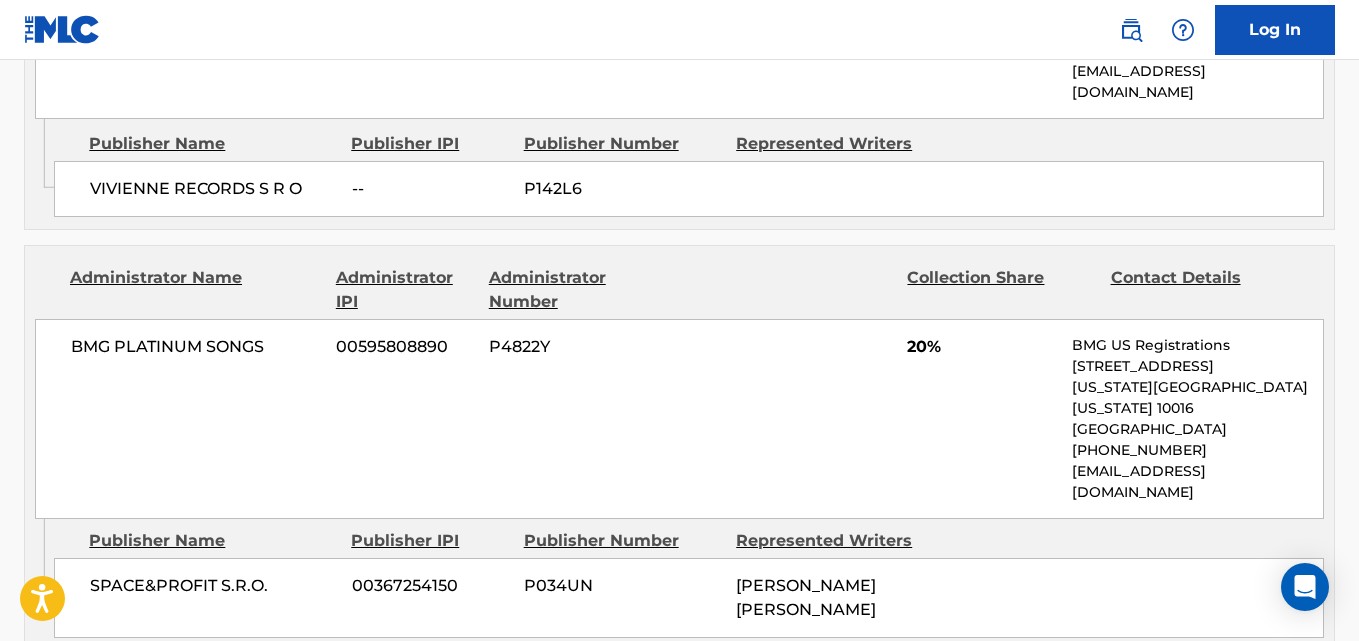 scroll, scrollTop: 1875, scrollLeft: 0, axis: vertical 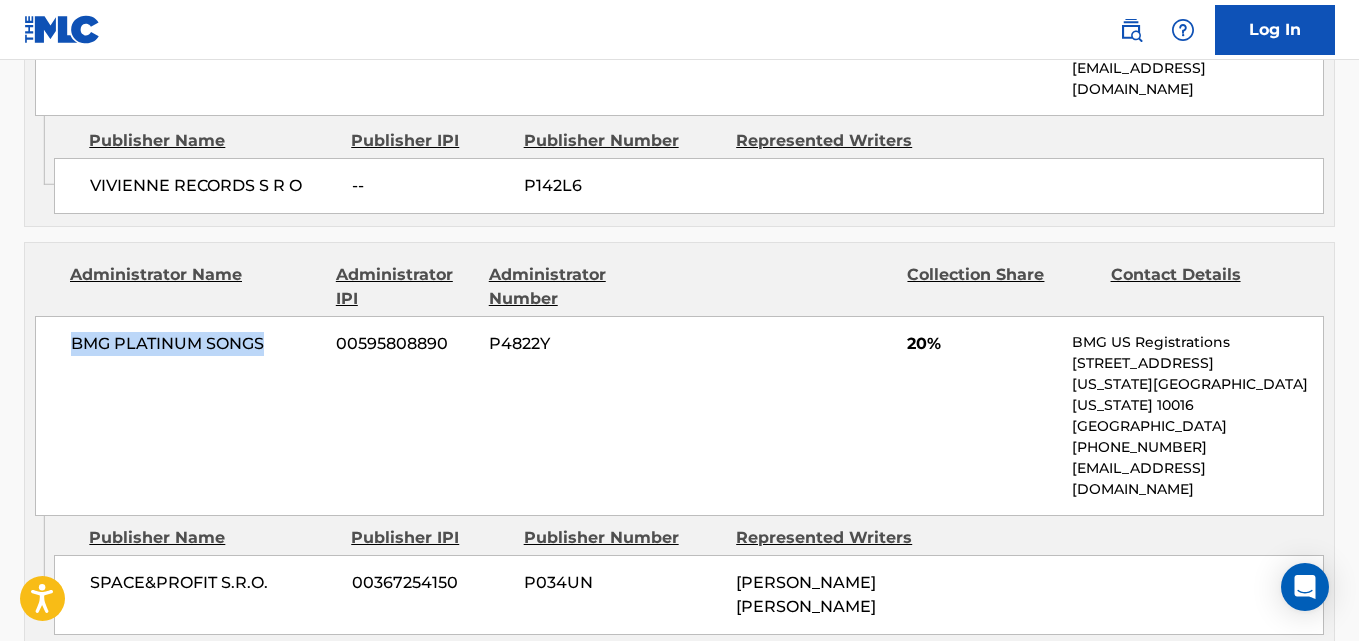drag, startPoint x: 281, startPoint y: 228, endPoint x: 45, endPoint y: 254, distance: 237.42789 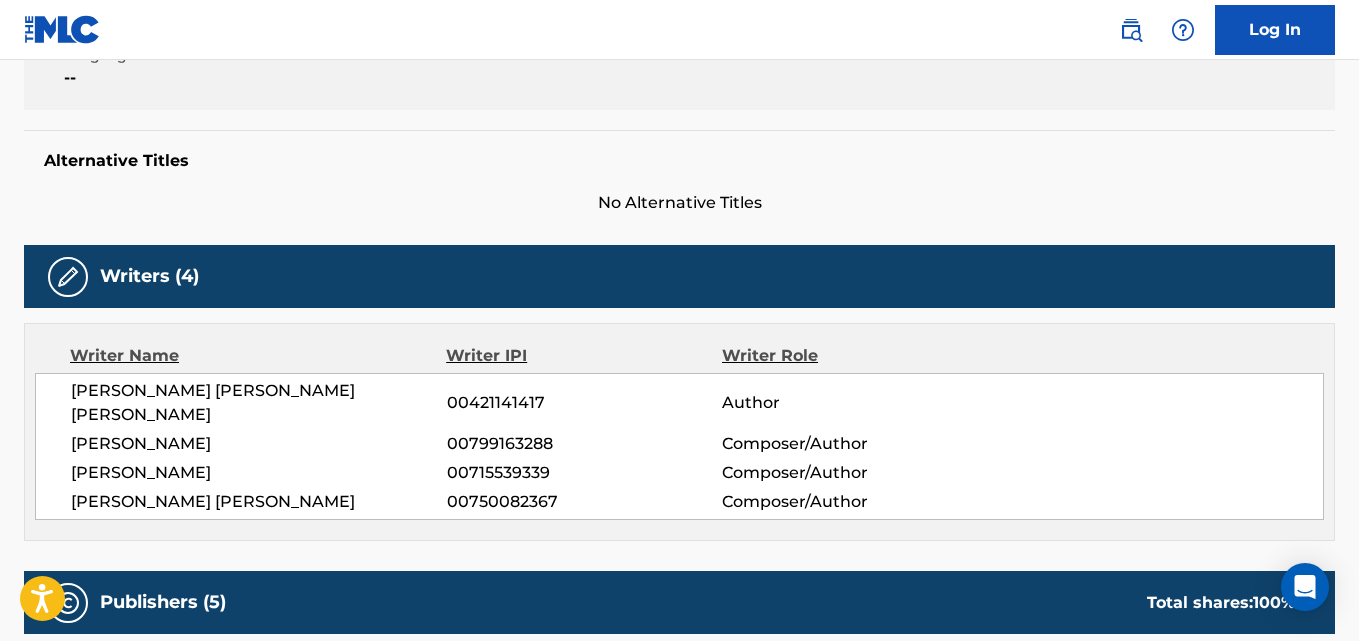 scroll, scrollTop: 528, scrollLeft: 0, axis: vertical 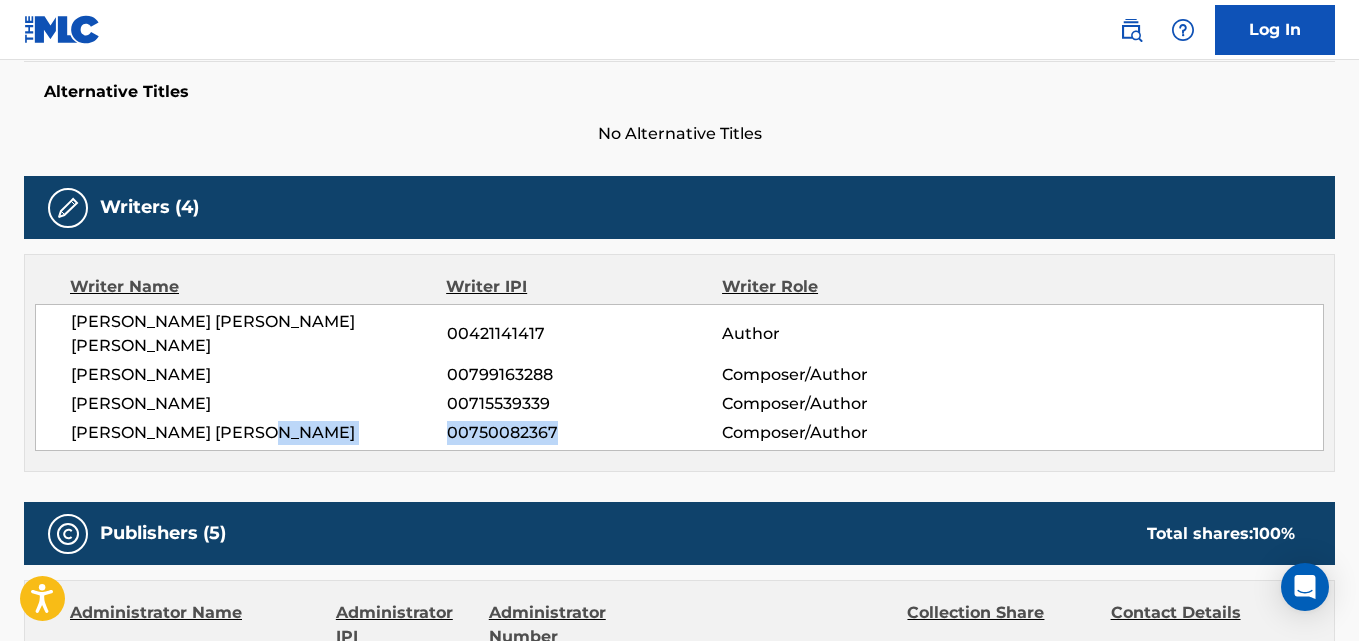 drag, startPoint x: 555, startPoint y: 405, endPoint x: 425, endPoint y: 430, distance: 132.38202 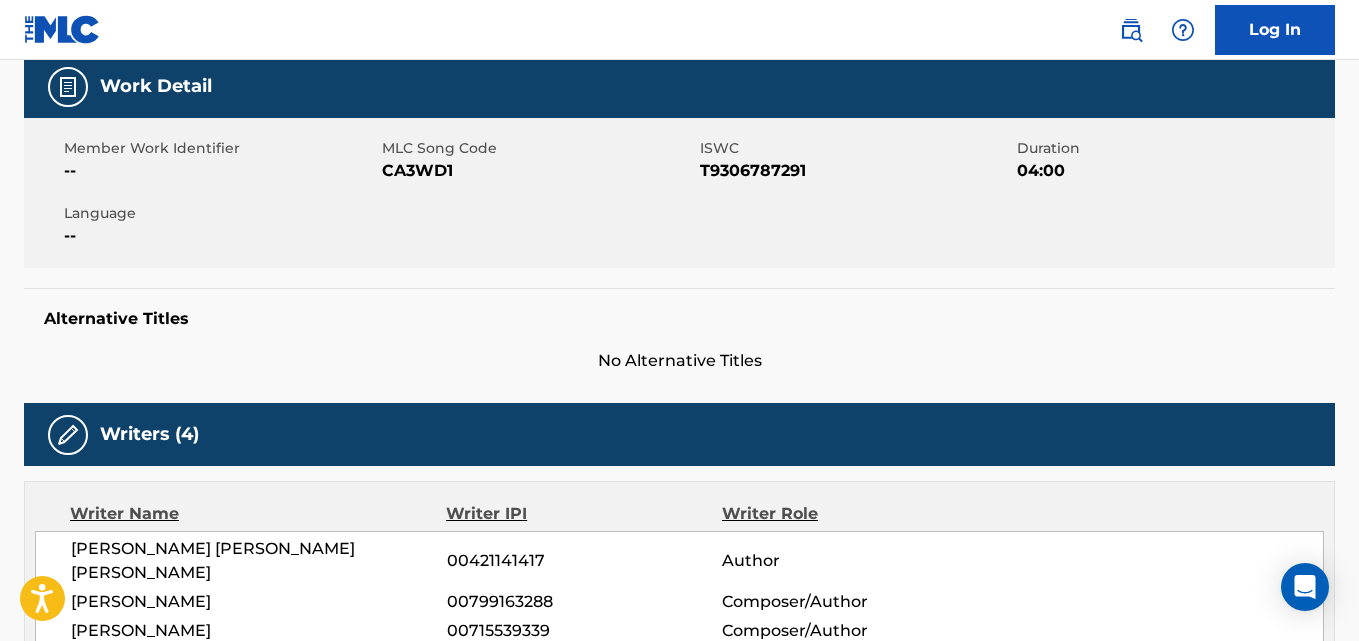 scroll, scrollTop: 0, scrollLeft: 0, axis: both 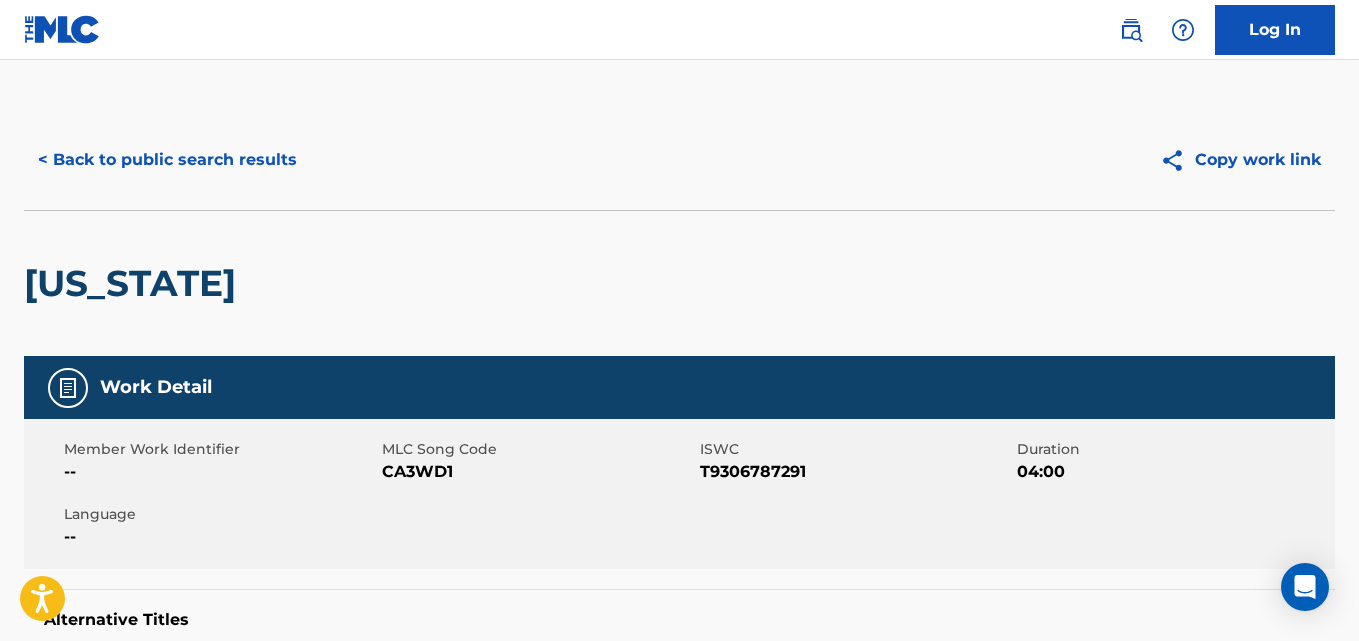 click on "< Back to public search results" at bounding box center [167, 160] 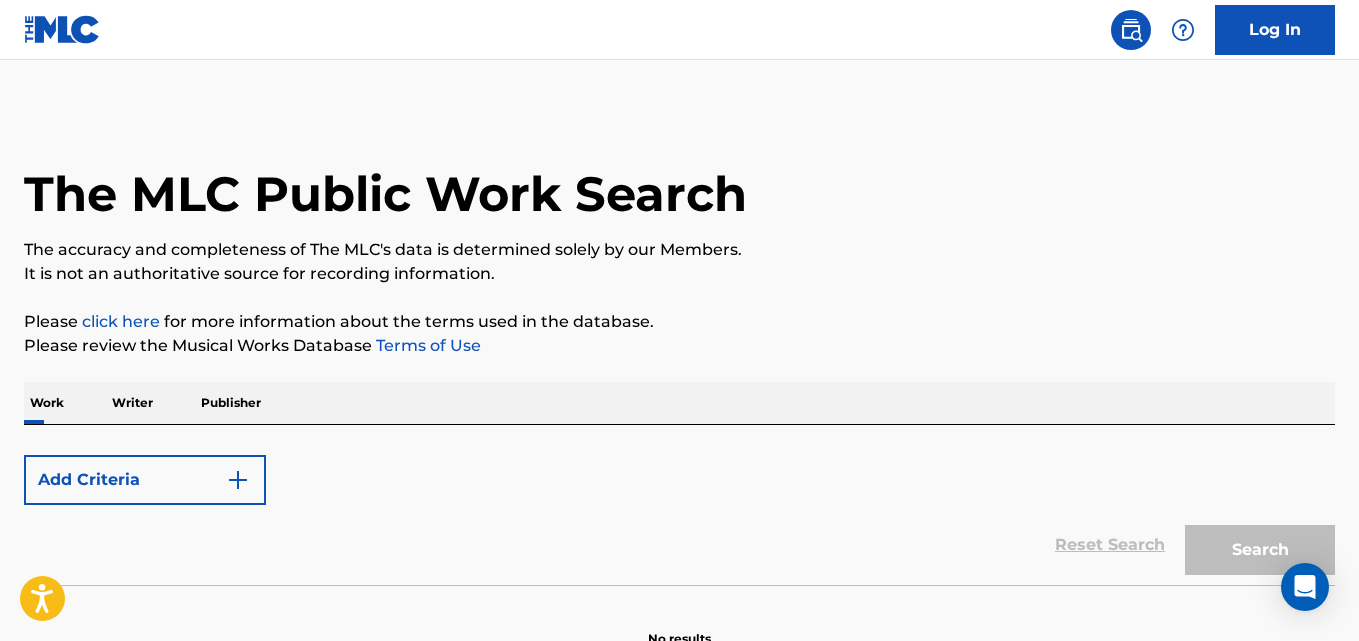 scroll, scrollTop: 113, scrollLeft: 0, axis: vertical 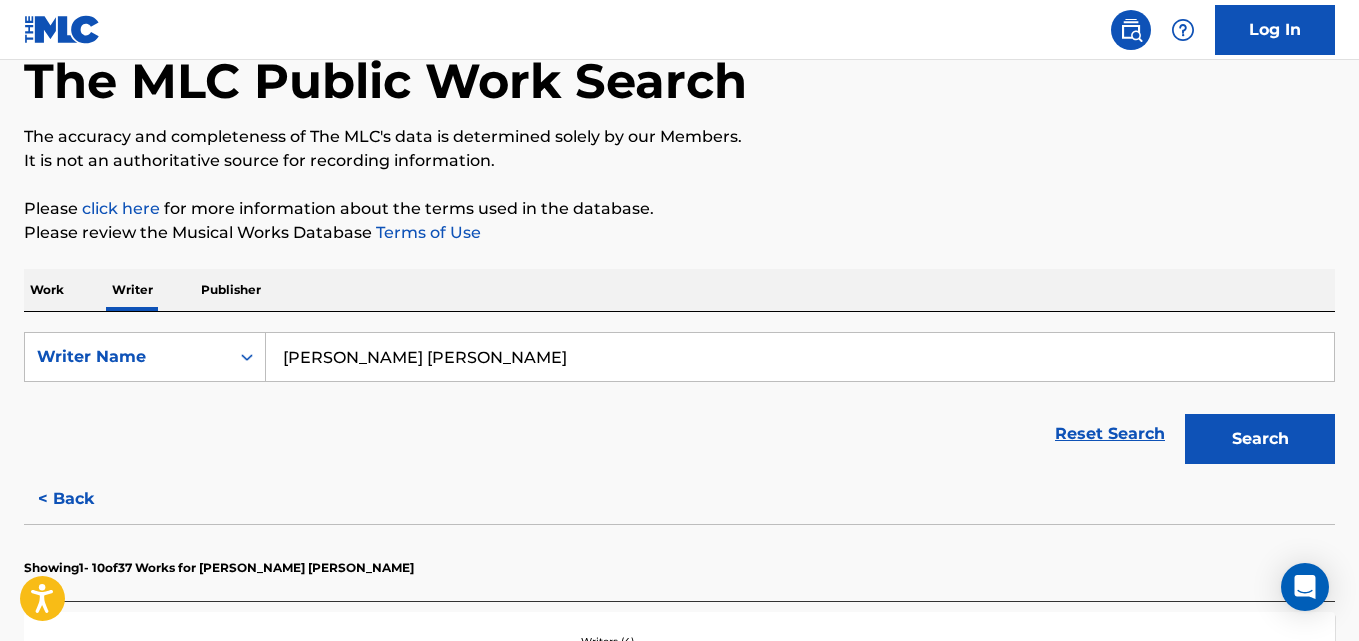 click on "Mikolas Josef capoun" at bounding box center [800, 357] 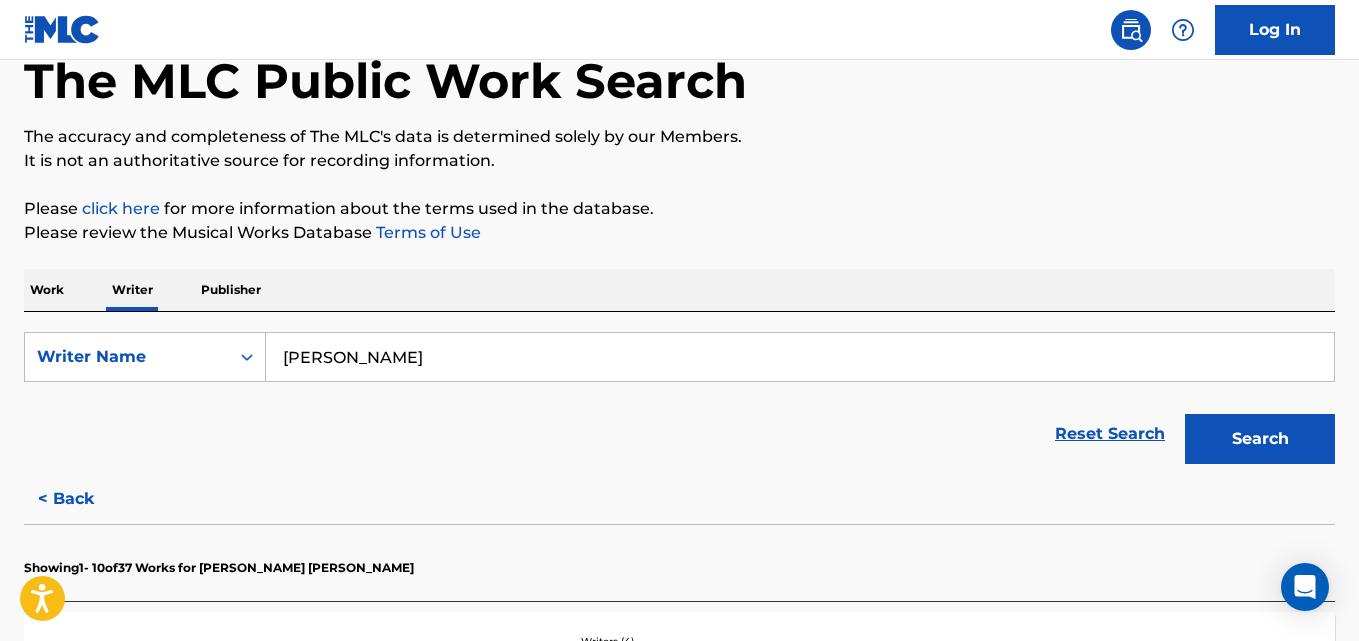 type on "Kumar Jitendra" 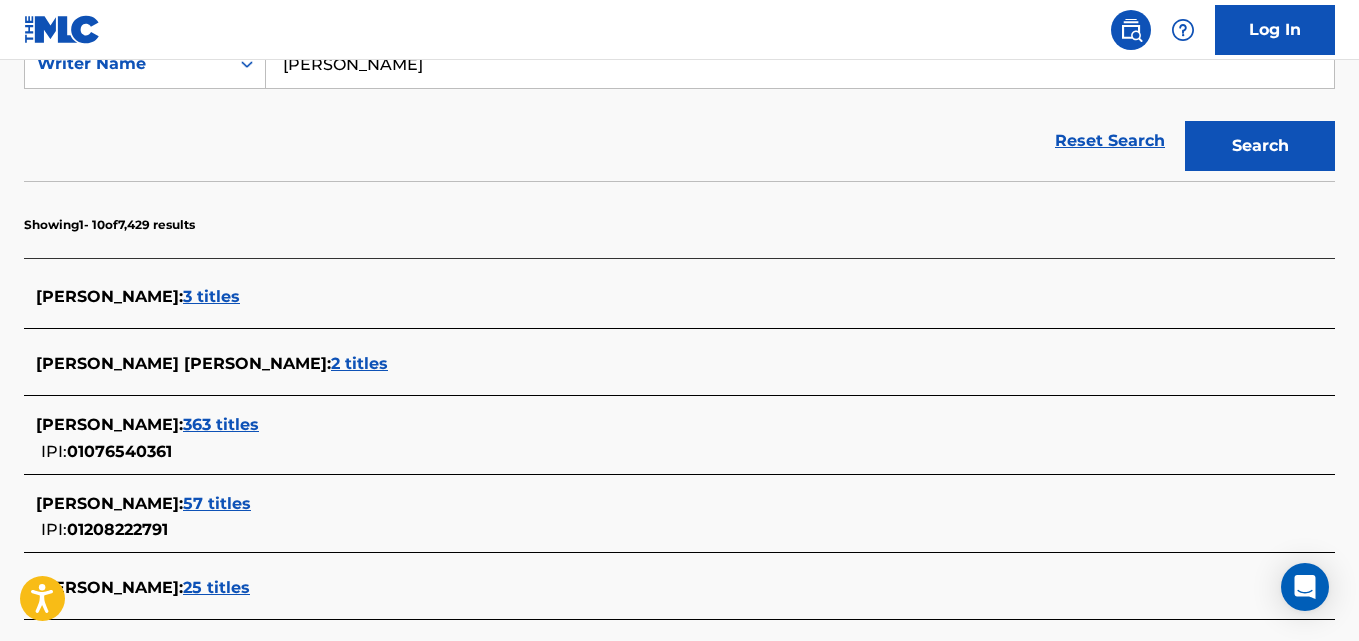 scroll, scrollTop: 429, scrollLeft: 0, axis: vertical 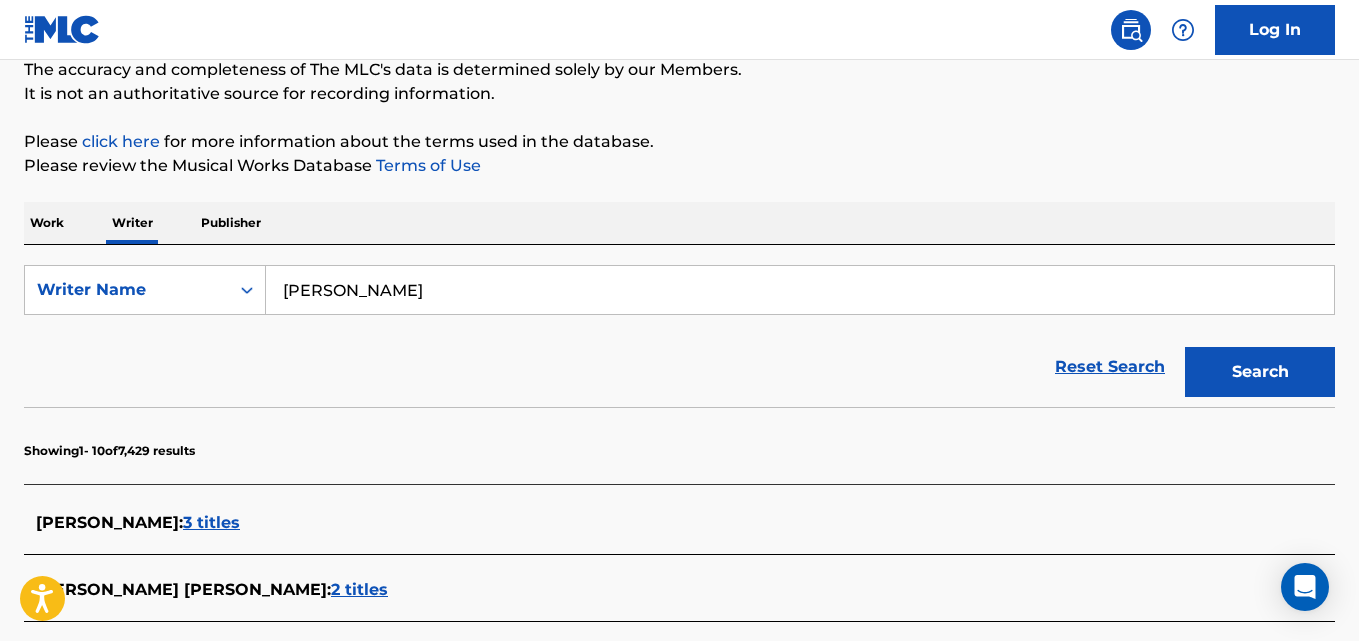 click on "Work" at bounding box center (47, 223) 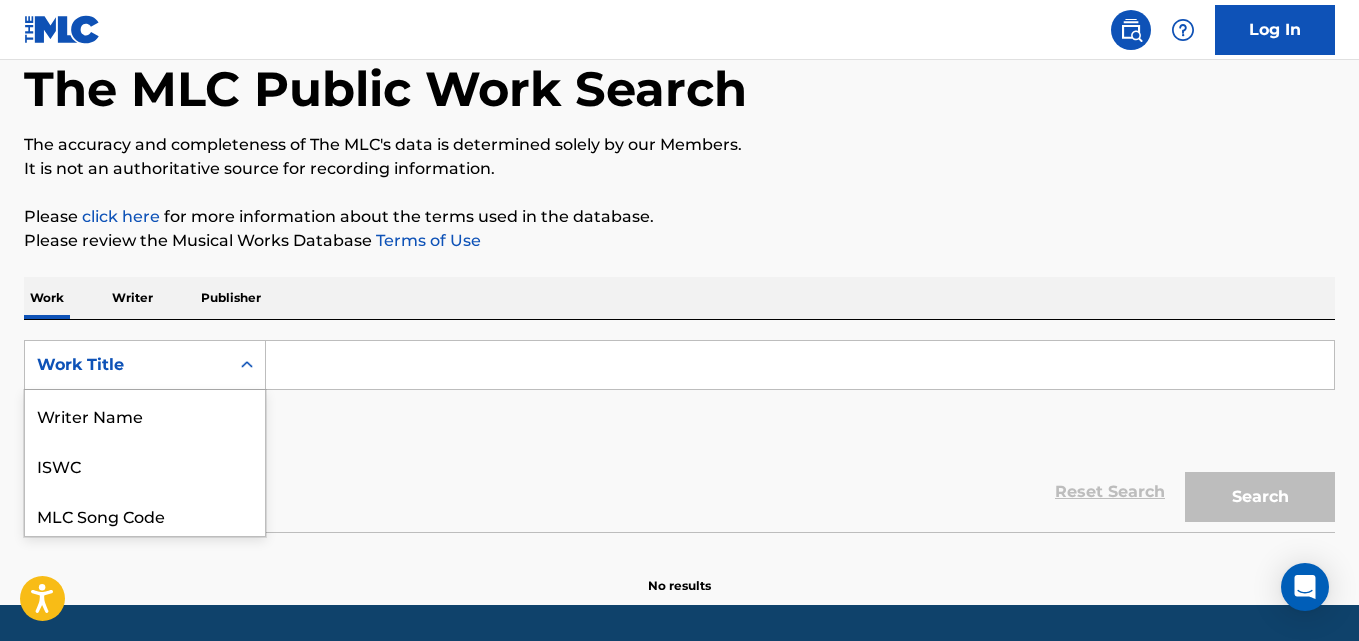 scroll, scrollTop: 147, scrollLeft: 0, axis: vertical 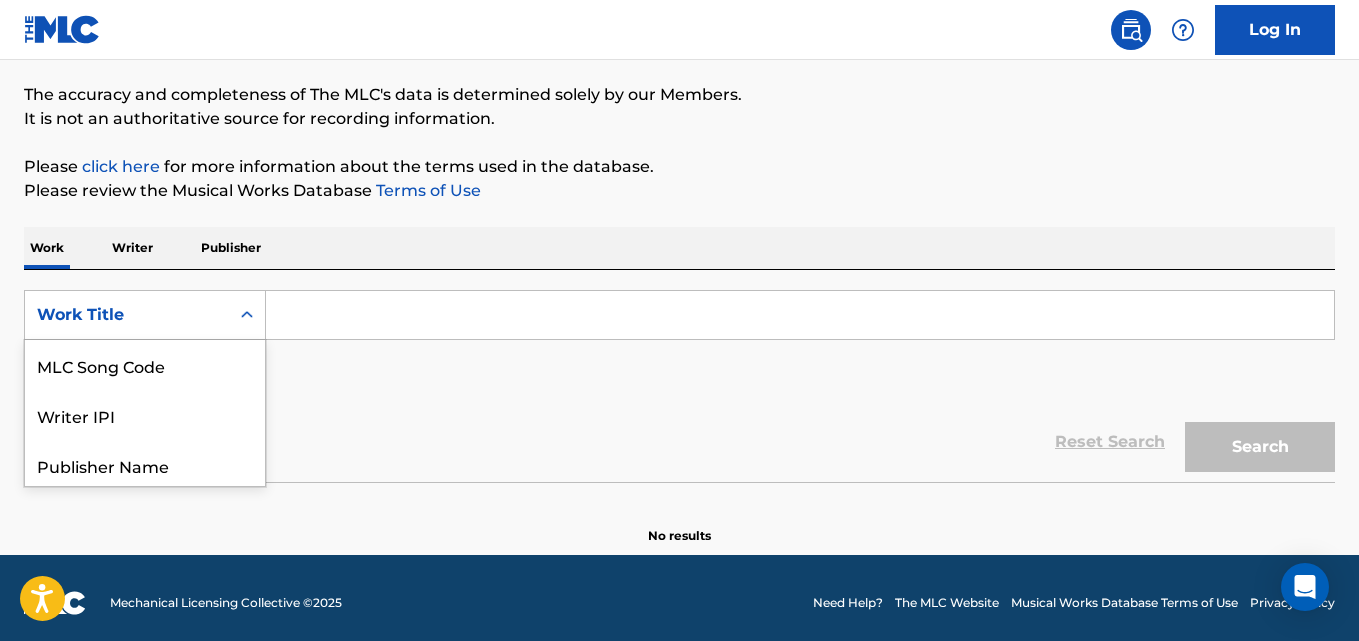 click on "Writer IPI" at bounding box center [145, 415] 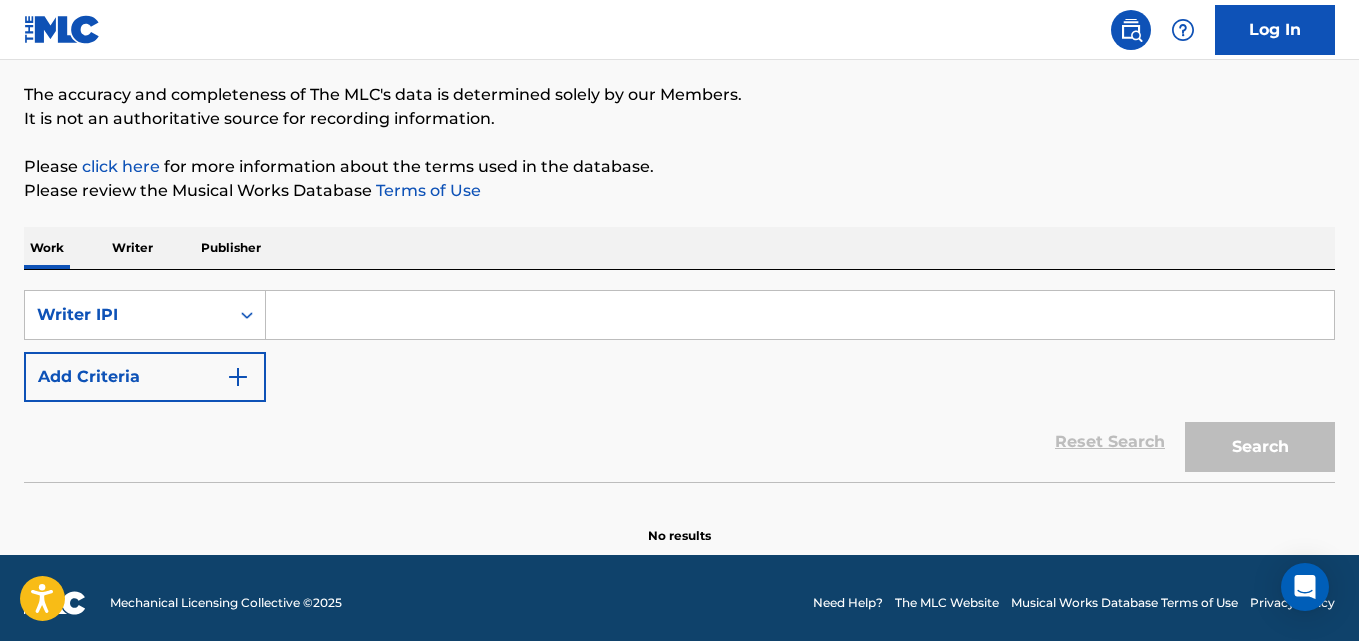 click at bounding box center [800, 315] 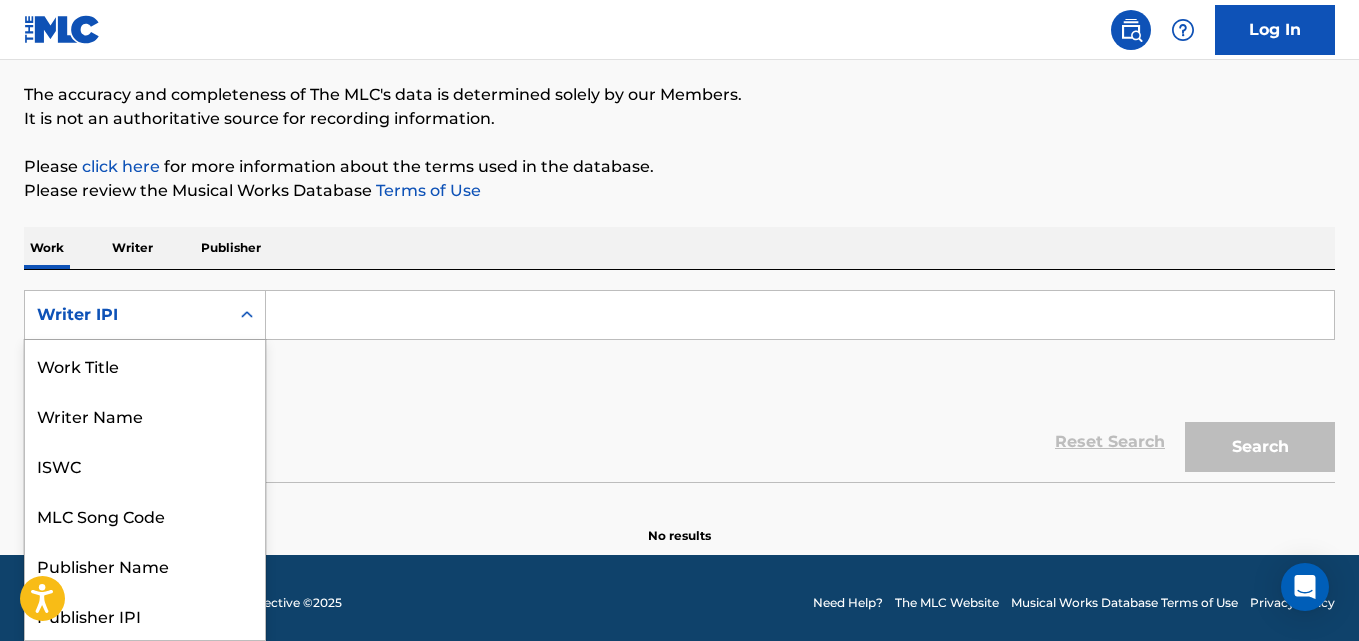 scroll, scrollTop: 100, scrollLeft: 0, axis: vertical 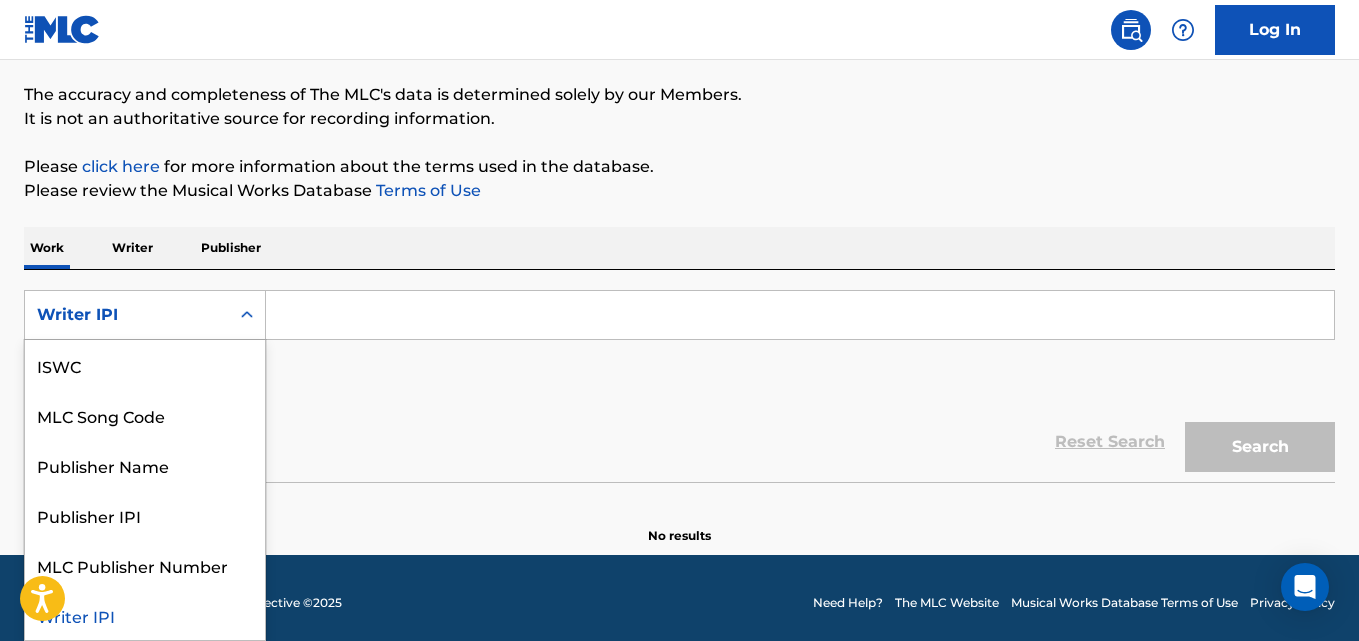 click on "MLC Song Code" at bounding box center [145, 415] 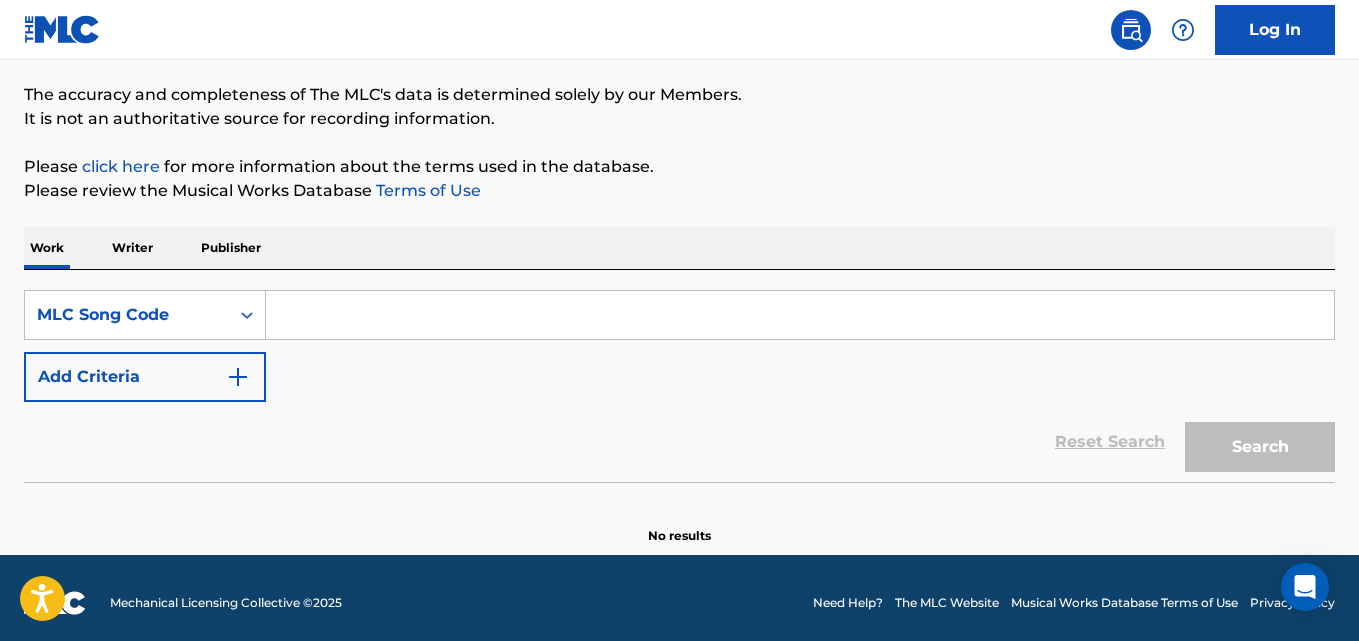 click at bounding box center [800, 315] 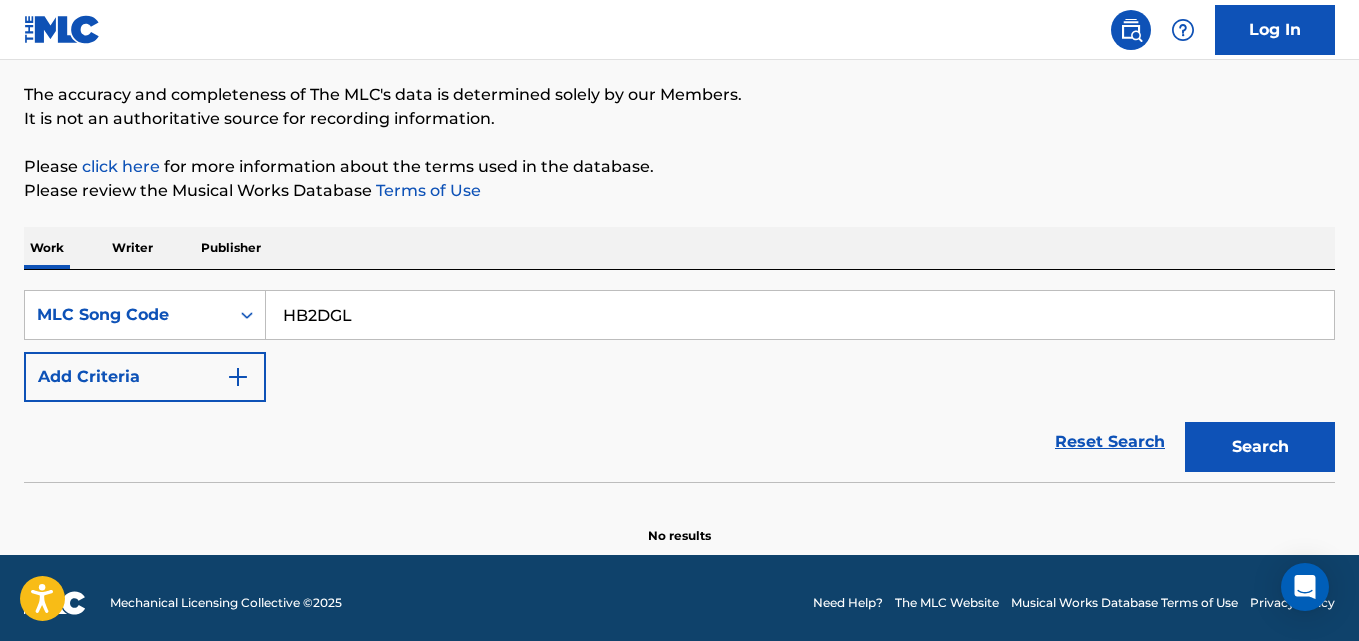 type on "HB2DGL" 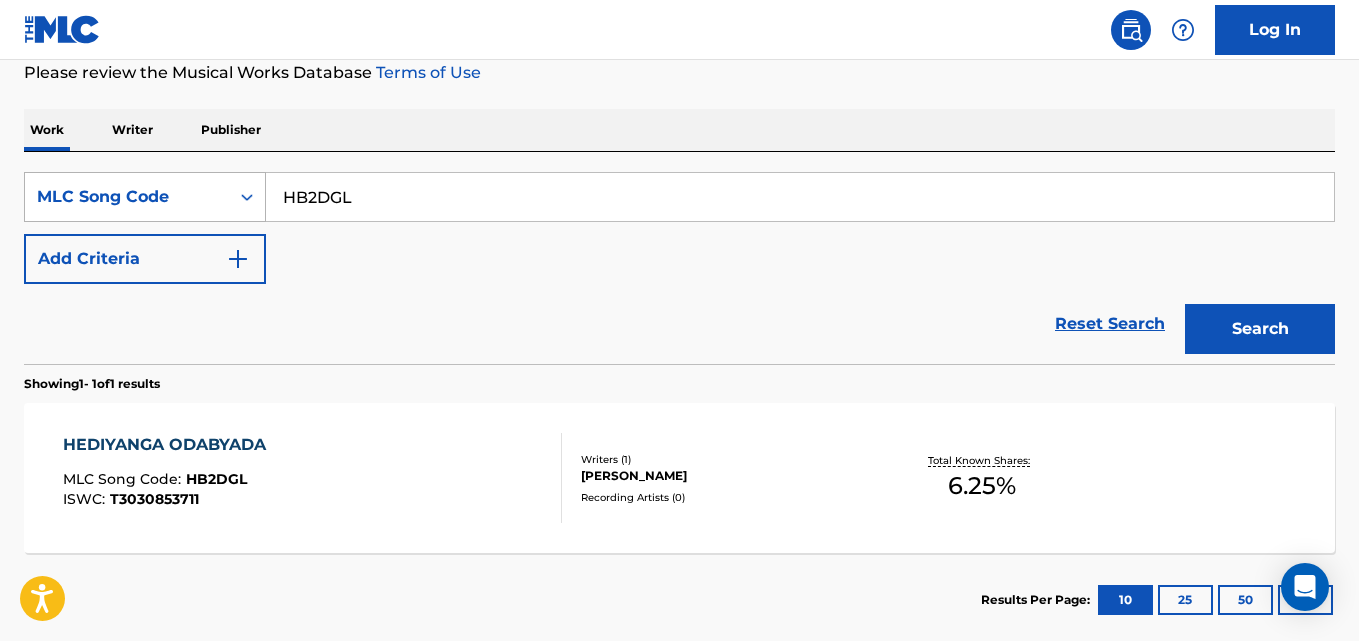 scroll, scrollTop: 209, scrollLeft: 0, axis: vertical 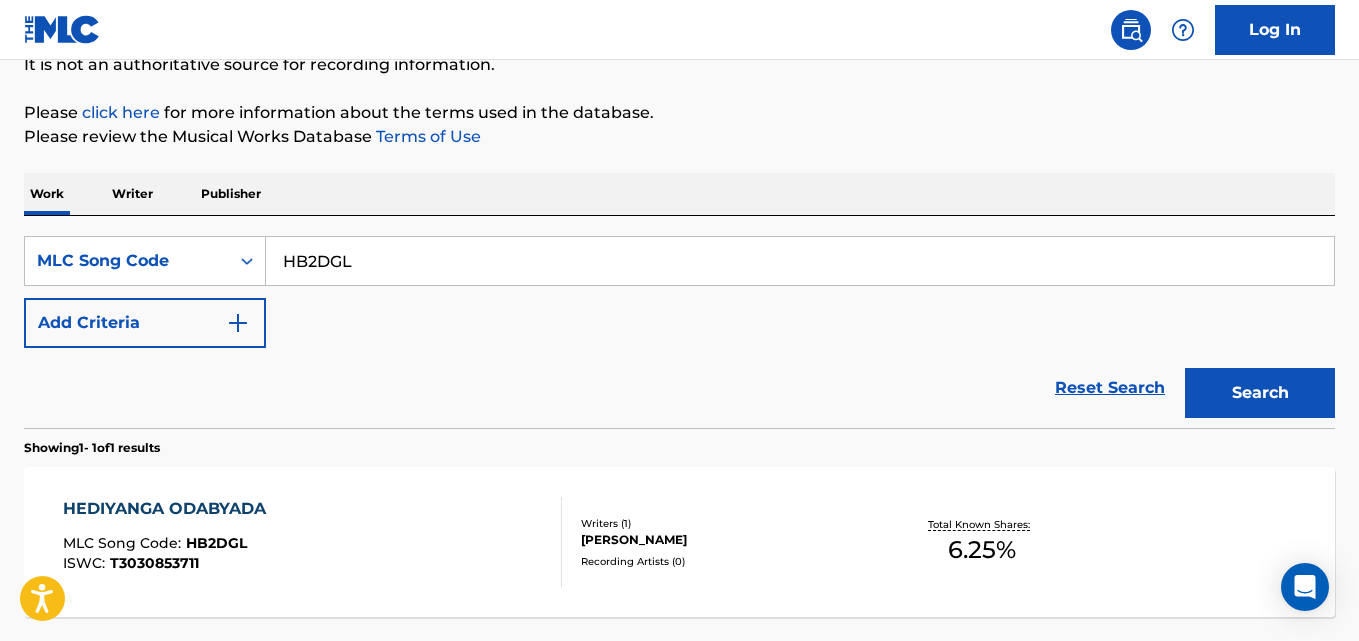 click on "HEDIYANGA ODABYADA MLC Song Code : HB2DGL ISWC : T3030853711 Writers ( 1 ) JITENDRA KUMAR Recording Artists ( 0 ) Total Known Shares: 6.25 %" at bounding box center (679, 542) 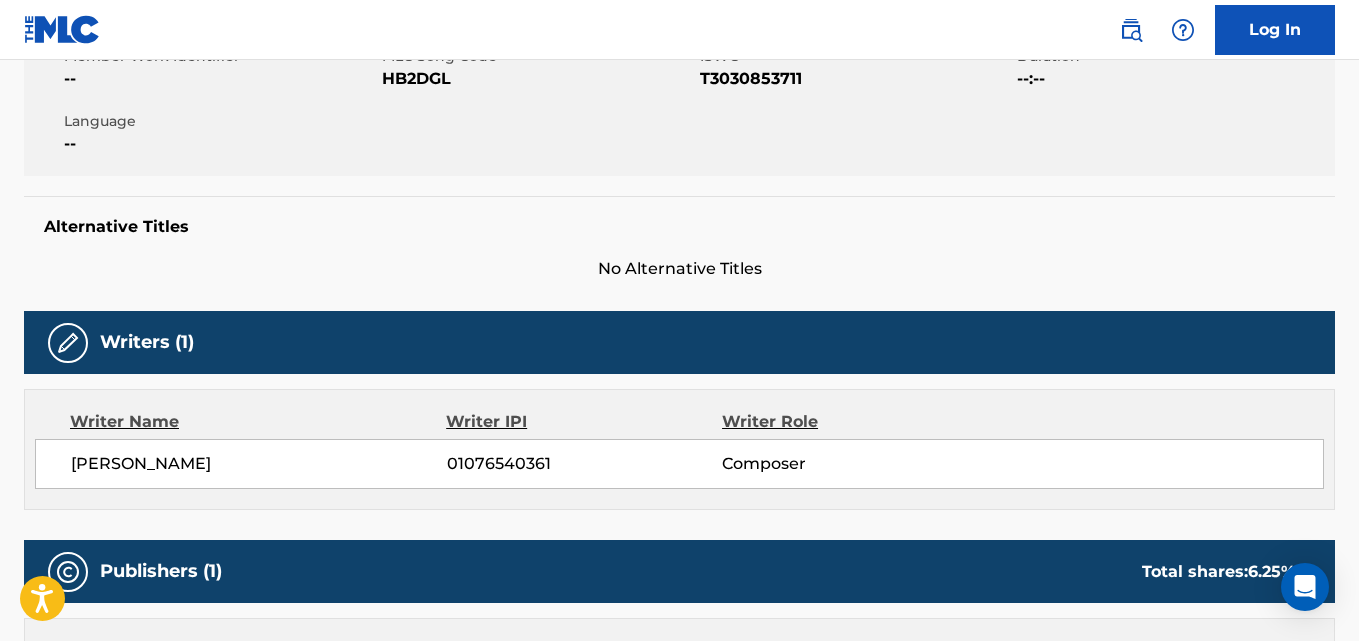 scroll, scrollTop: 0, scrollLeft: 0, axis: both 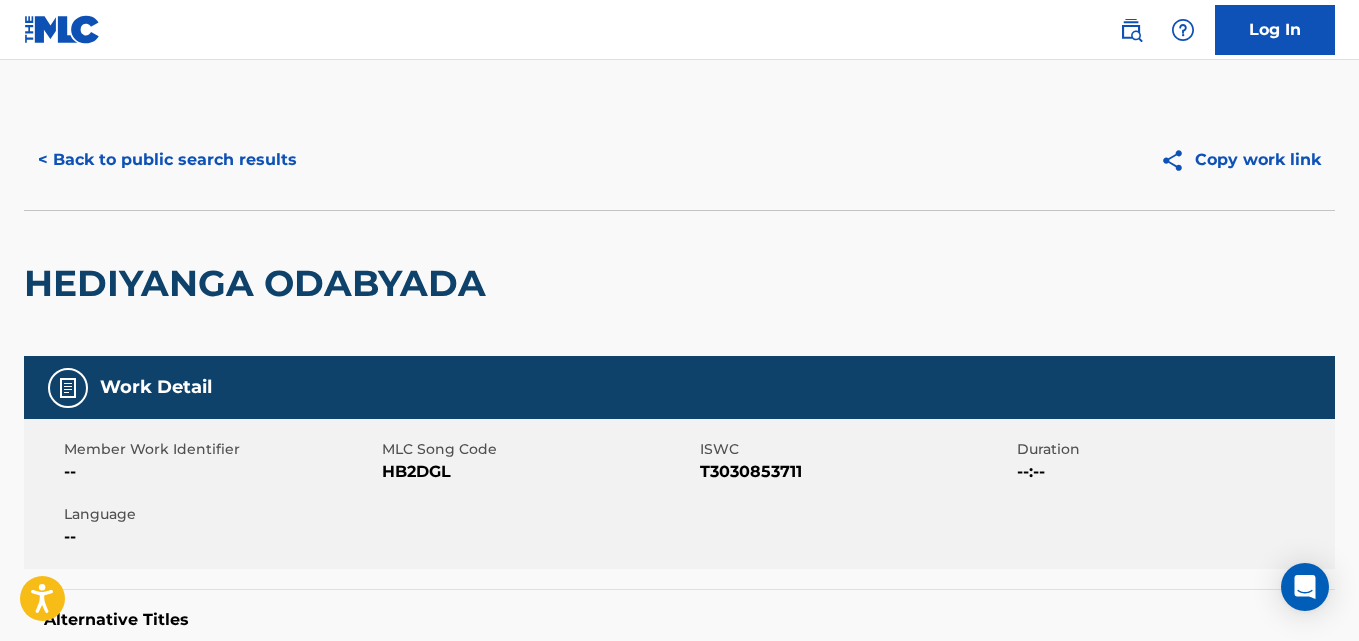 click on "< Back to public search results" at bounding box center (167, 160) 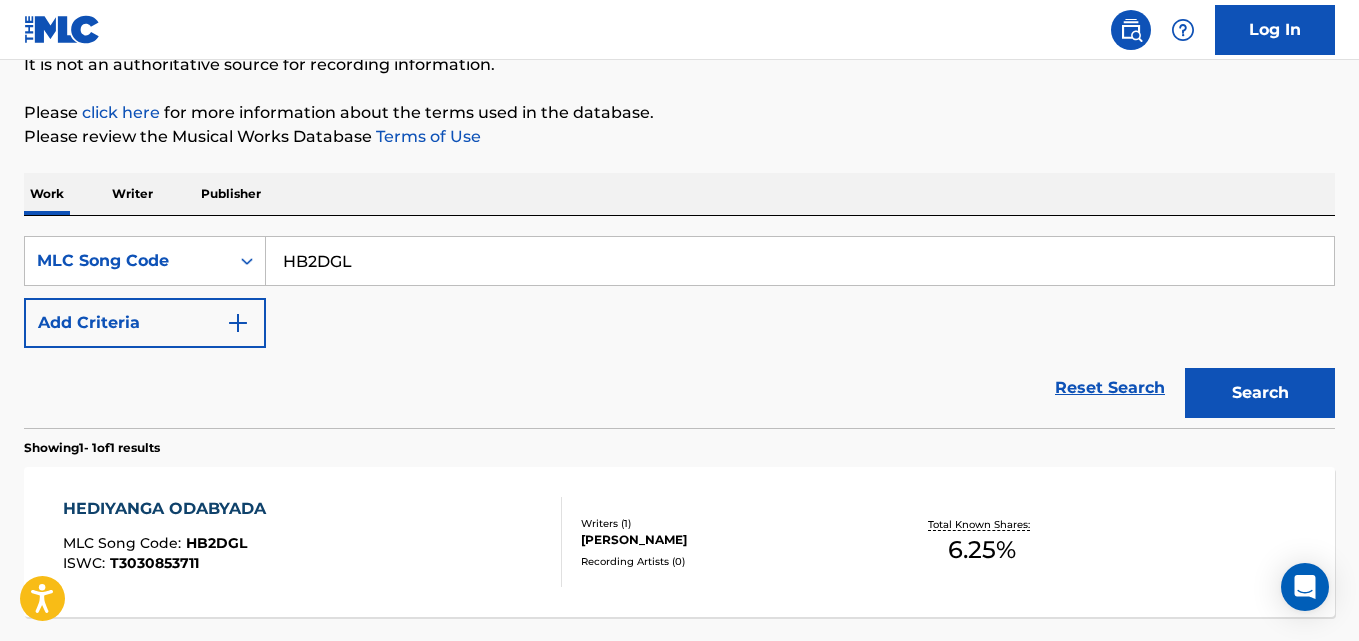 click on "Writer" at bounding box center (132, 194) 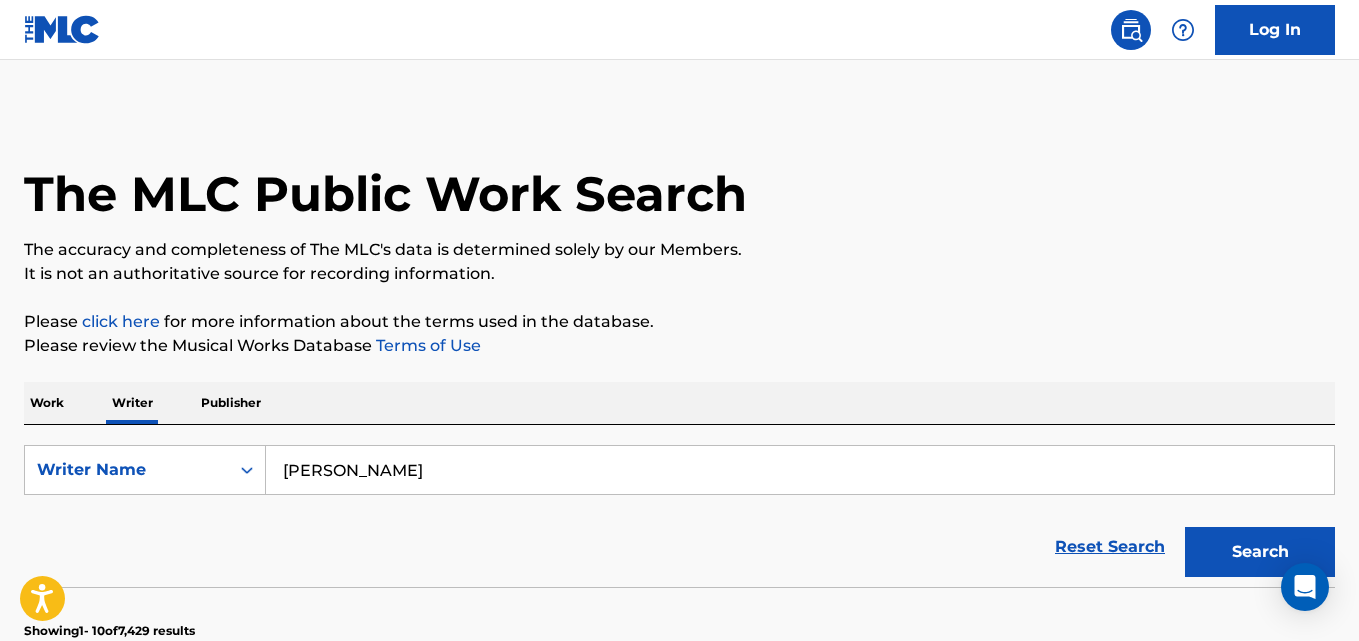 click on "Kumar Jitendra" at bounding box center [800, 470] 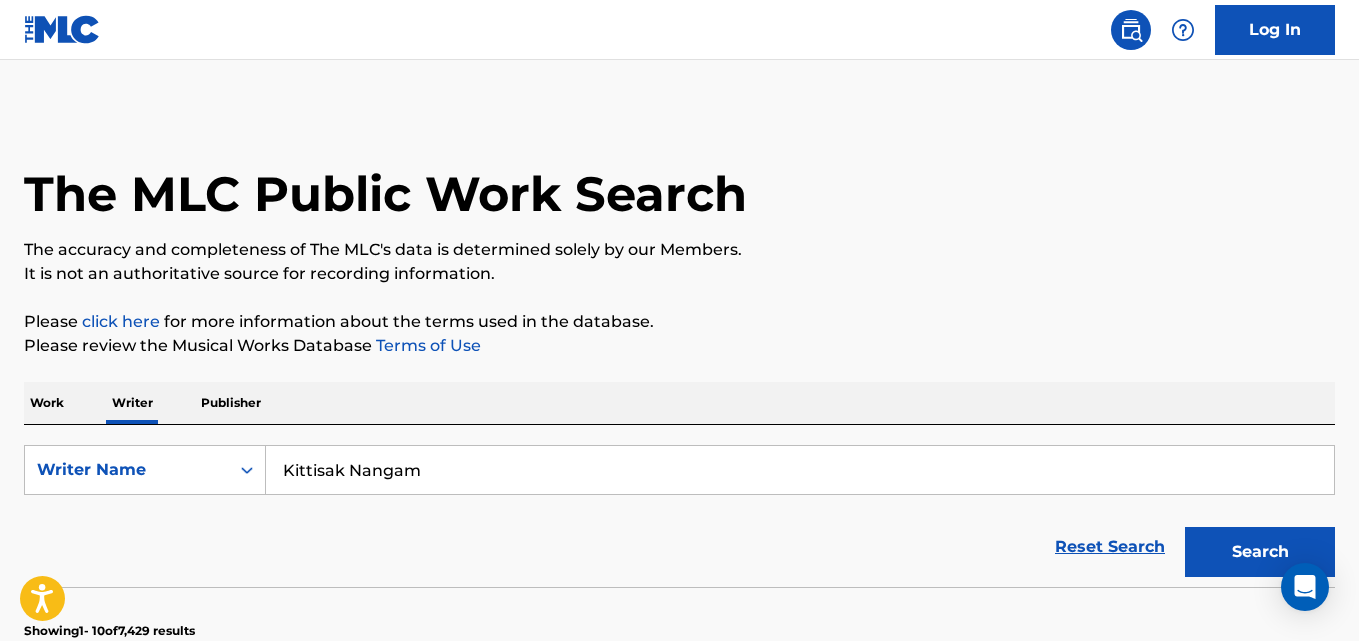 click on "Search" at bounding box center (1260, 552) 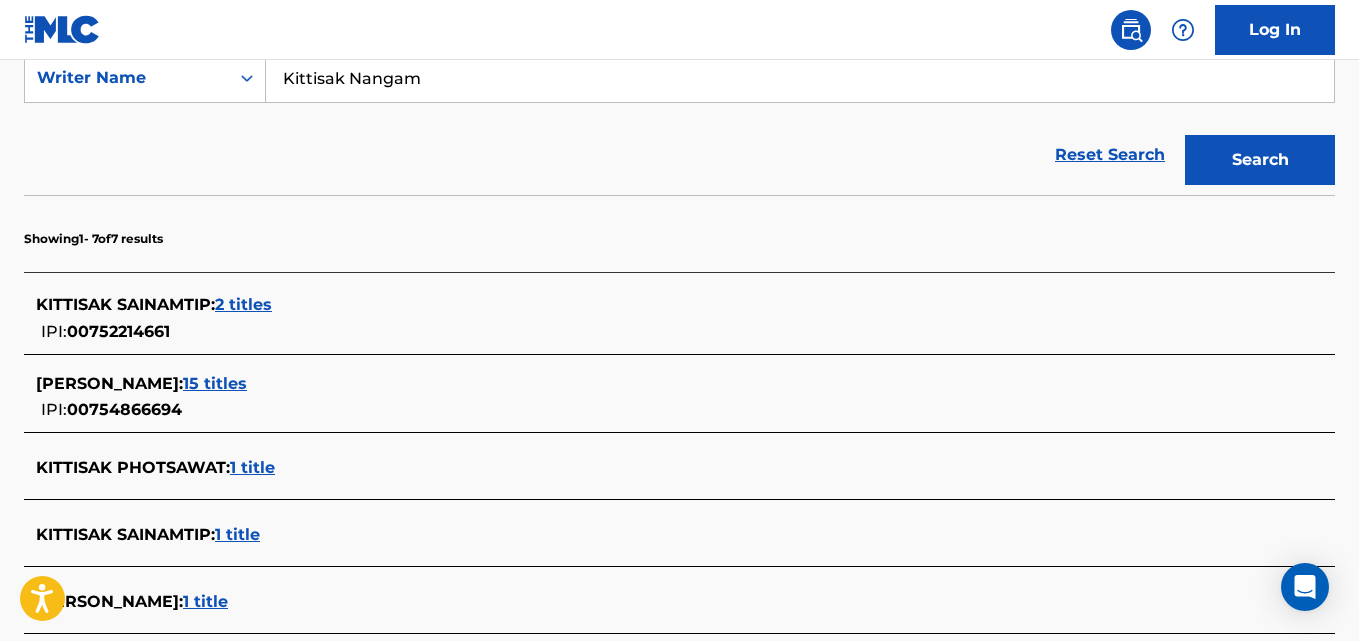 scroll, scrollTop: 391, scrollLeft: 0, axis: vertical 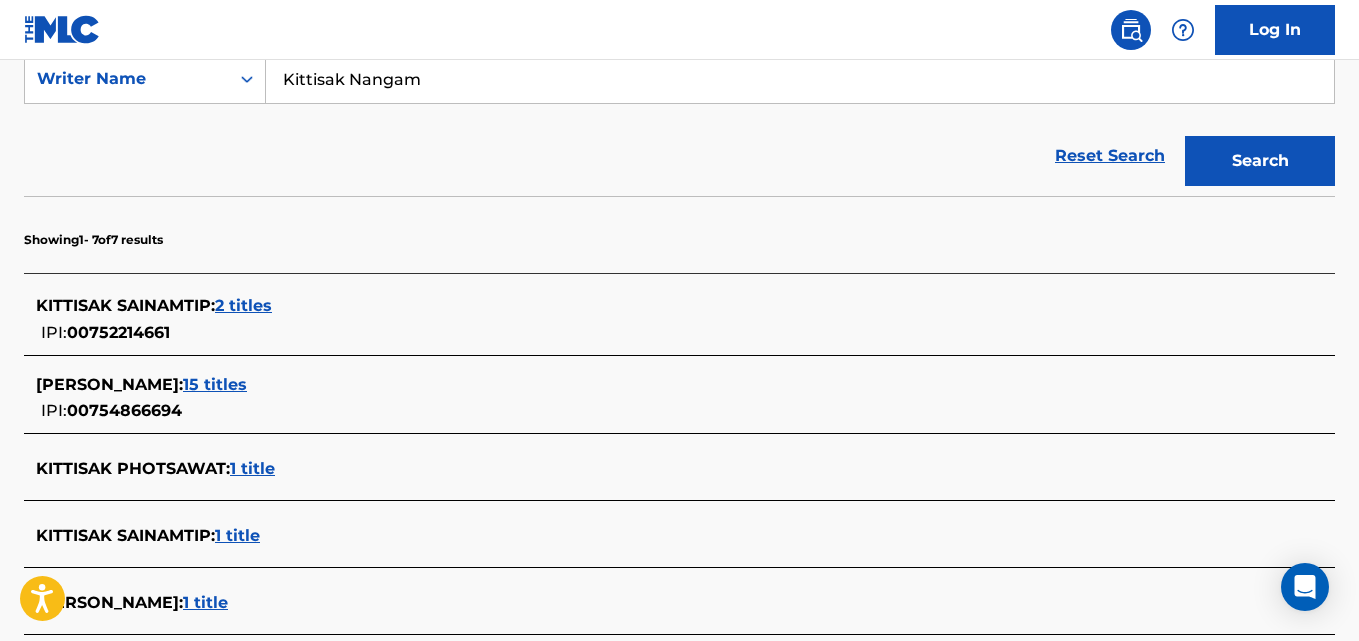 click on "Kittisak Nangam" at bounding box center [800, 79] 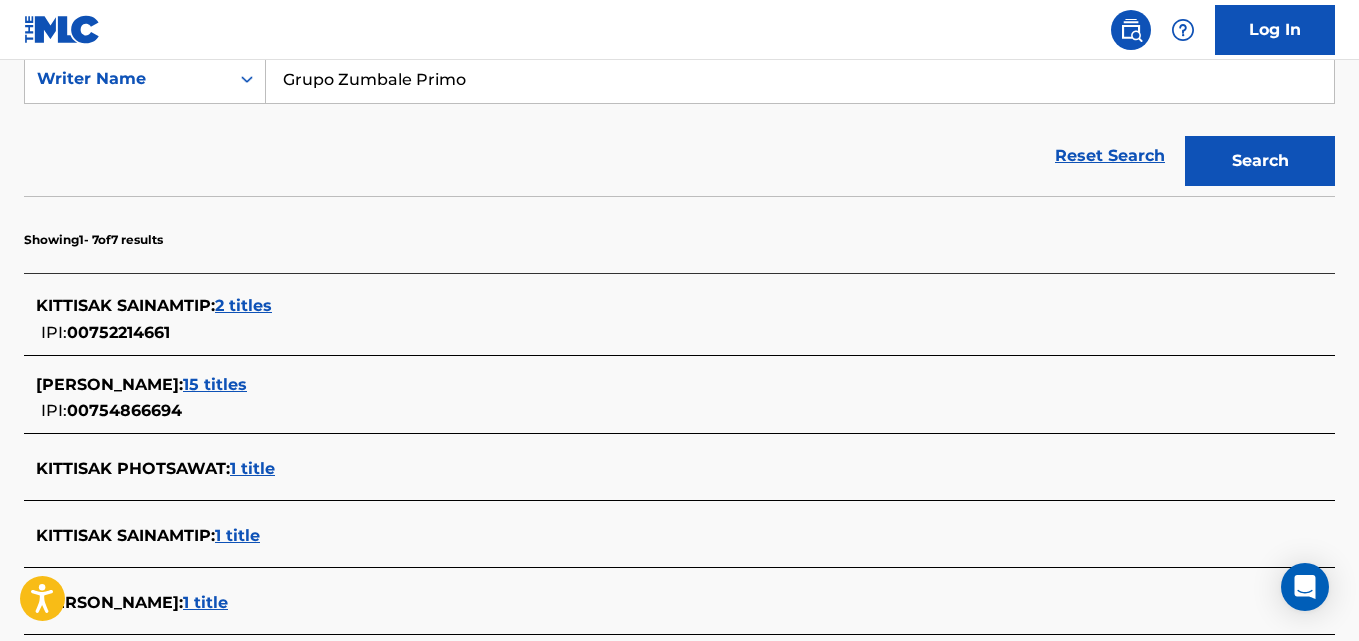 click on "Search" at bounding box center (1260, 161) 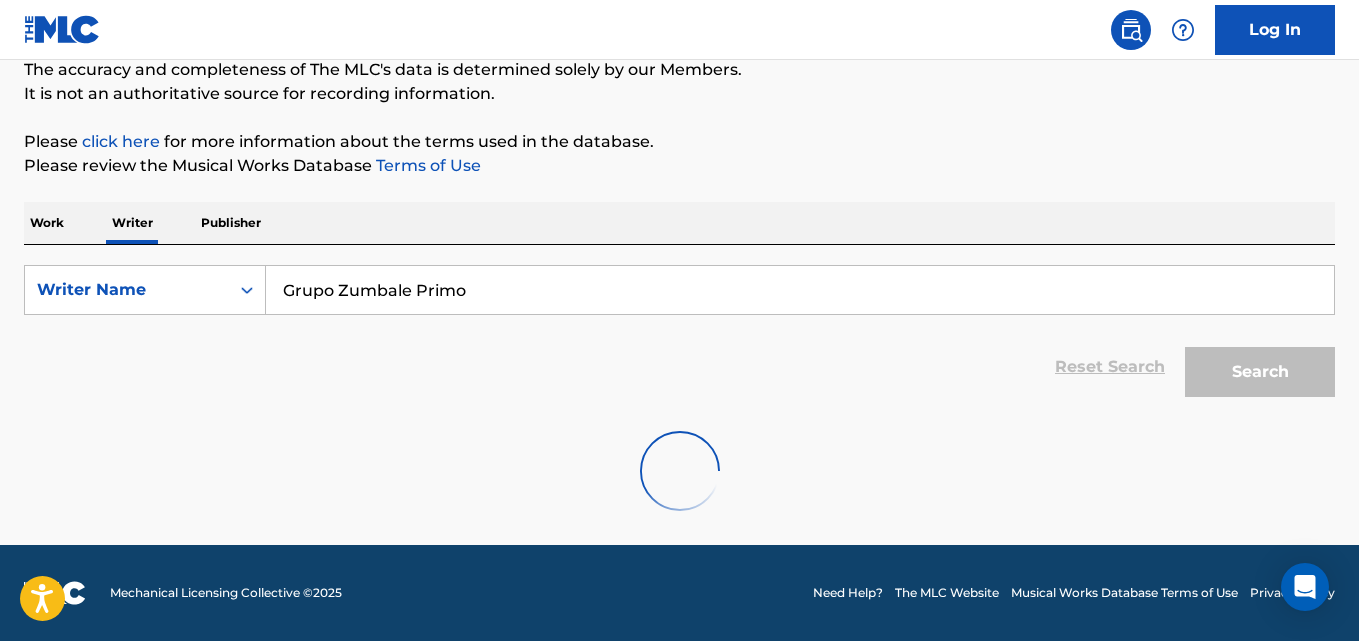 scroll, scrollTop: 180, scrollLeft: 0, axis: vertical 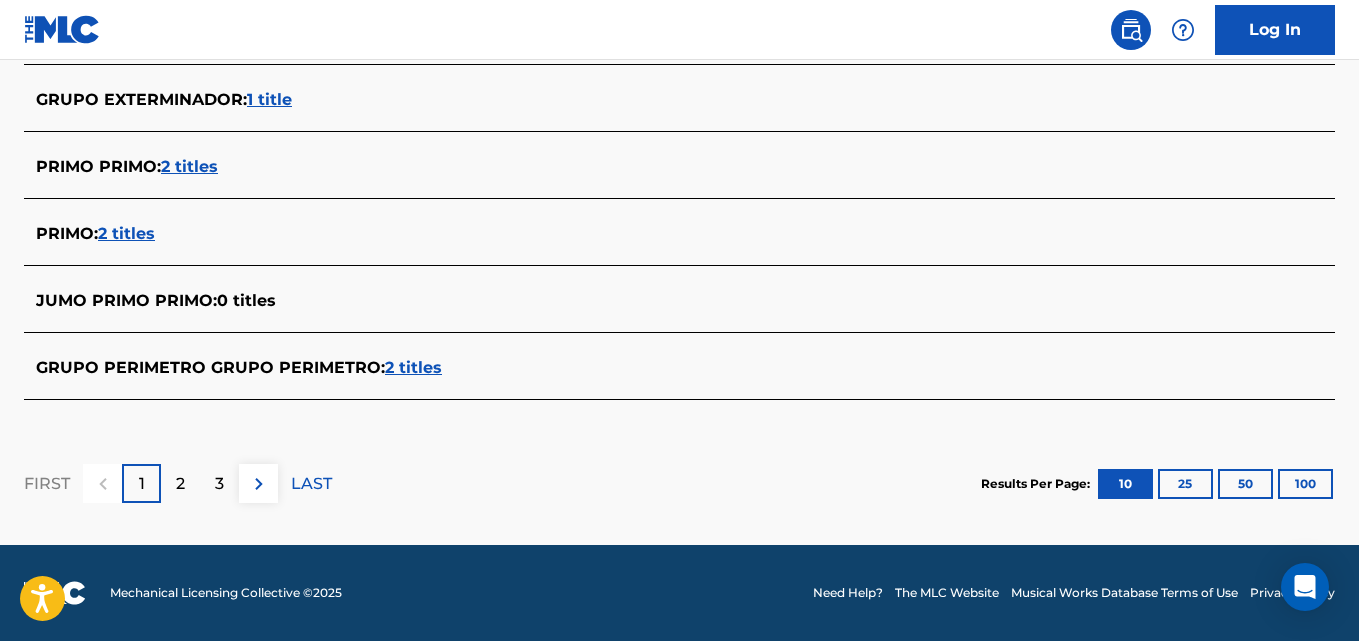 click on "2" at bounding box center [180, 484] 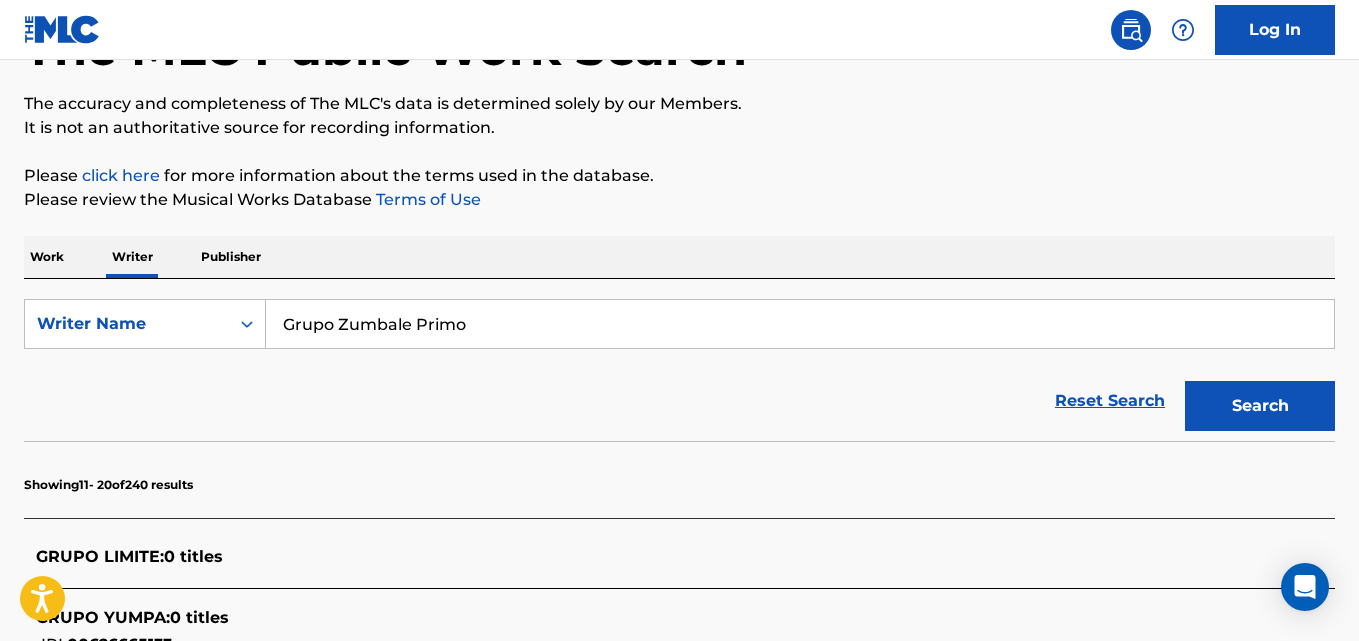 scroll, scrollTop: 0, scrollLeft: 0, axis: both 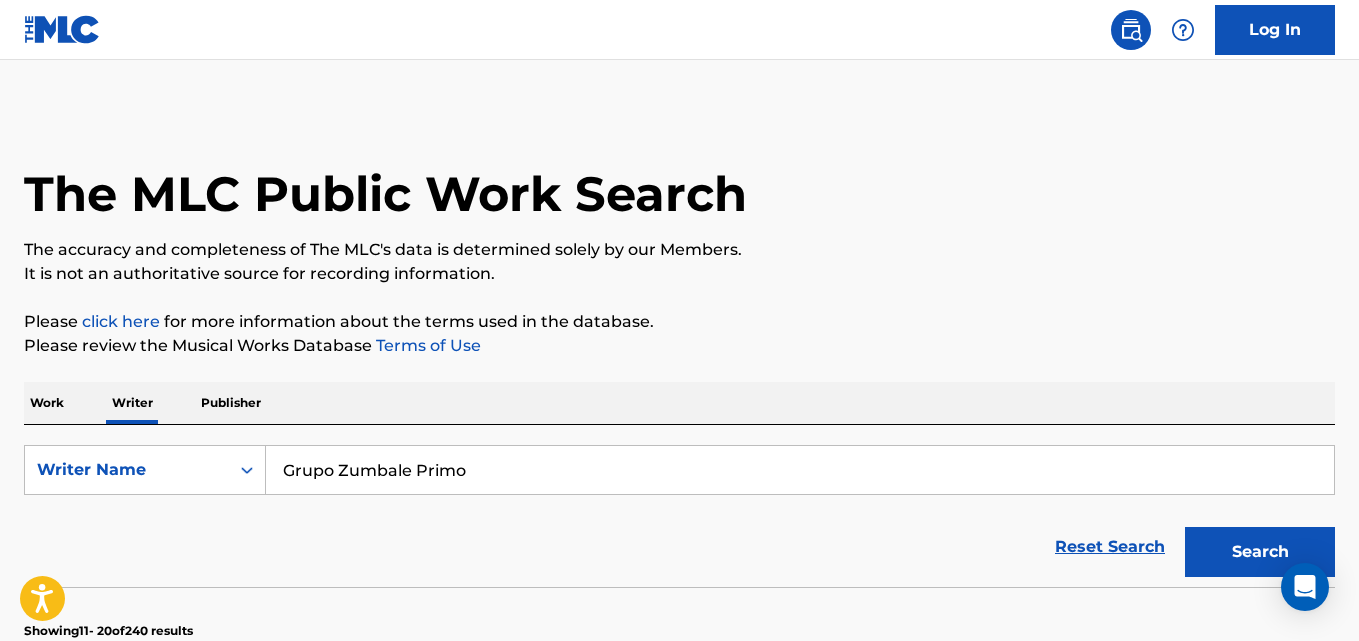 click on "Grupo Zumbale Primo" at bounding box center [800, 470] 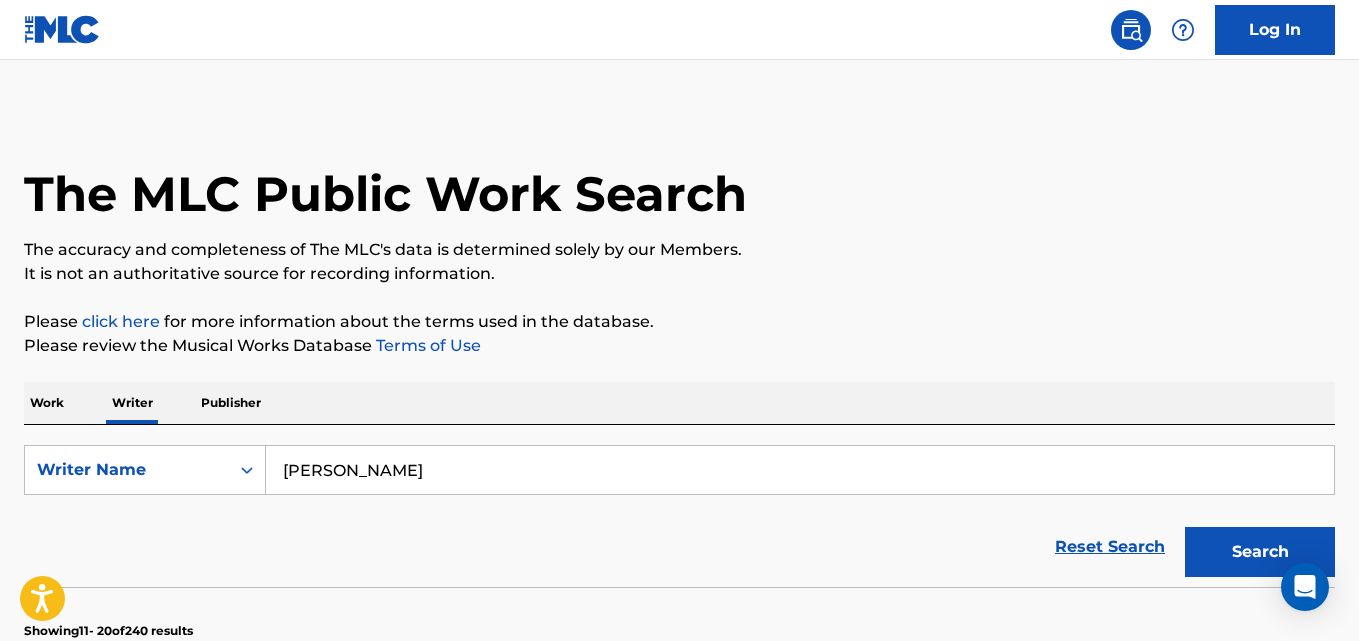 click on "Search" at bounding box center [1260, 552] 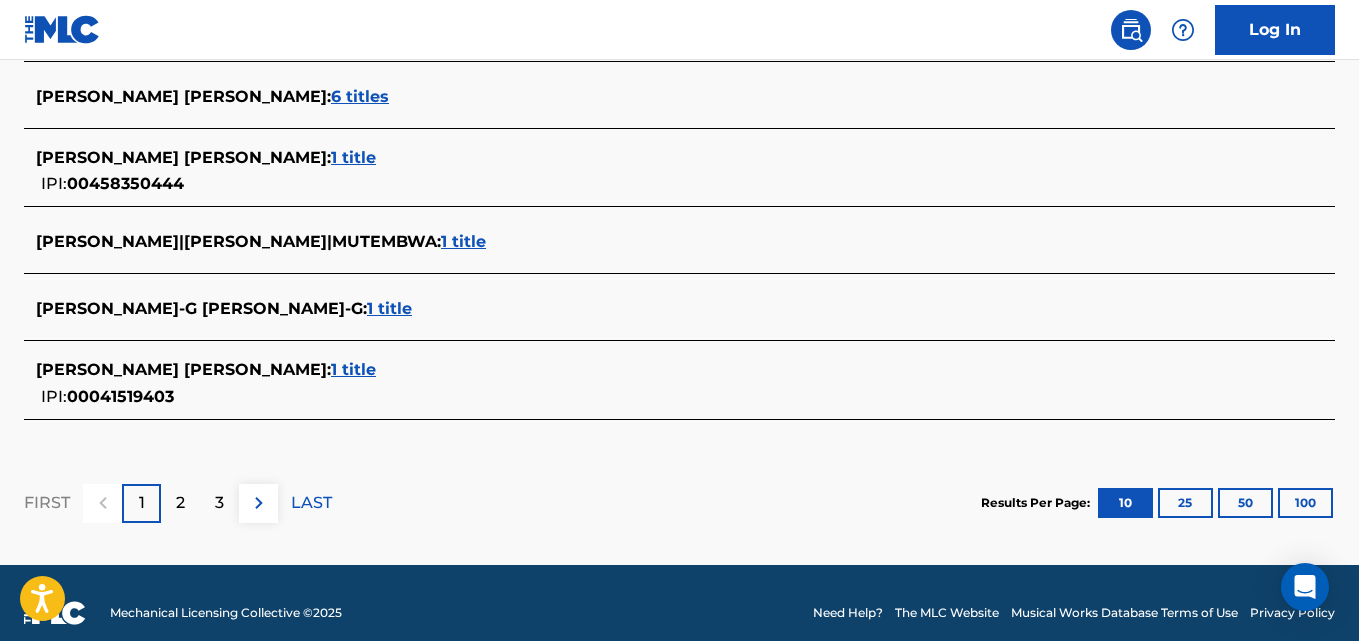 scroll, scrollTop: 973, scrollLeft: 0, axis: vertical 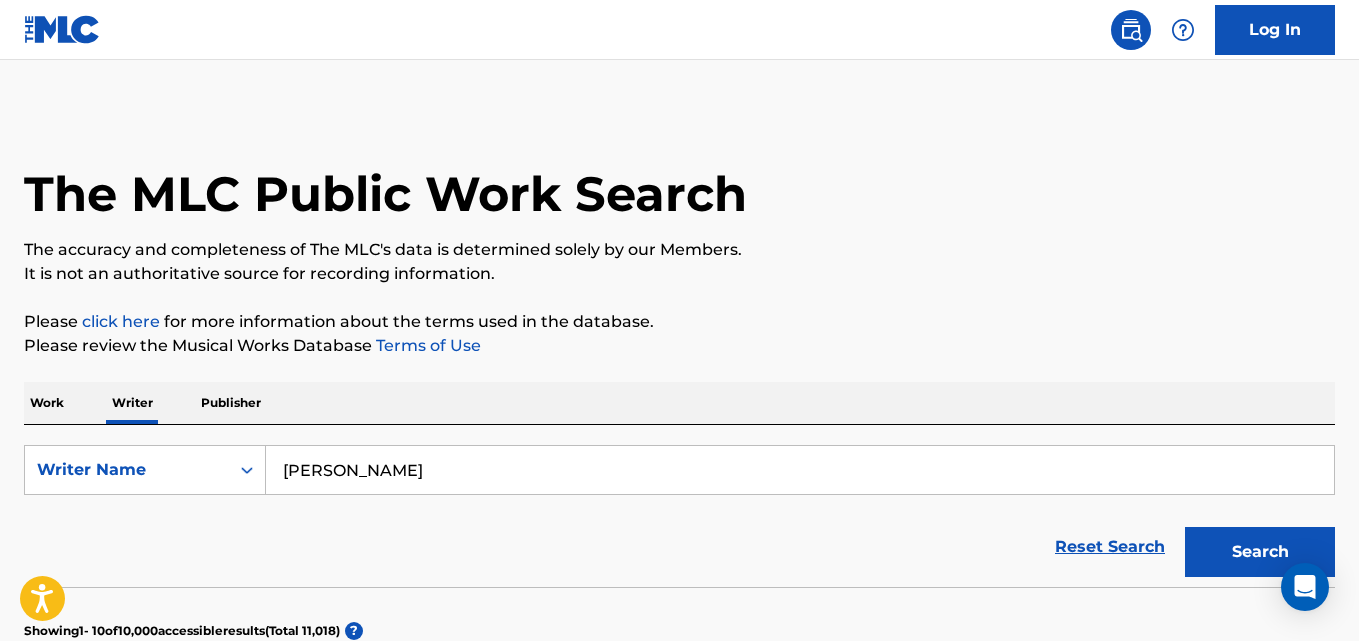 click on "Brian Rahmattio" at bounding box center [800, 470] 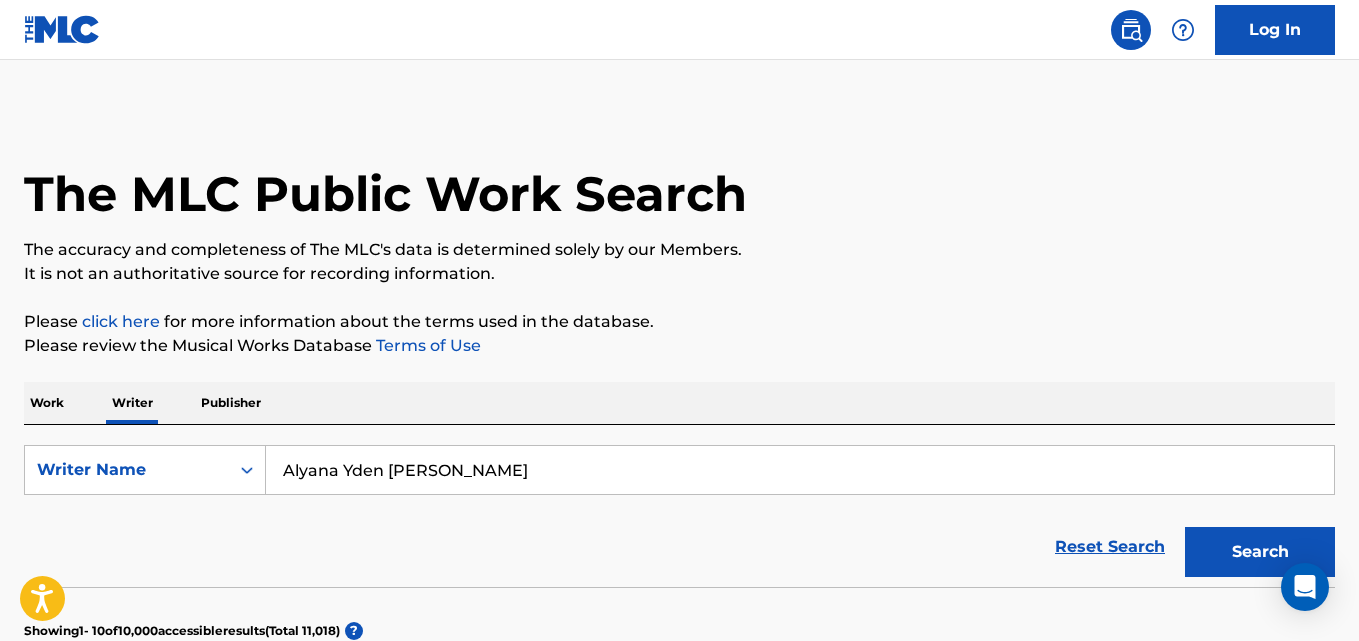 type on "Alyana Yden Capili" 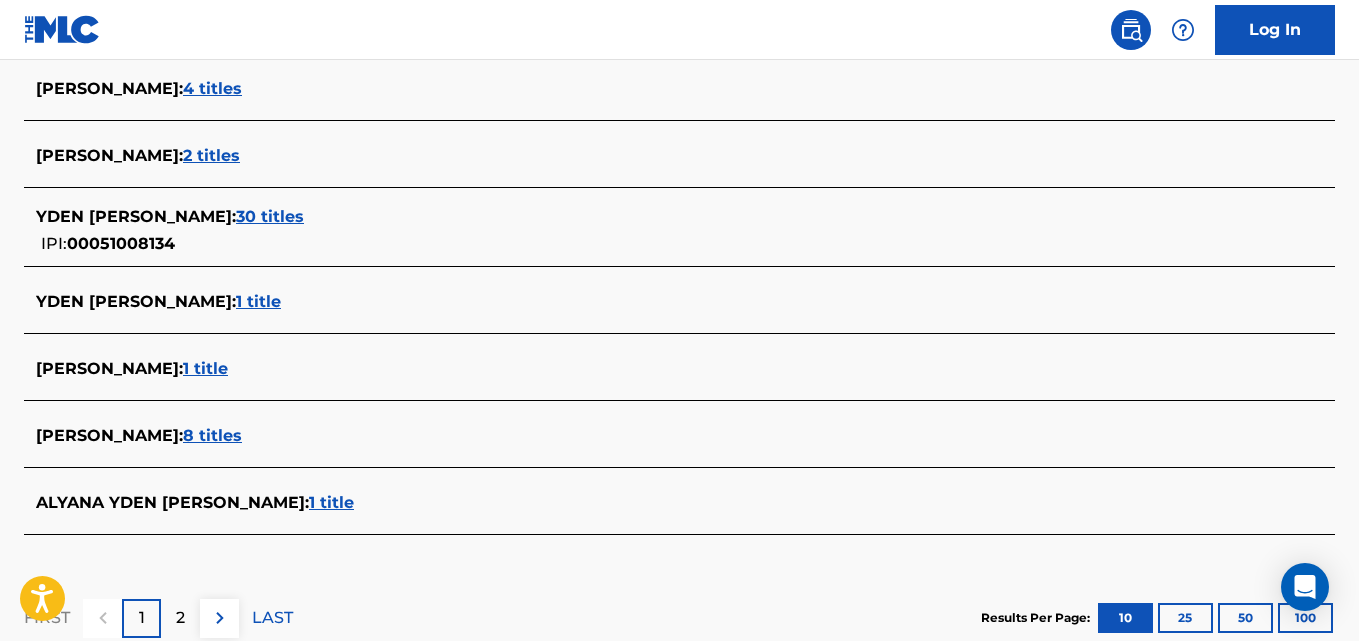 scroll, scrollTop: 853, scrollLeft: 0, axis: vertical 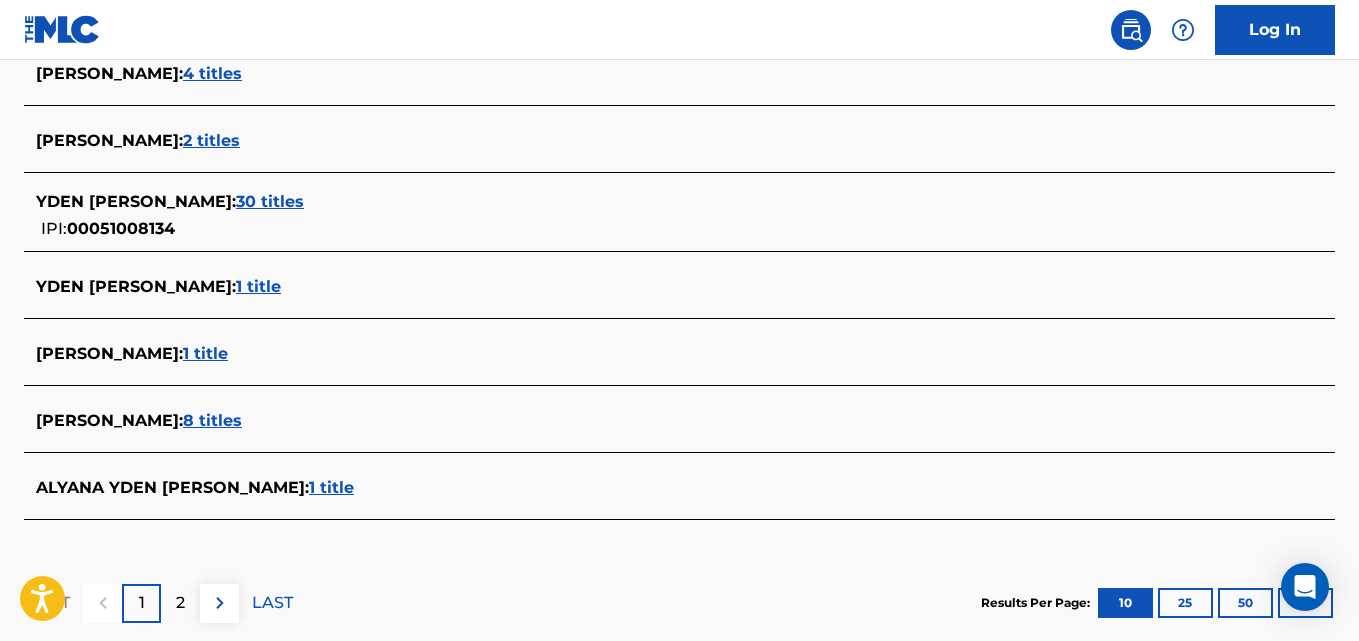 click on "1 title" at bounding box center (331, 487) 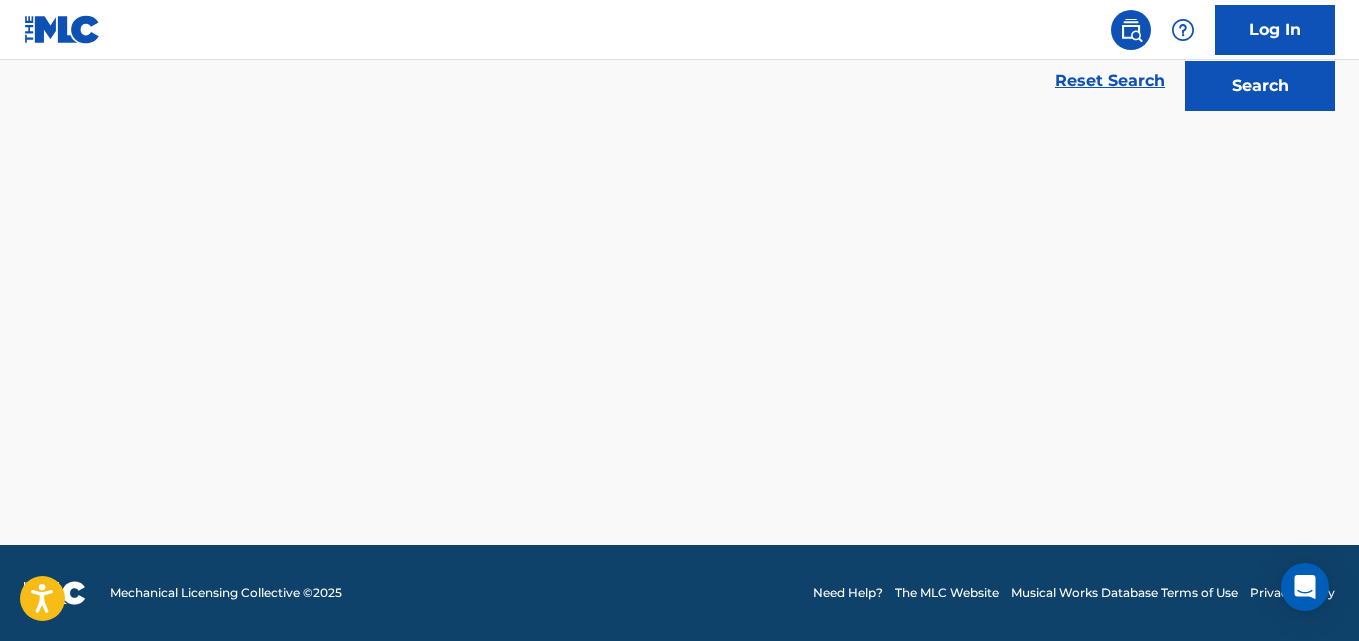 scroll, scrollTop: 466, scrollLeft: 0, axis: vertical 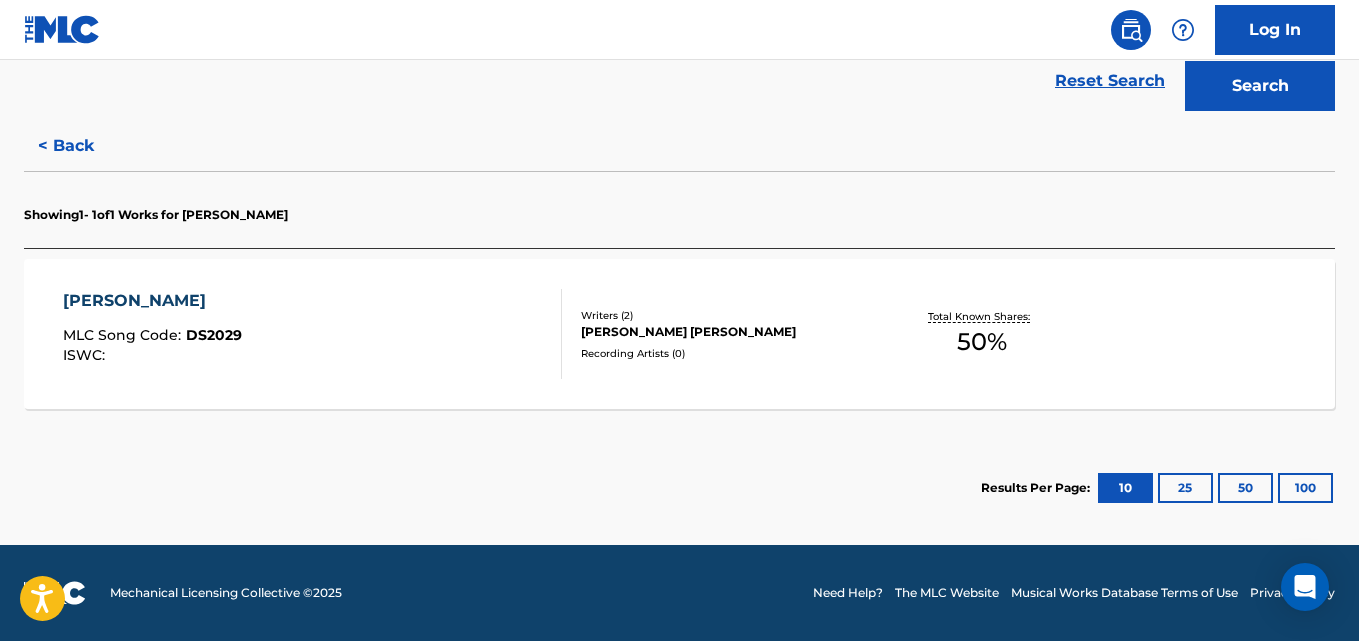 click on "DI MAWARI MLC Song Code : DS2029 ISWC : Writers ( 2 ) ALYANA YDEN CAPILI, PATRICK DAEZ HIZON Recording Artists ( 0 ) Total Known Shares: 50 %" at bounding box center (679, 334) 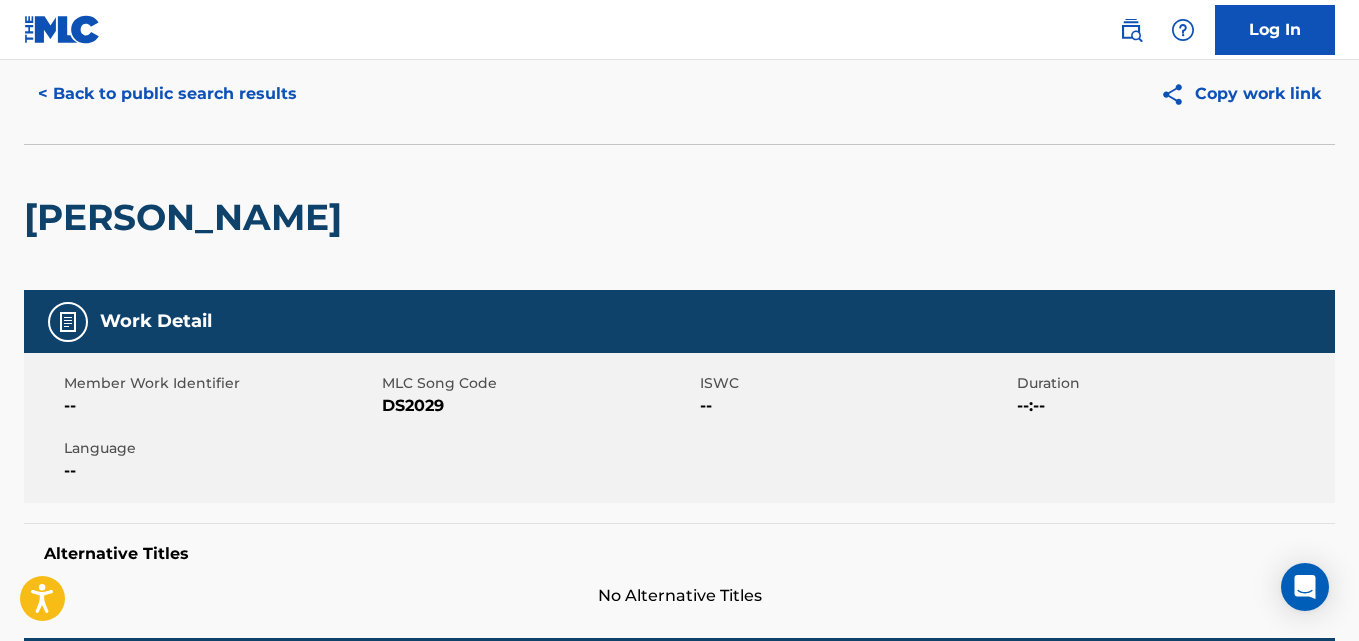 scroll, scrollTop: 0, scrollLeft: 0, axis: both 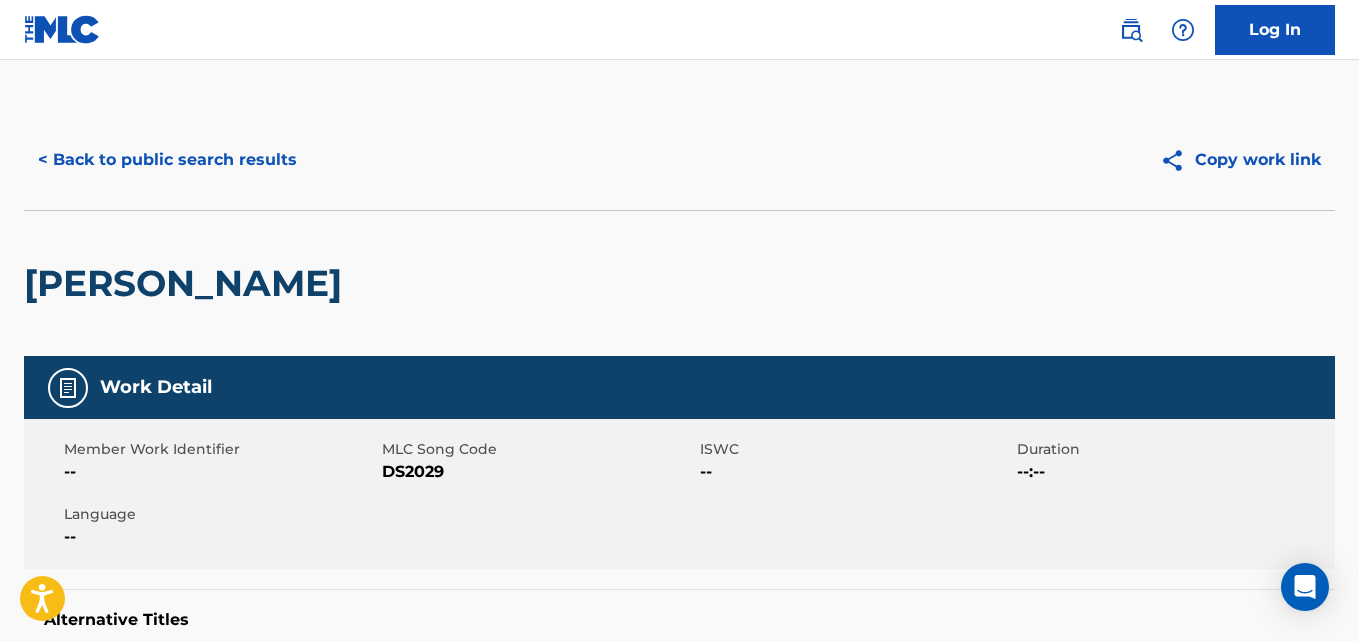 click on "< Back to public search results" at bounding box center [167, 160] 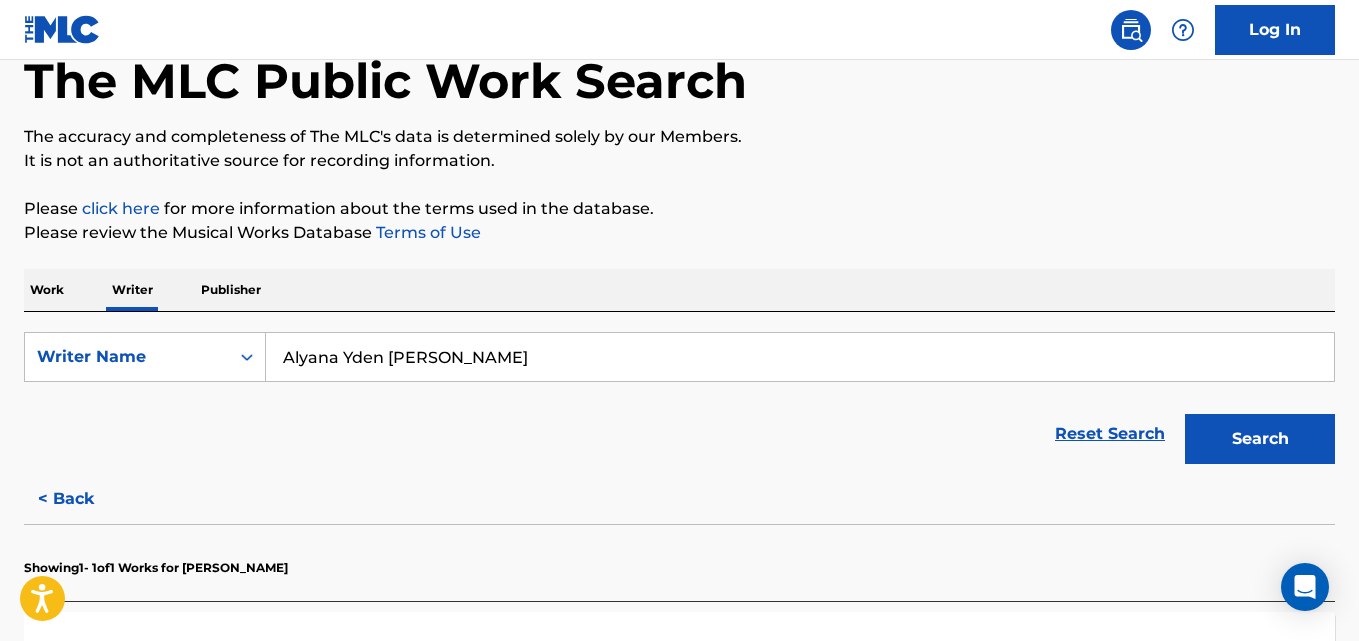click on "Alyana Yden Capili" at bounding box center (800, 357) 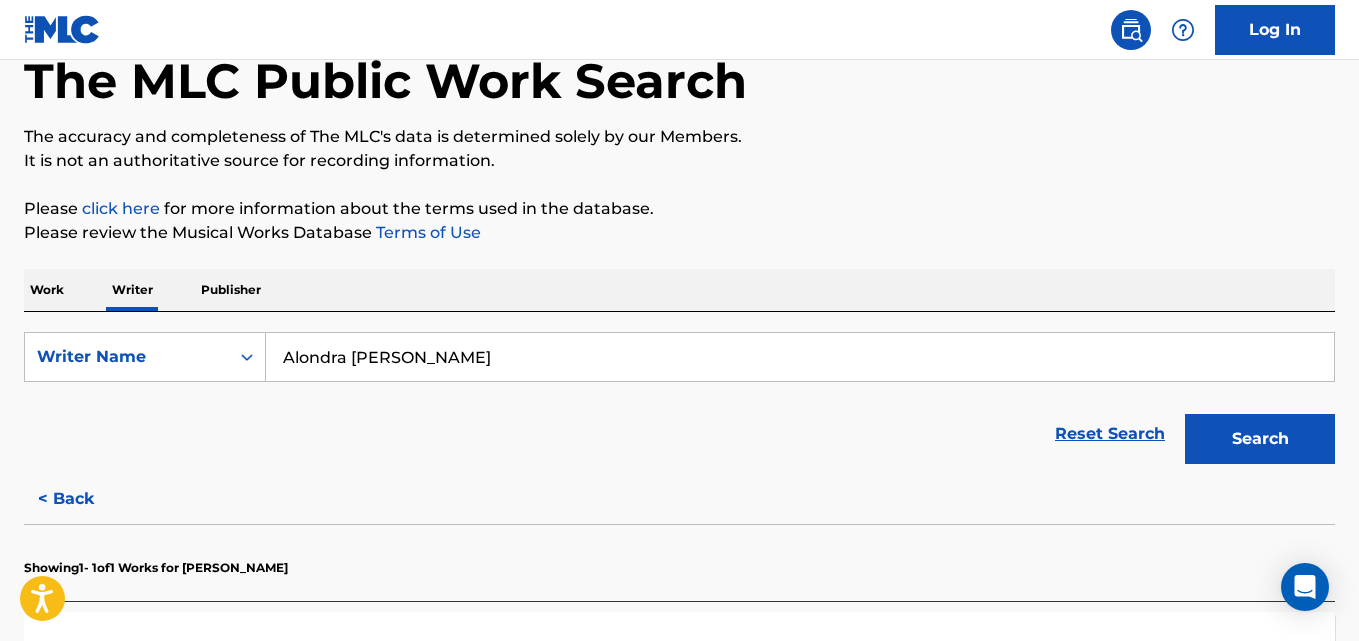 click on "Search" at bounding box center [1260, 439] 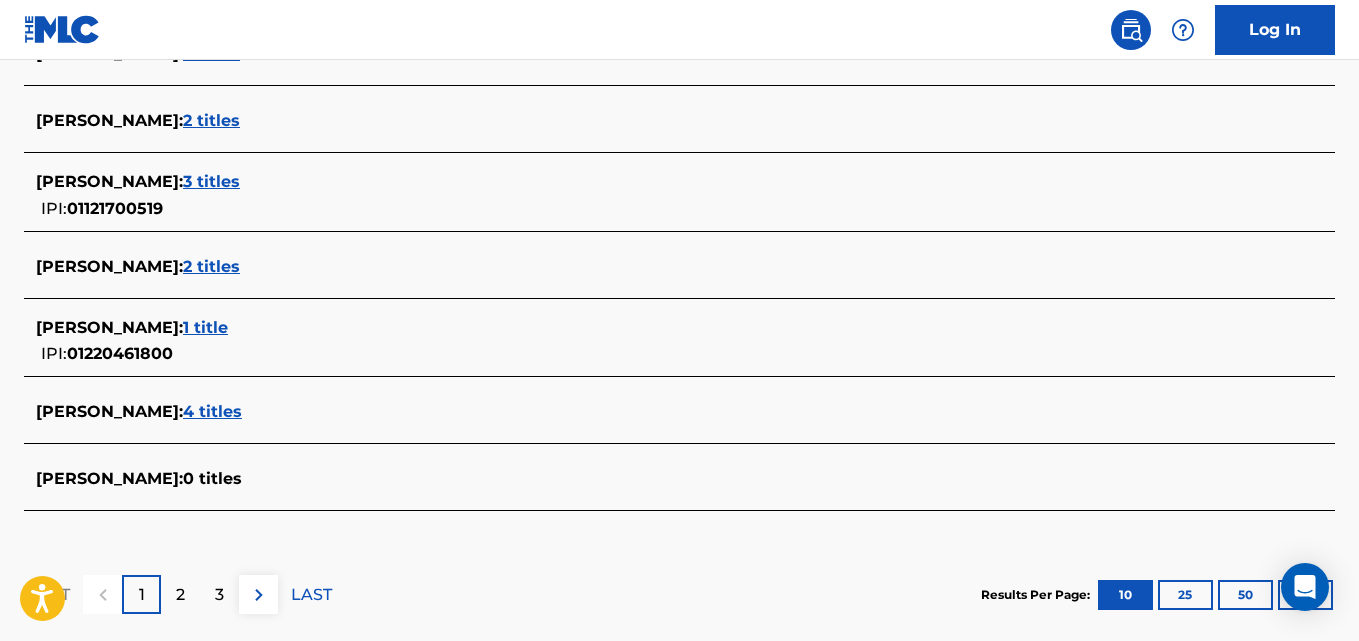scroll, scrollTop: 856, scrollLeft: 0, axis: vertical 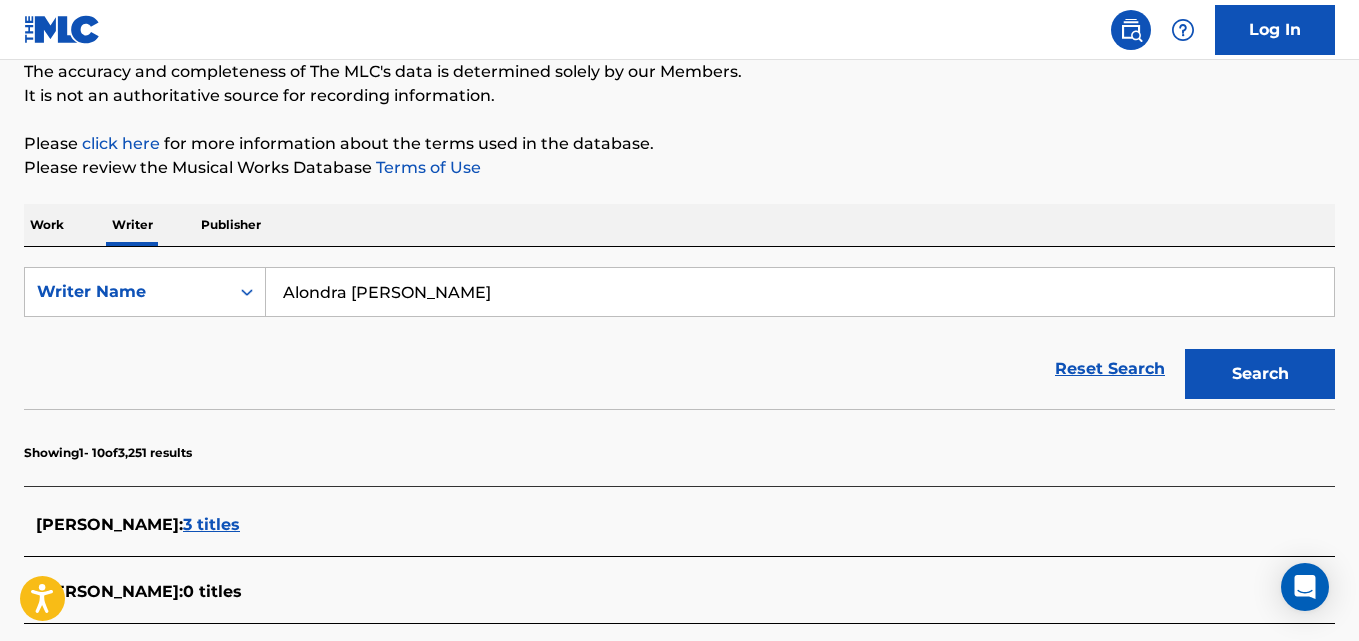 click on "Alondra Michelle" at bounding box center [800, 292] 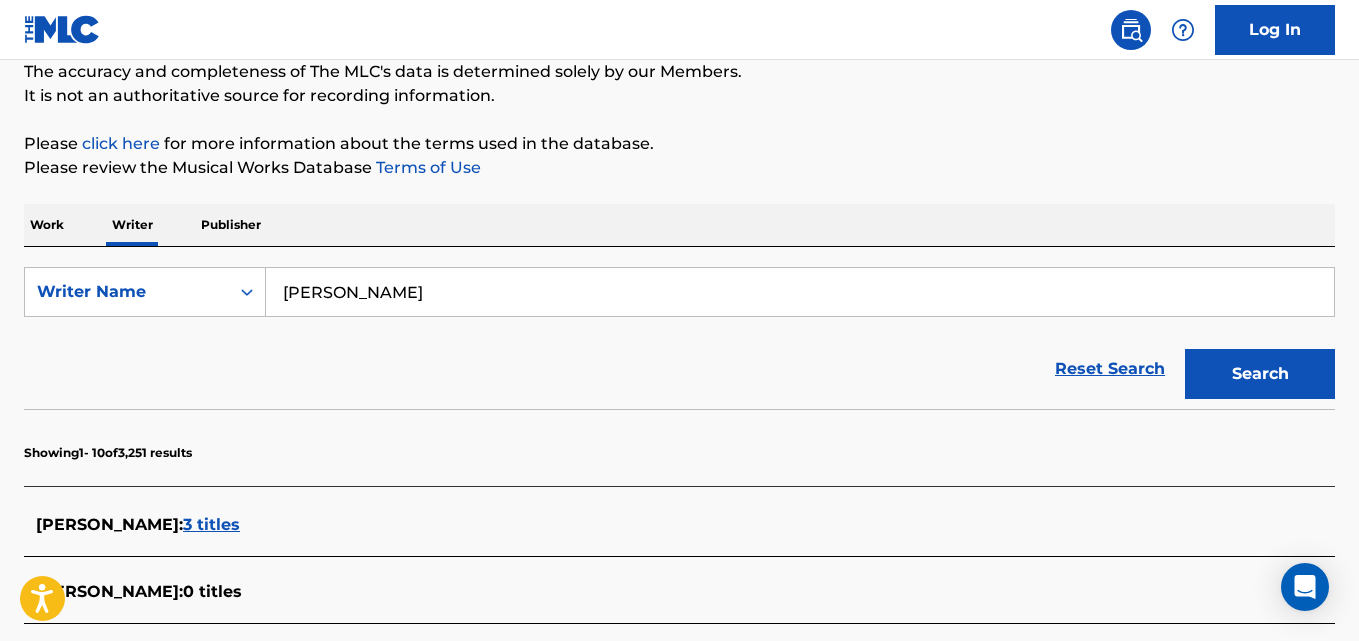 click on "Search" at bounding box center (1260, 374) 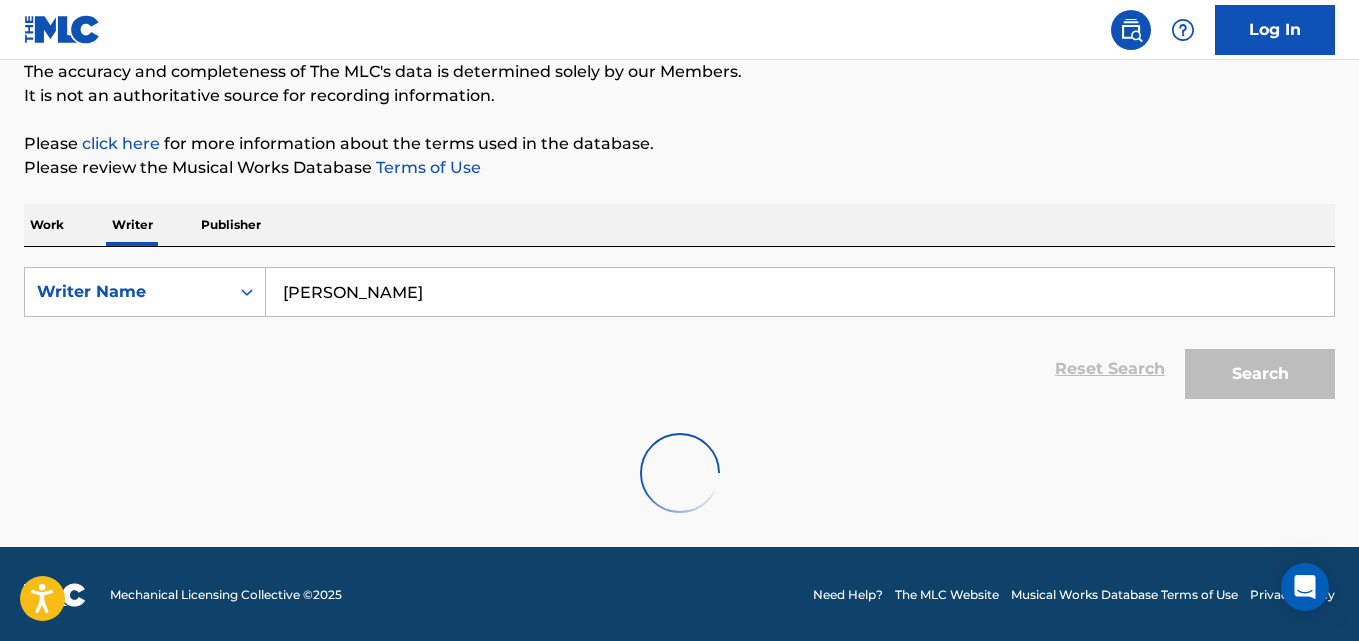 scroll, scrollTop: 52, scrollLeft: 0, axis: vertical 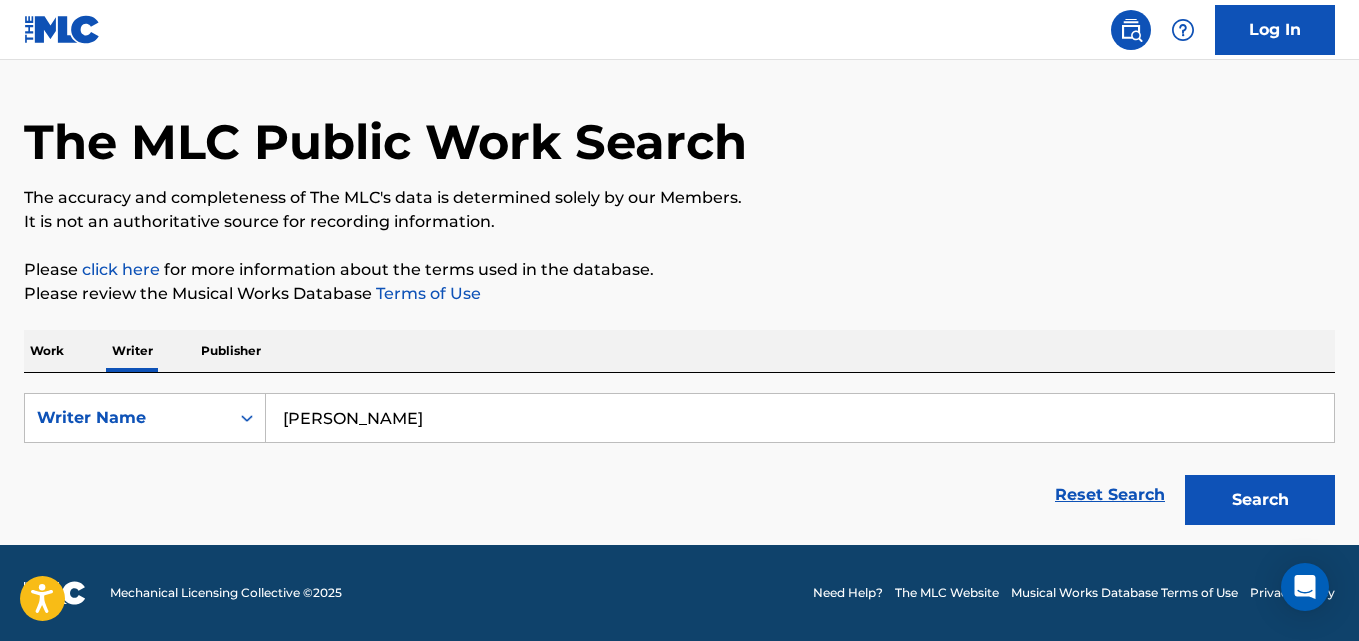 click on "Akher Zapheer" at bounding box center (800, 418) 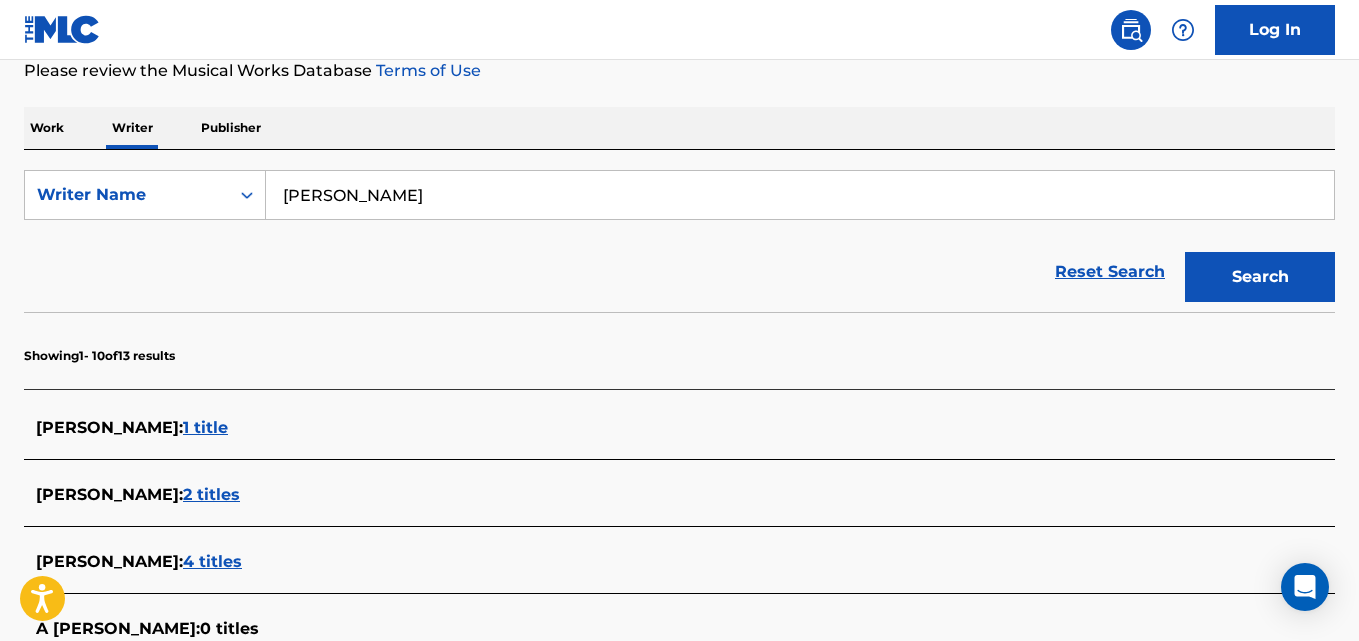 scroll, scrollTop: 253, scrollLeft: 0, axis: vertical 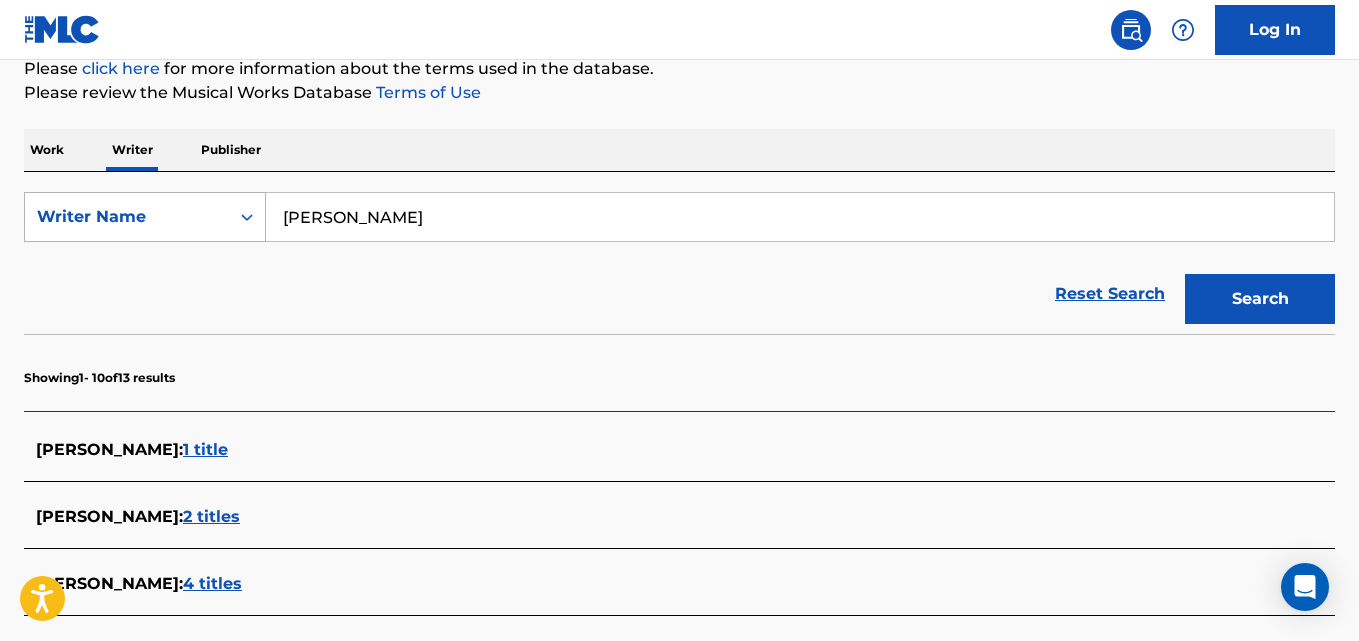 drag, startPoint x: 391, startPoint y: 210, endPoint x: 243, endPoint y: 214, distance: 148.05405 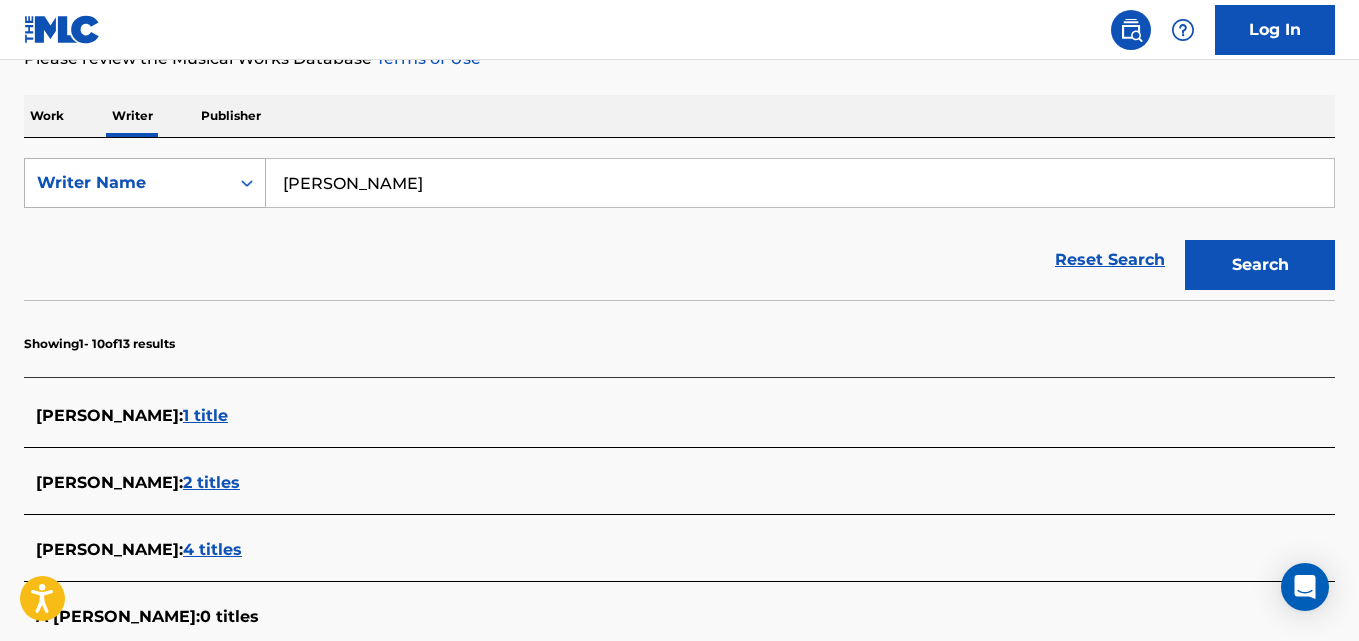 scroll, scrollTop: 281, scrollLeft: 0, axis: vertical 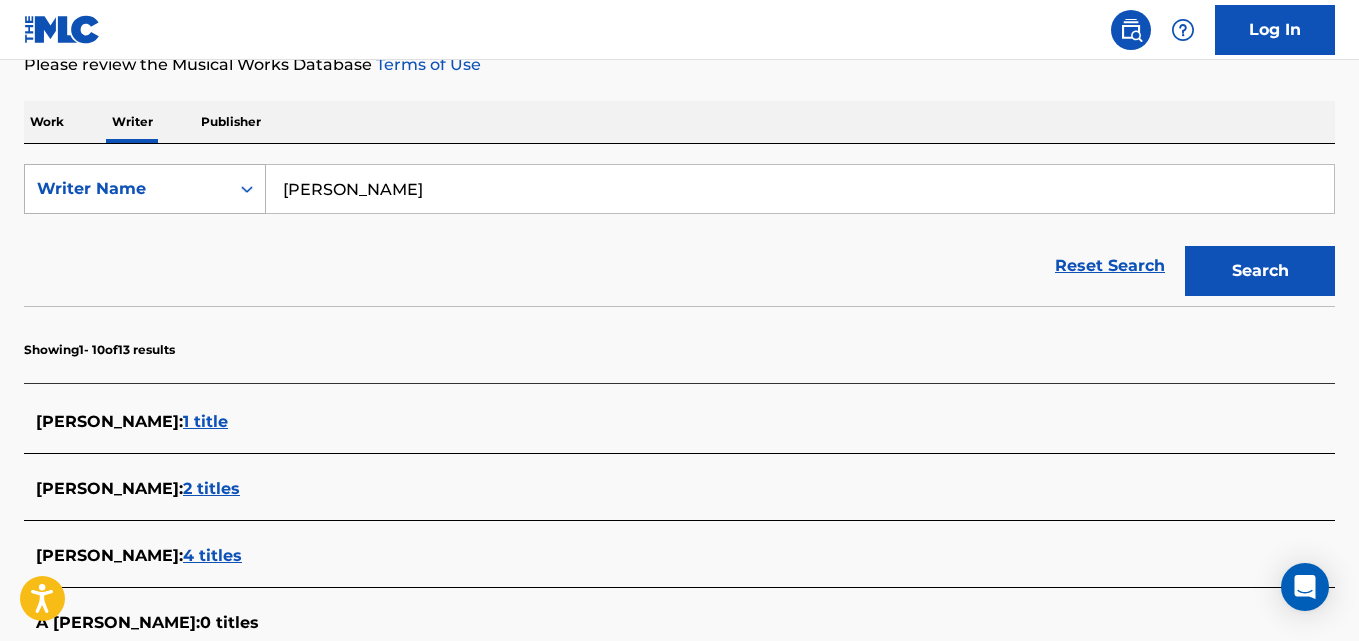paste on "Basem Sayej" 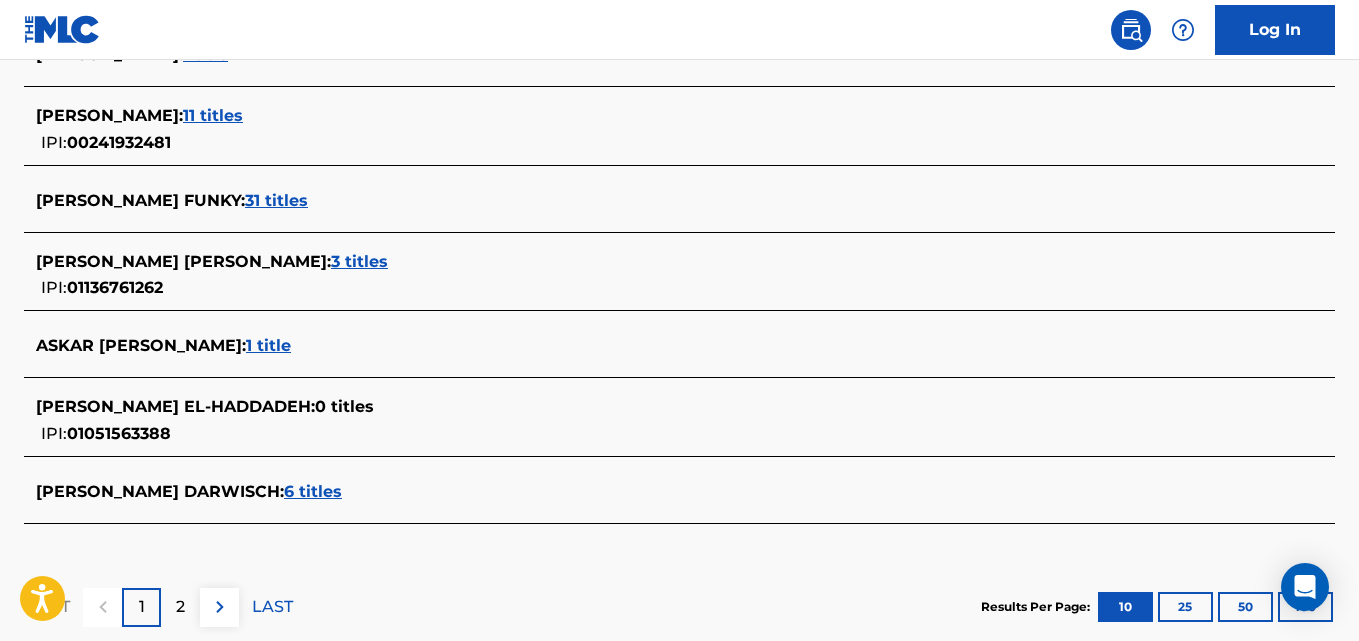 scroll, scrollTop: 904, scrollLeft: 0, axis: vertical 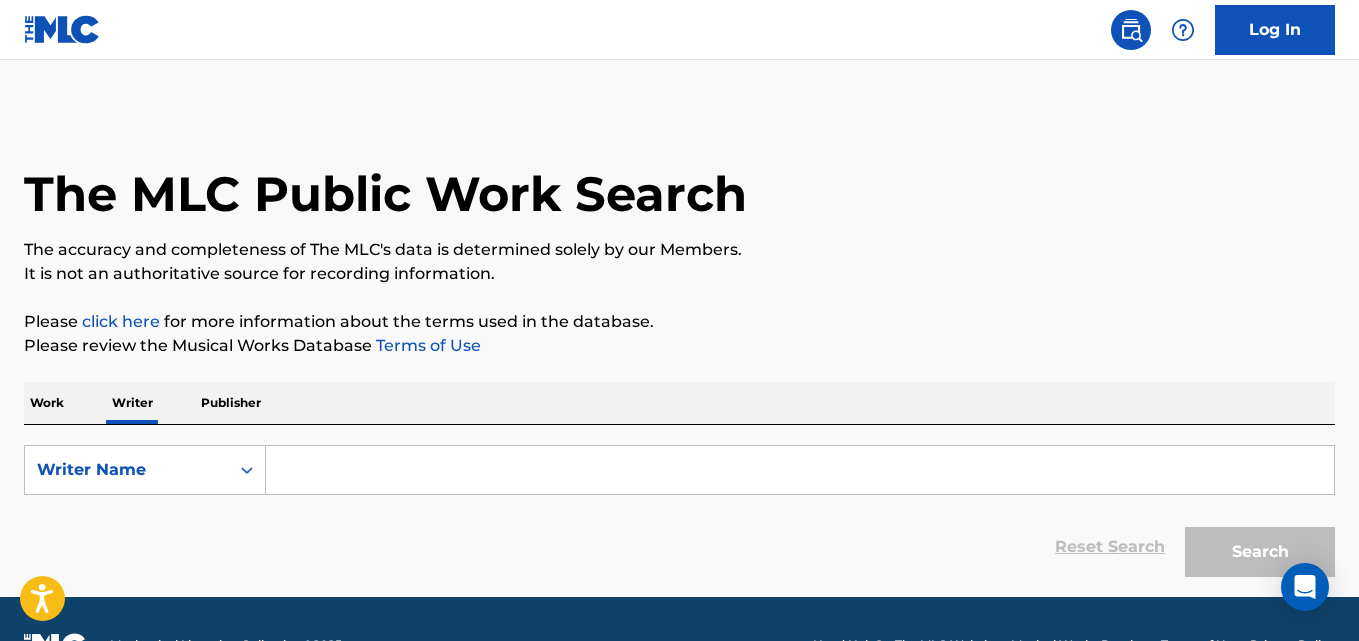 click at bounding box center [800, 470] 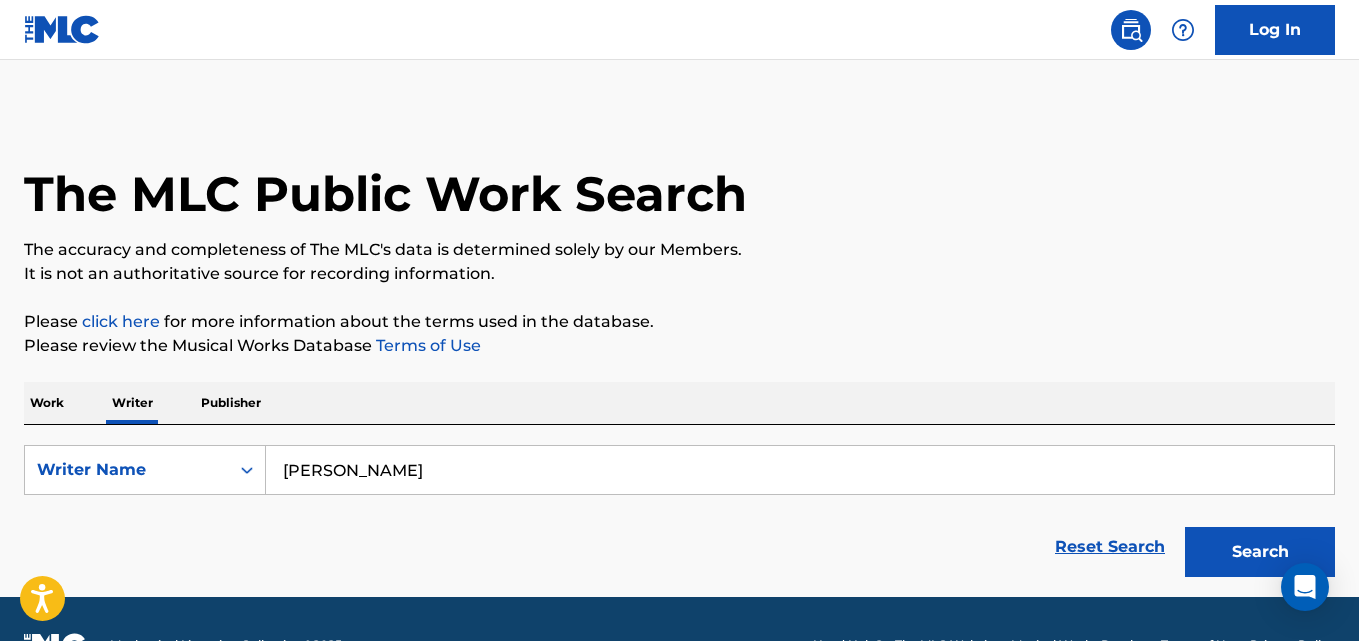 type on "[PERSON_NAME]" 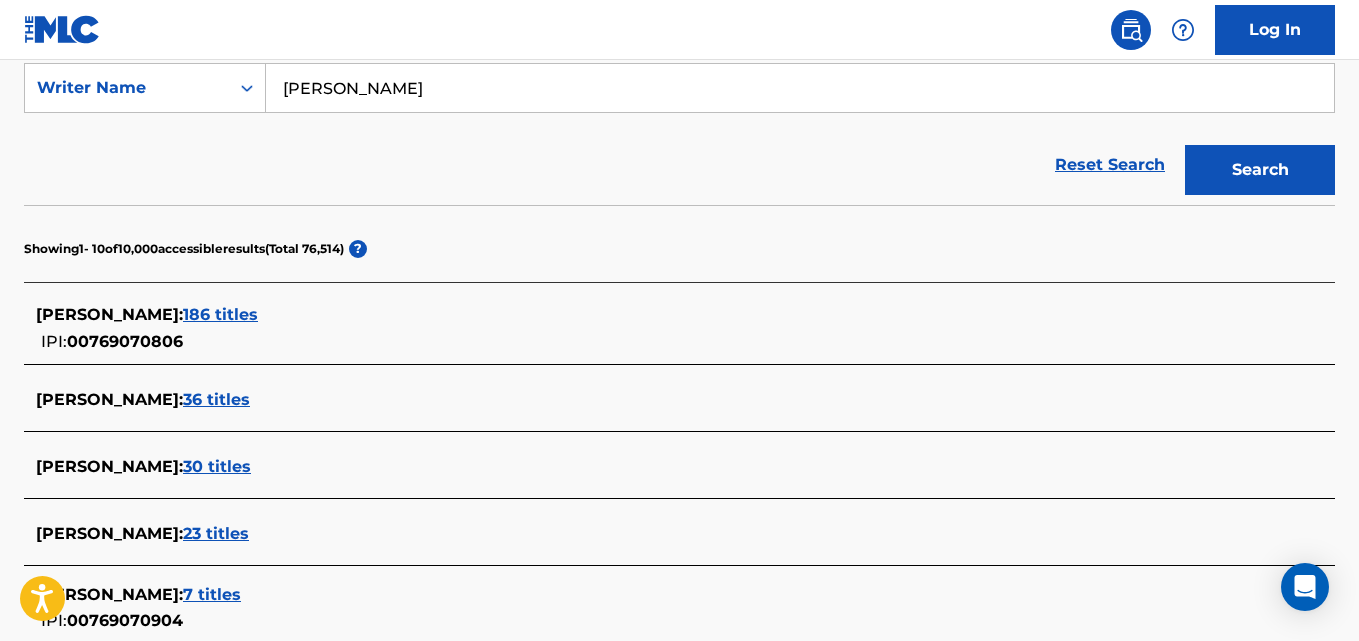 scroll, scrollTop: 390, scrollLeft: 0, axis: vertical 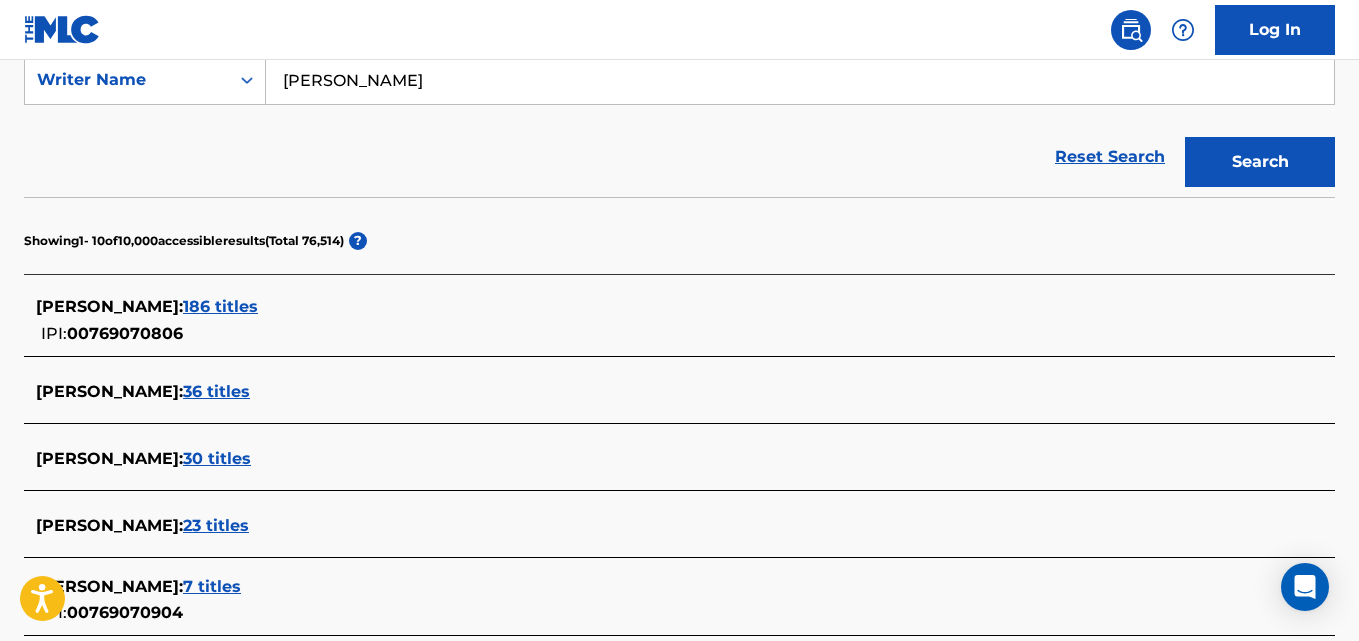 click on "186 titles" at bounding box center (220, 306) 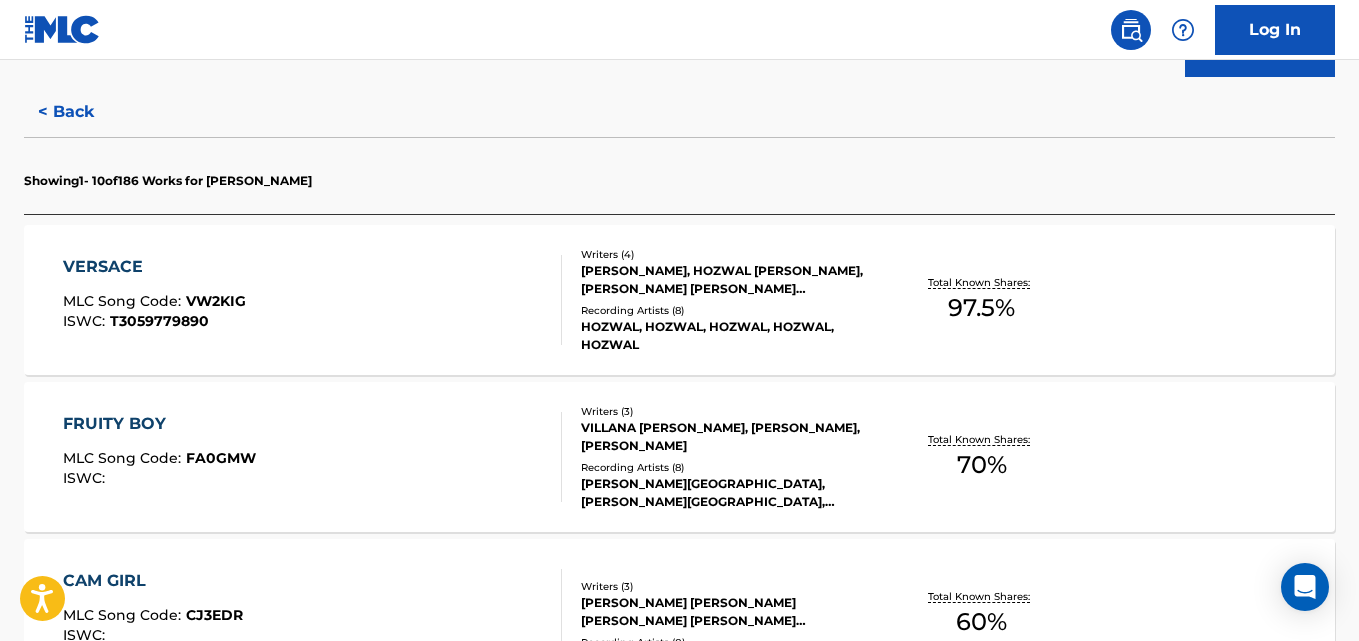 click on "VERSACE MLC Song Code : VW2KIG ISWC : T3059779890 Writers ( 4 ) [PERSON_NAME], [PERSON_NAME], [PERSON_NAME] [PERSON_NAME] [PERSON_NAME] Recording Artists ( 8 ) [PERSON_NAME], [PERSON_NAME], [PERSON_NAME], [PERSON_NAME], [PERSON_NAME] Total Known Shares: 97.5 %" at bounding box center [679, 300] 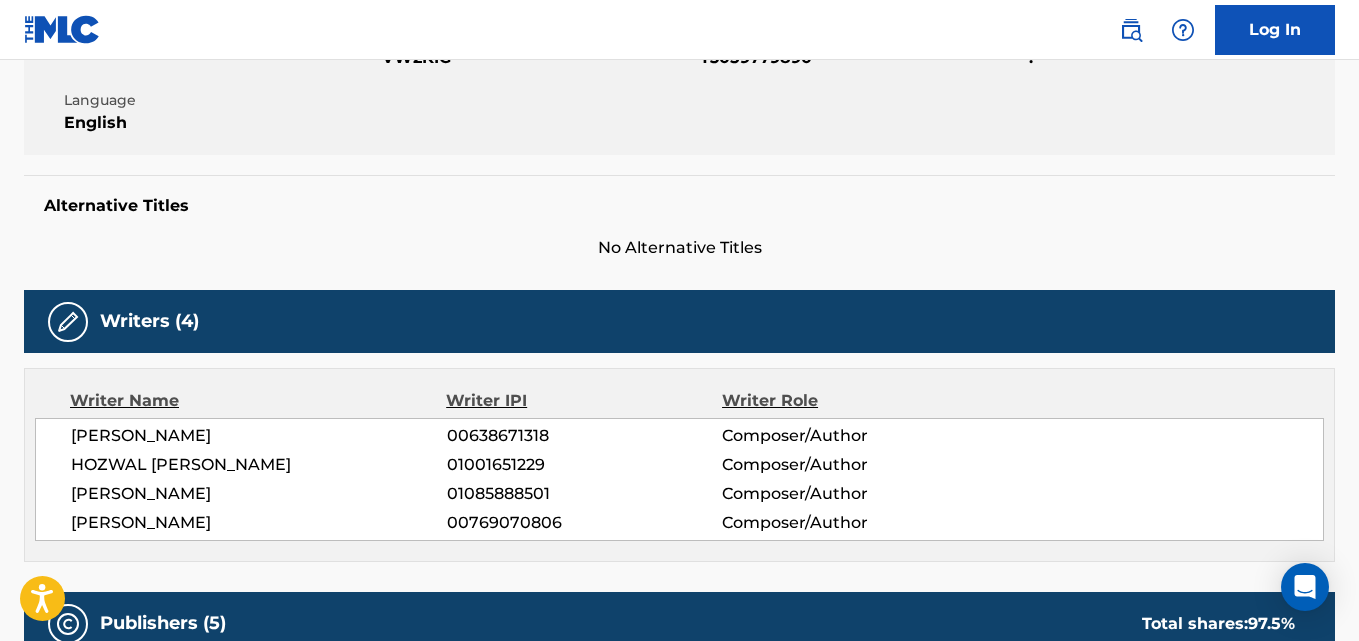 scroll, scrollTop: 0, scrollLeft: 0, axis: both 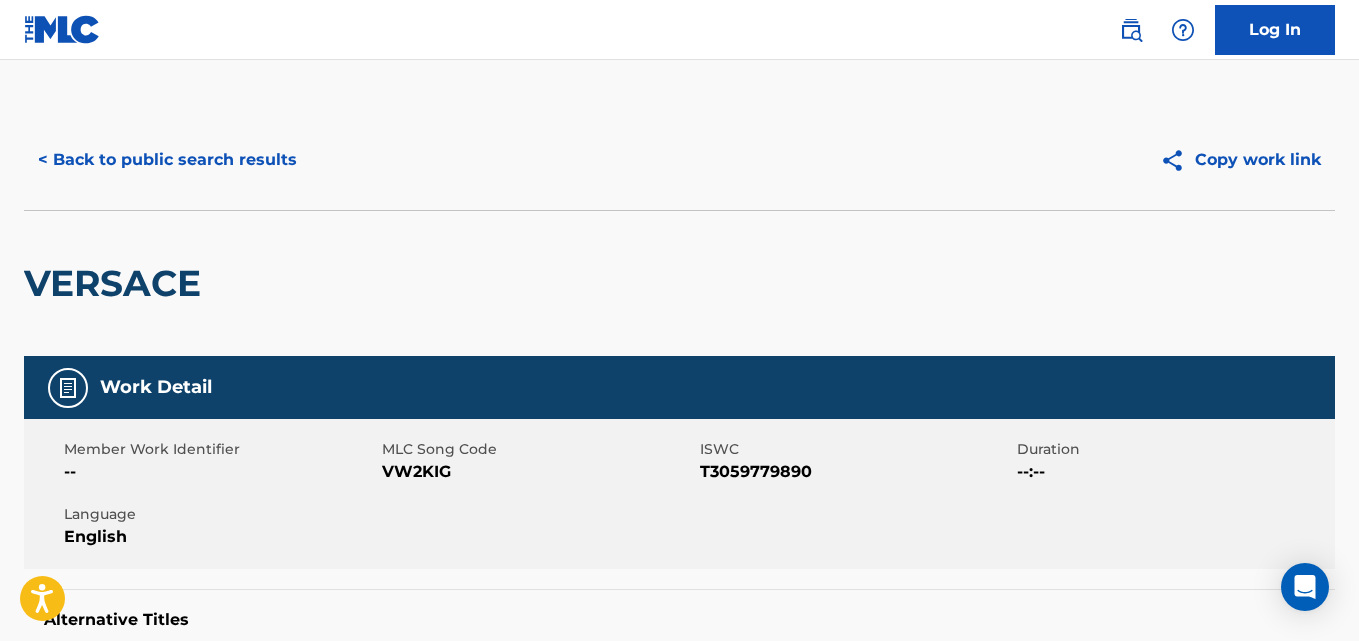 click on "< Back to public search results" at bounding box center (167, 160) 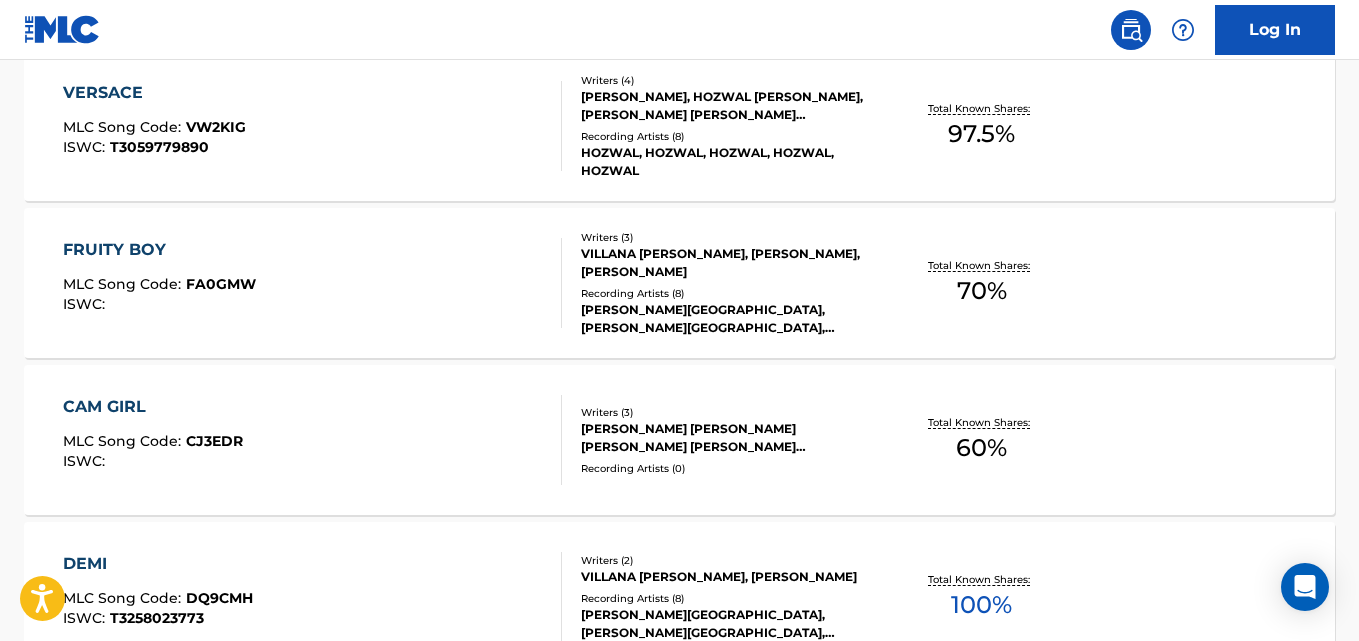 scroll, scrollTop: 676, scrollLeft: 0, axis: vertical 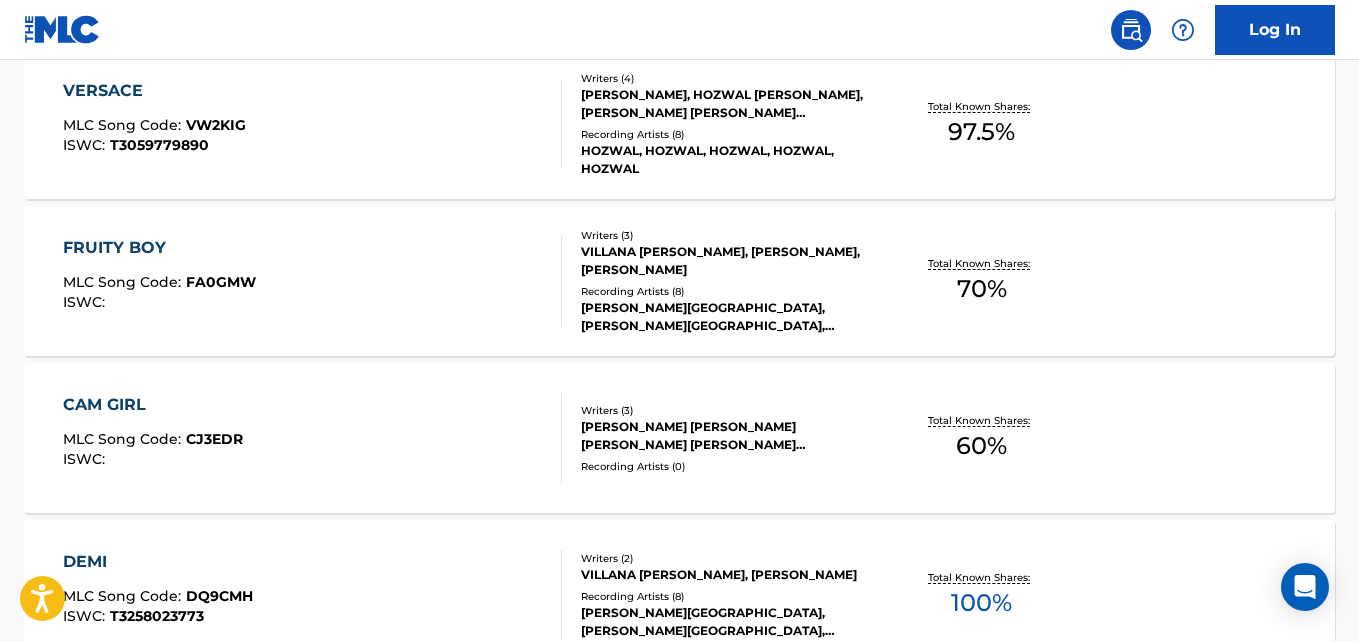 click on "FRUITY BOY MLC Song Code : FA0GMW ISWC : Writers ( 3 ) VILLANA [PERSON_NAME], [PERSON_NAME], [PERSON_NAME] Recording Artists ( 8 ) [PERSON_NAME], [PERSON_NAME][GEOGRAPHIC_DATA], [PERSON_NAME][GEOGRAPHIC_DATA], [PERSON_NAME][GEOGRAPHIC_DATA], [PERSON_NAME][GEOGRAPHIC_DATA] Total Known Shares: 70 %" at bounding box center [679, 281] 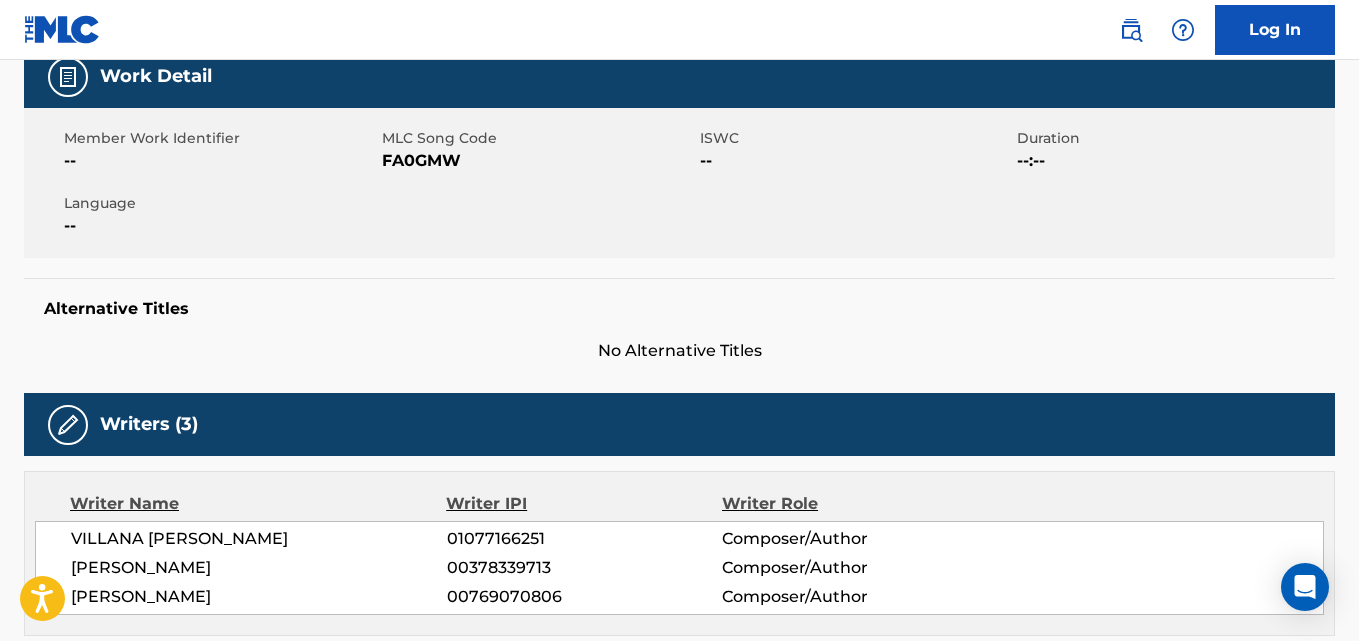 scroll, scrollTop: 0, scrollLeft: 0, axis: both 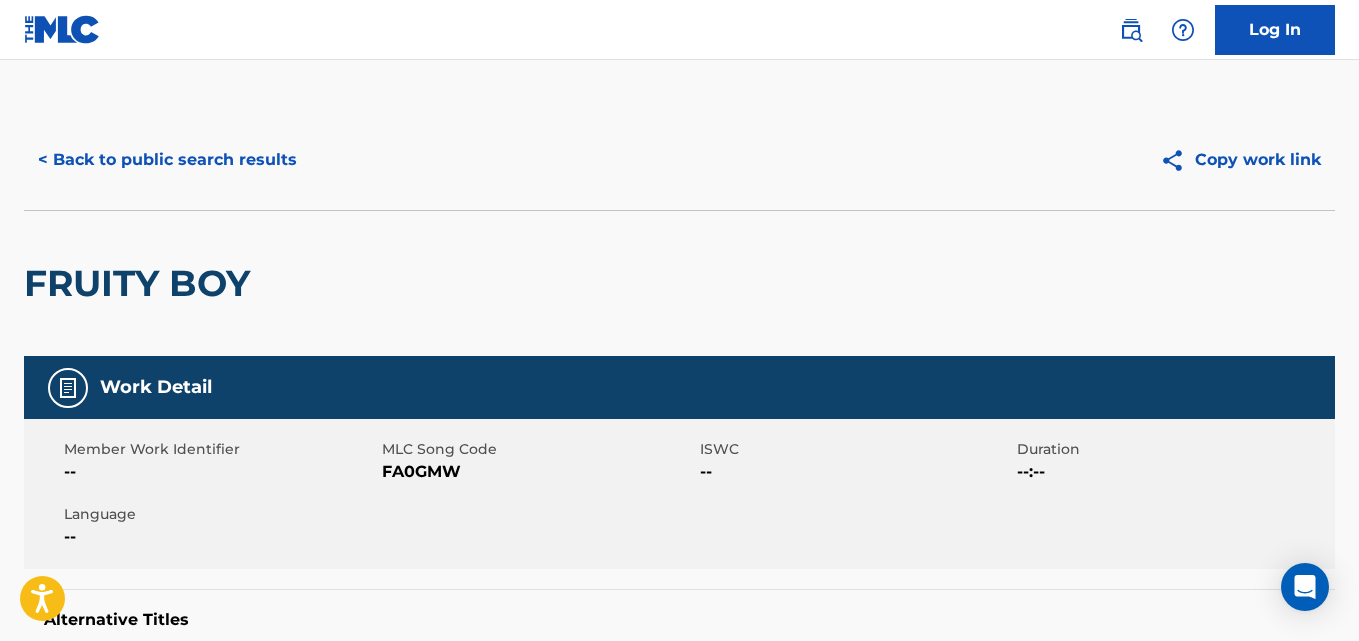 click on "< Back to public search results" at bounding box center (167, 160) 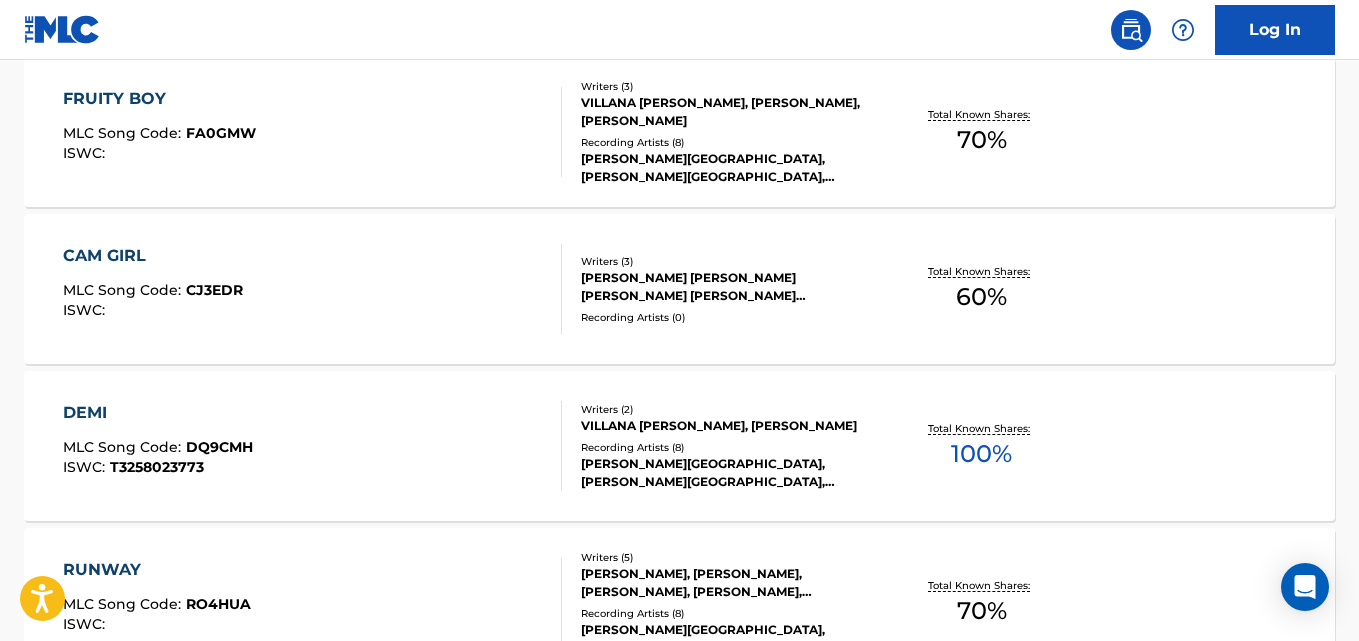 scroll, scrollTop: 826, scrollLeft: 0, axis: vertical 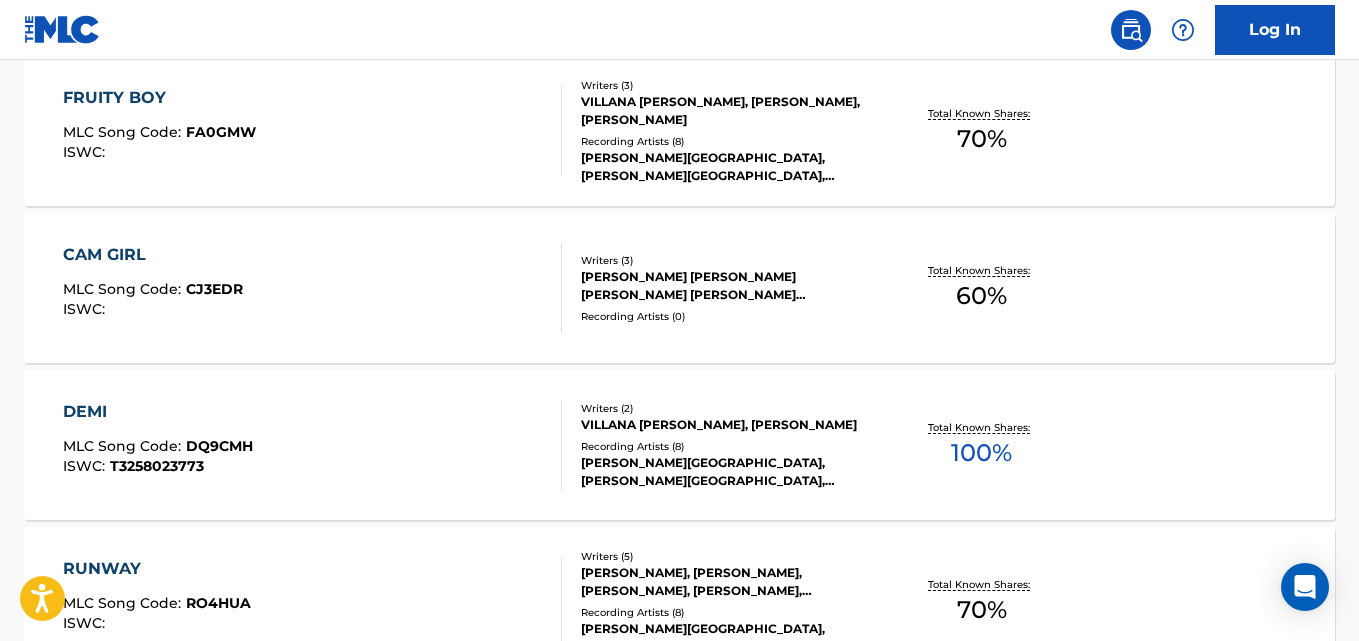 click on "DEMI MLC Song Code : DQ9CMH ISWC : T3258023773 Writers ( 2 ) [GEOGRAPHIC_DATA][PERSON_NAME], [PERSON_NAME] Recording Artists ( 8 ) [PERSON_NAME][GEOGRAPHIC_DATA], [PERSON_NAME][GEOGRAPHIC_DATA], [PERSON_NAME][GEOGRAPHIC_DATA], [PERSON_NAME][GEOGRAPHIC_DATA], [PERSON_NAME][GEOGRAPHIC_DATA] Total Known Shares: 100 %" at bounding box center (679, 445) 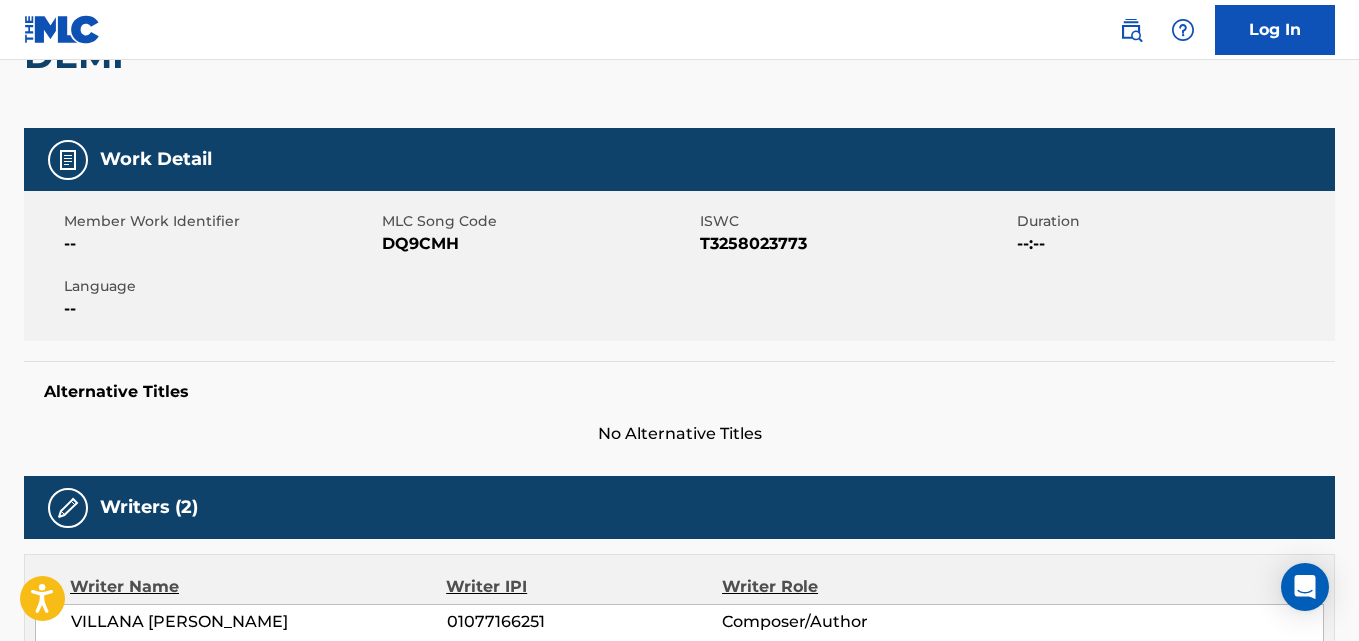 scroll, scrollTop: 0, scrollLeft: 0, axis: both 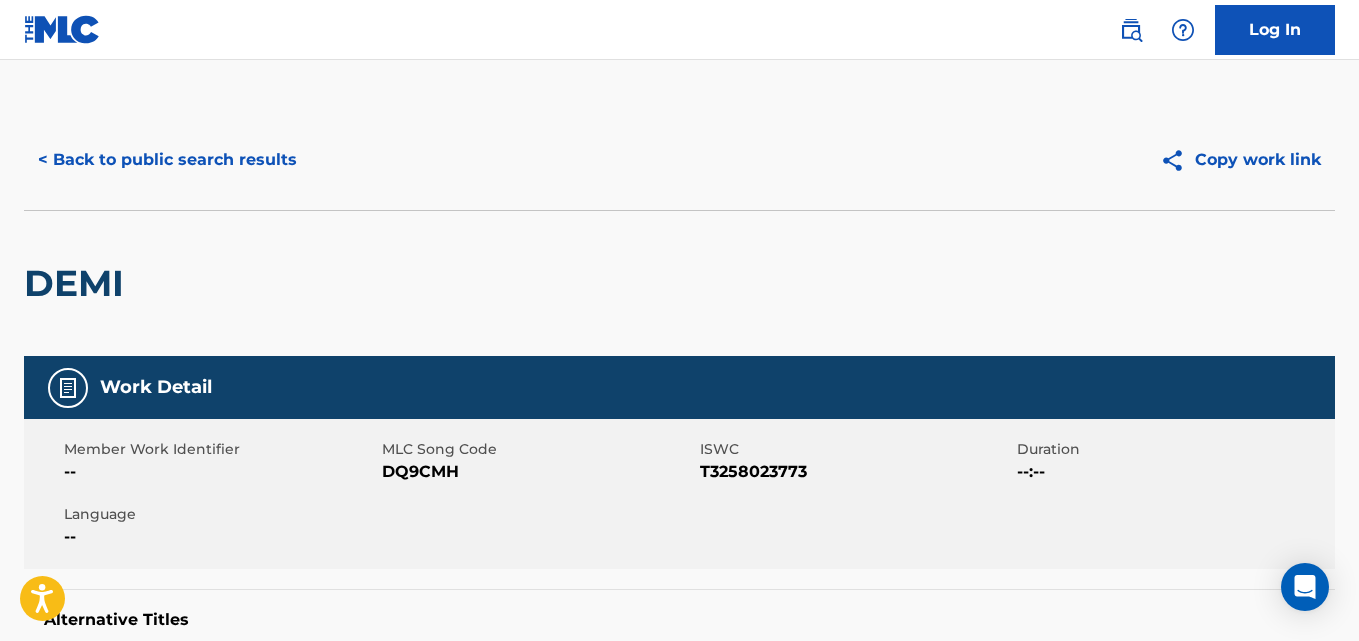 click on "< Back to public search results" at bounding box center (167, 160) 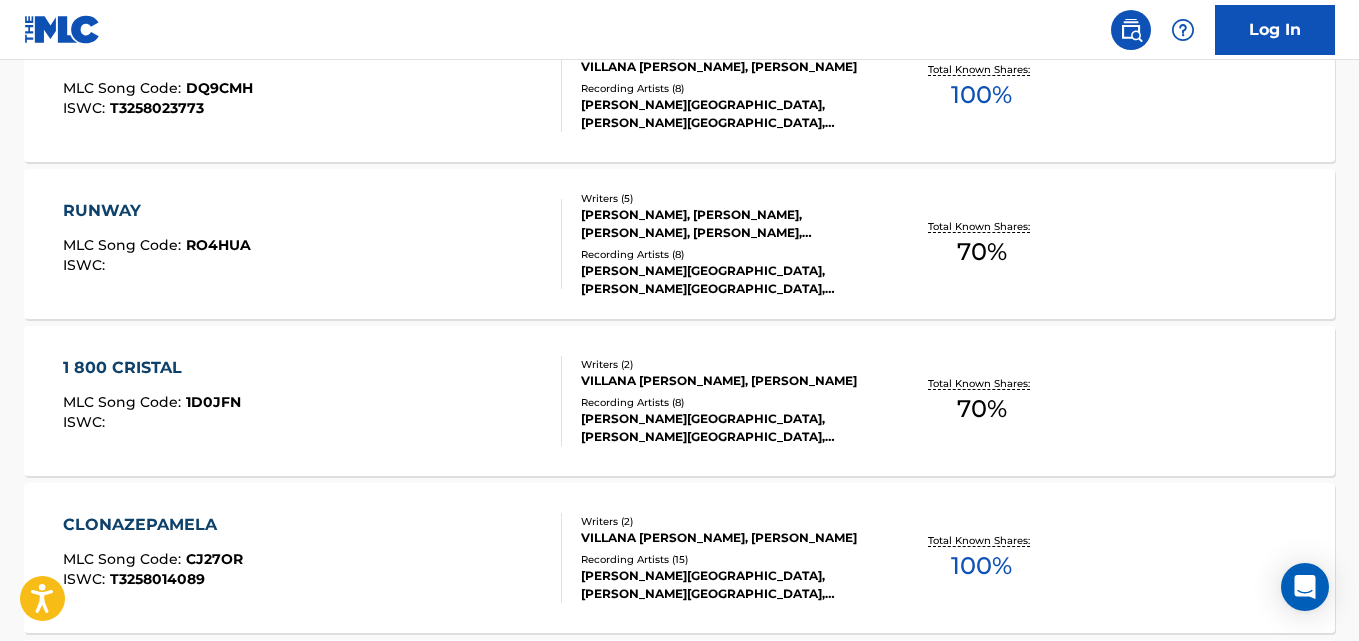 scroll, scrollTop: 1193, scrollLeft: 0, axis: vertical 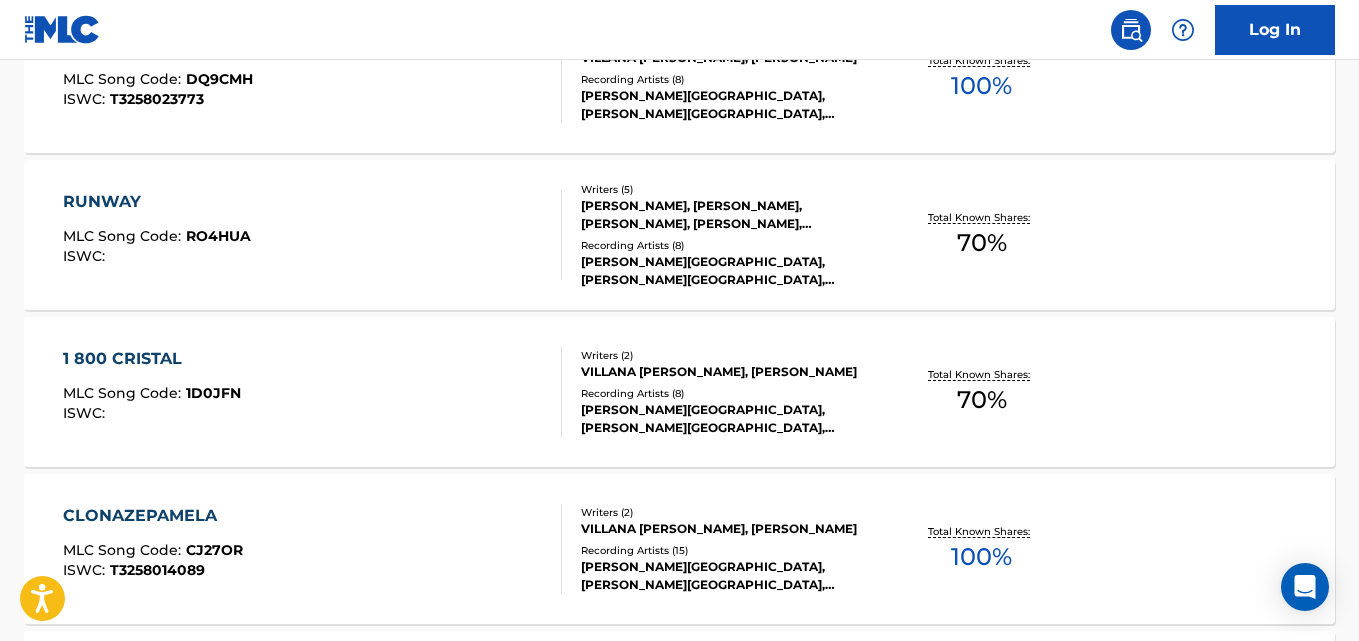 click on "RUNWAY MLC Song Code : RO4HUA ISWC : Writers ( 5 ) [PERSON_NAME], [PERSON_NAME], [PERSON_NAME], [PERSON_NAME], [PERSON_NAME] [PERSON_NAME] Recording Artists ( 8 ) [PERSON_NAME], [PERSON_NAME][GEOGRAPHIC_DATA], [PERSON_NAME][GEOGRAPHIC_DATA], [PERSON_NAME][GEOGRAPHIC_DATA], [PERSON_NAME][GEOGRAPHIC_DATA] Total Known Shares: 70 %" at bounding box center [679, 235] 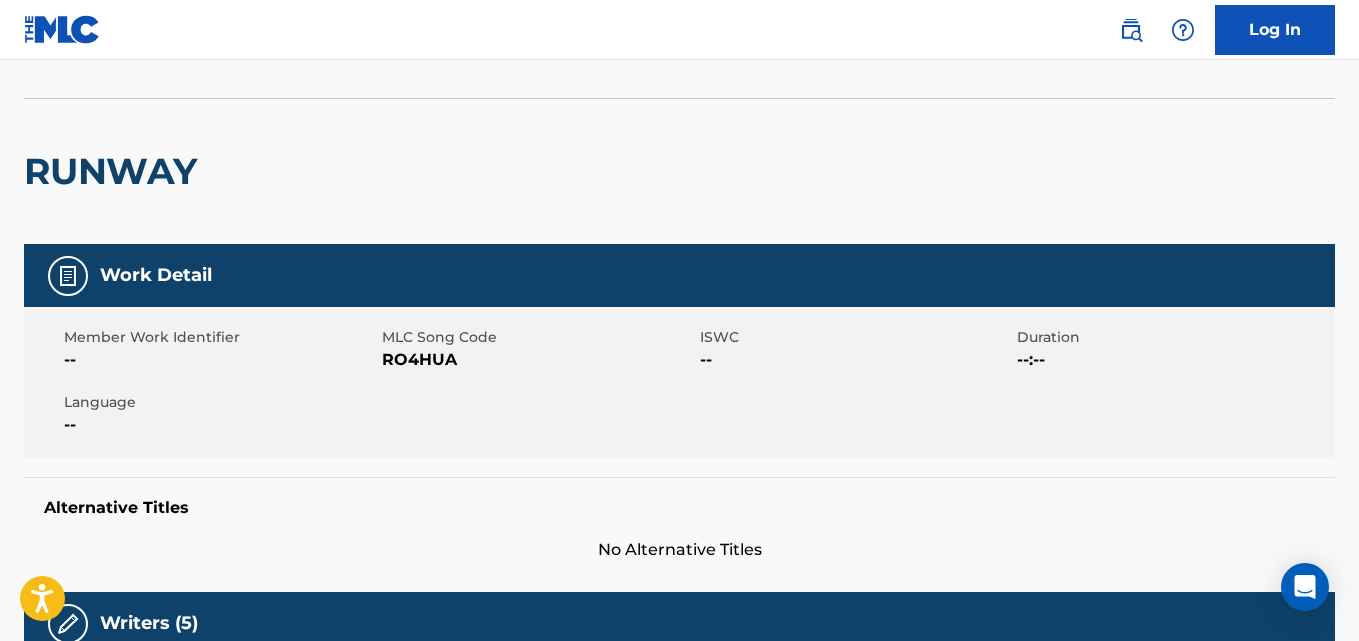 scroll, scrollTop: 0, scrollLeft: 0, axis: both 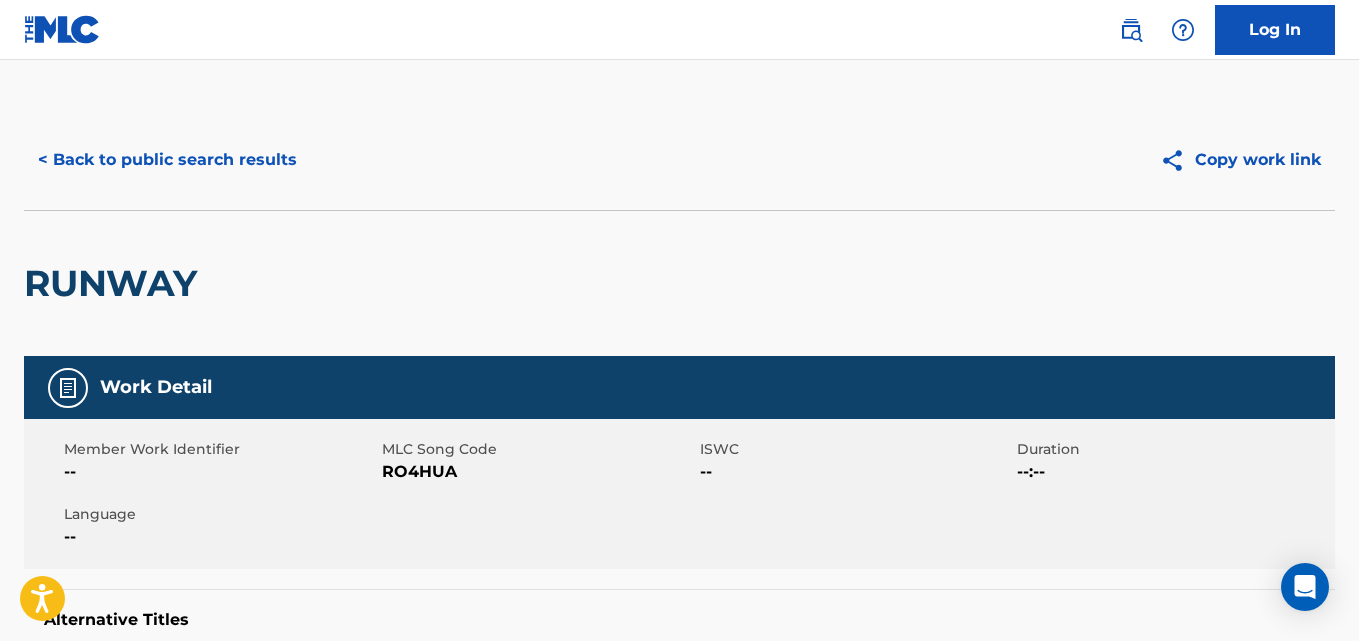 click on "< Back to public search results" at bounding box center [167, 160] 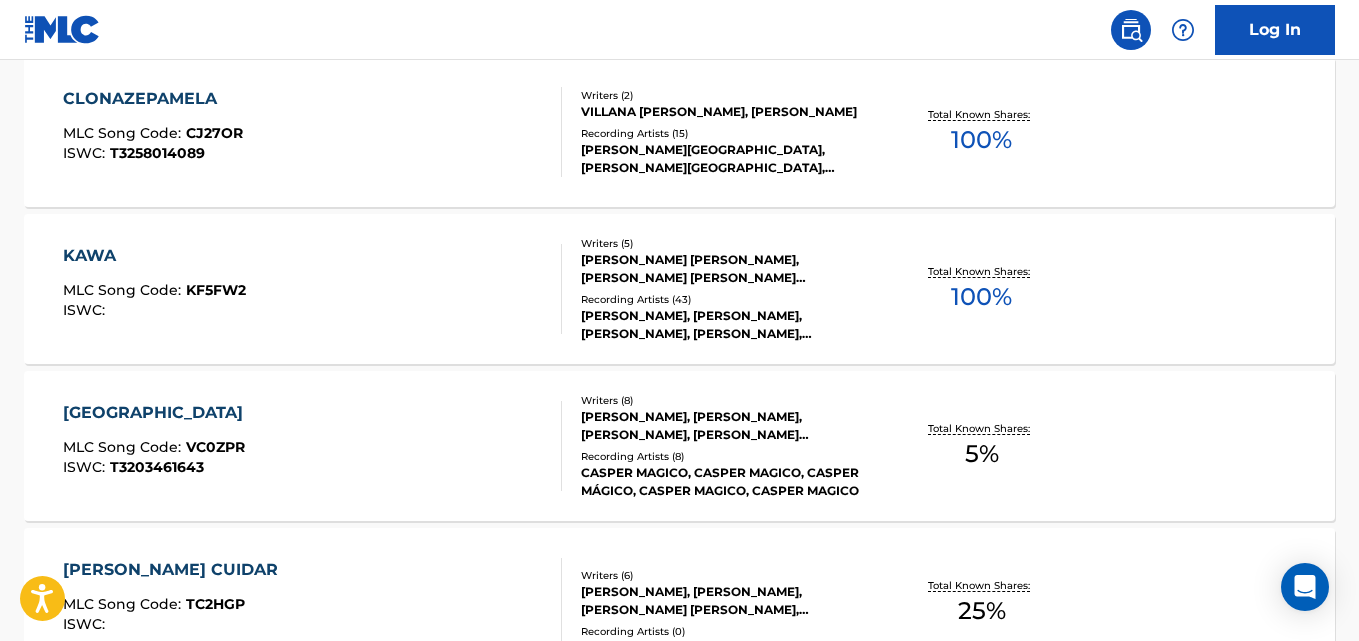 scroll, scrollTop: 1618, scrollLeft: 0, axis: vertical 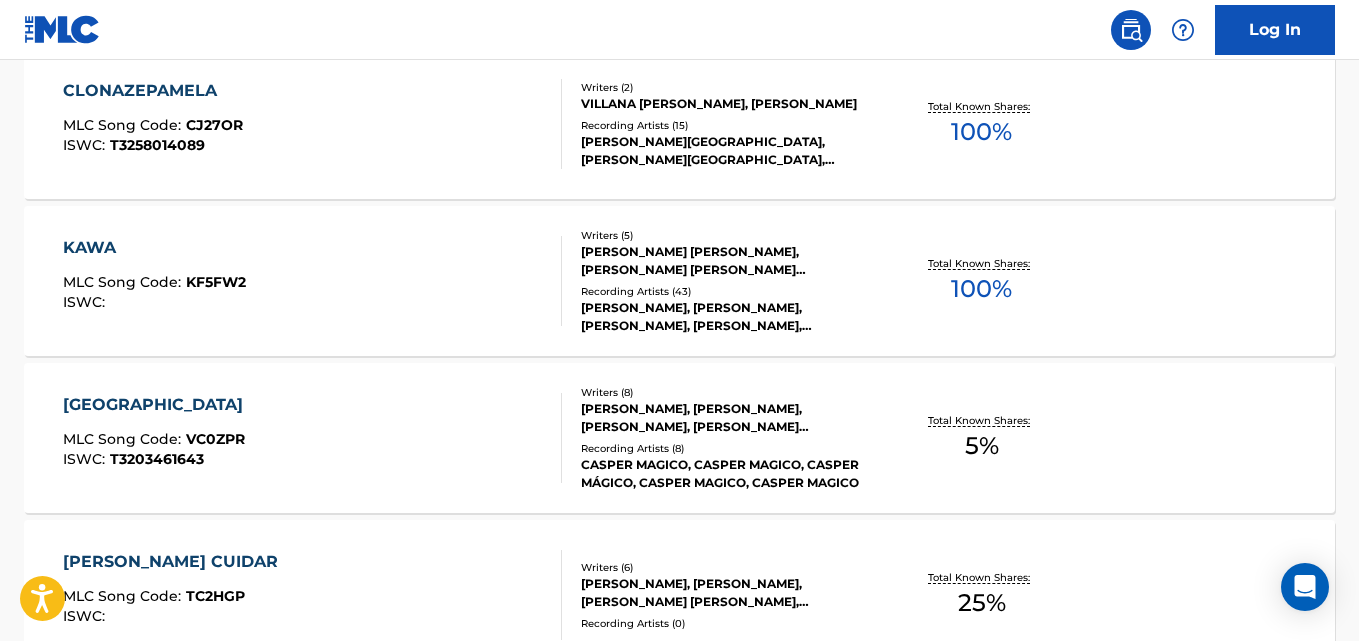 click on "KAWA MLC Song Code : KF5FW2 ISWC : Writers ( 5 ) [PERSON_NAME] [PERSON_NAME], [PERSON_NAME] [PERSON_NAME] [PERSON_NAME] [PERSON_NAME], [PERSON_NAME], [PERSON_NAME] Recording Artists ( 43 ) [PERSON_NAME], [PERSON_NAME], [PERSON_NAME], [PERSON_NAME], [PERSON_NAME] Total Known Shares: 100 %" at bounding box center (679, 281) 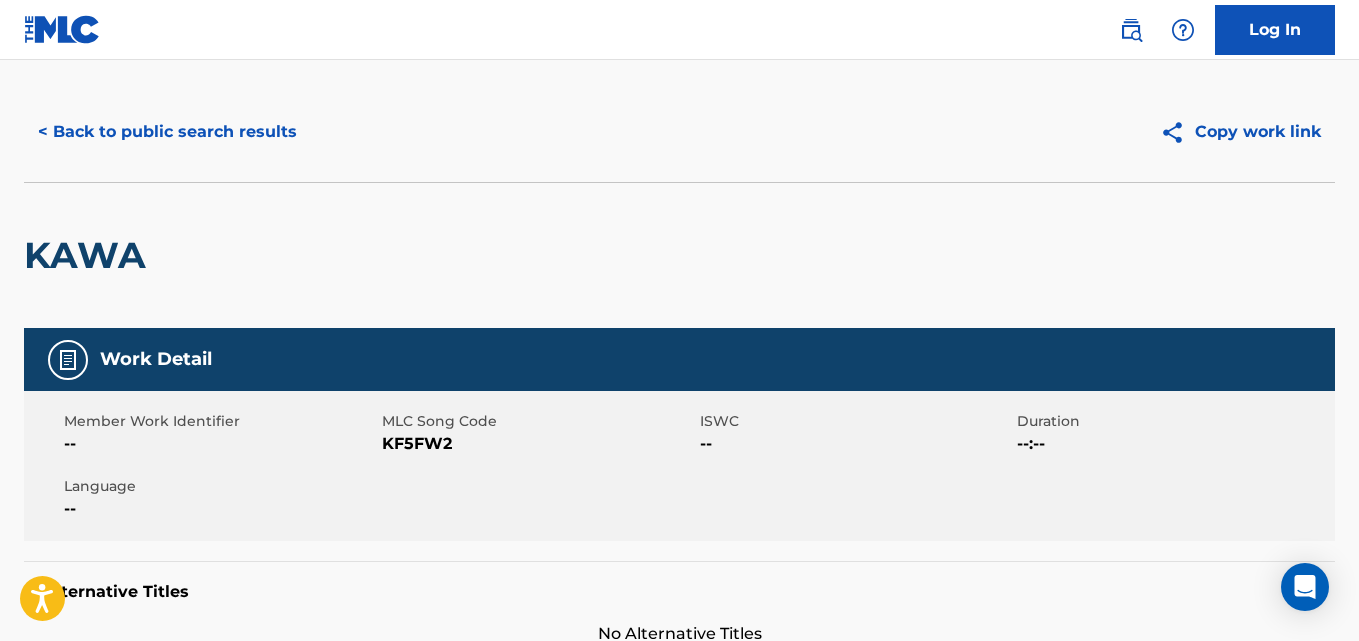 scroll, scrollTop: 0, scrollLeft: 0, axis: both 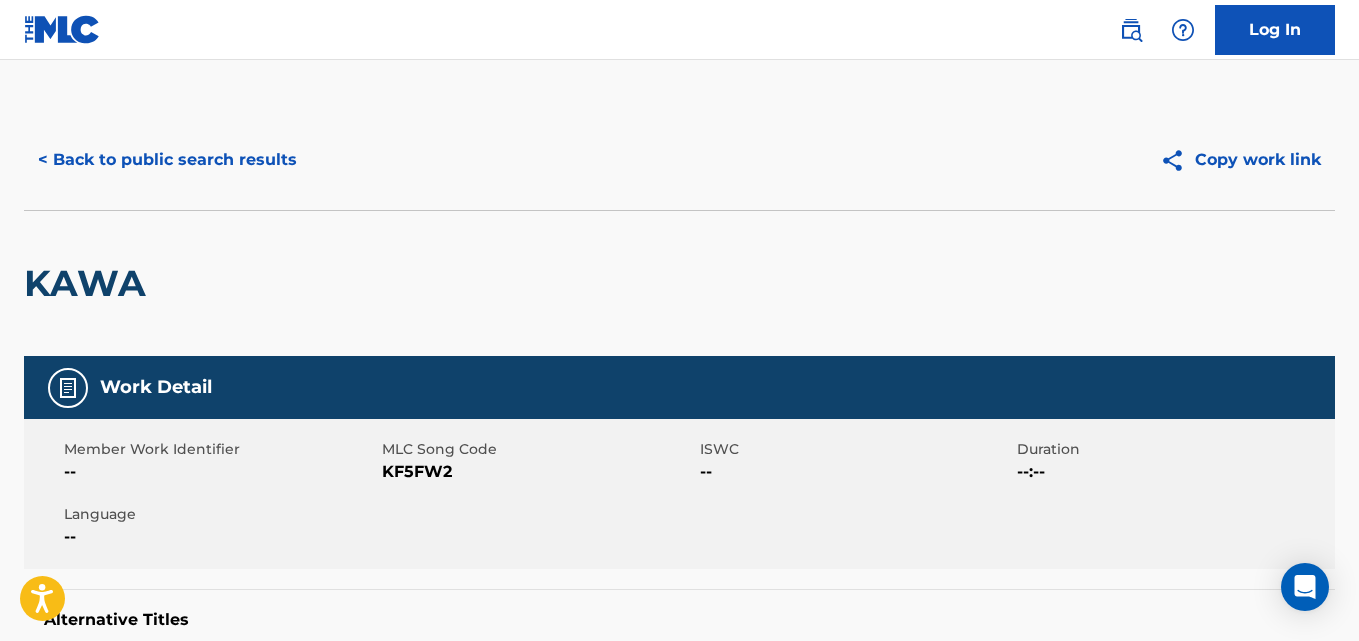 click on "MLC Song Code" at bounding box center [538, 449] 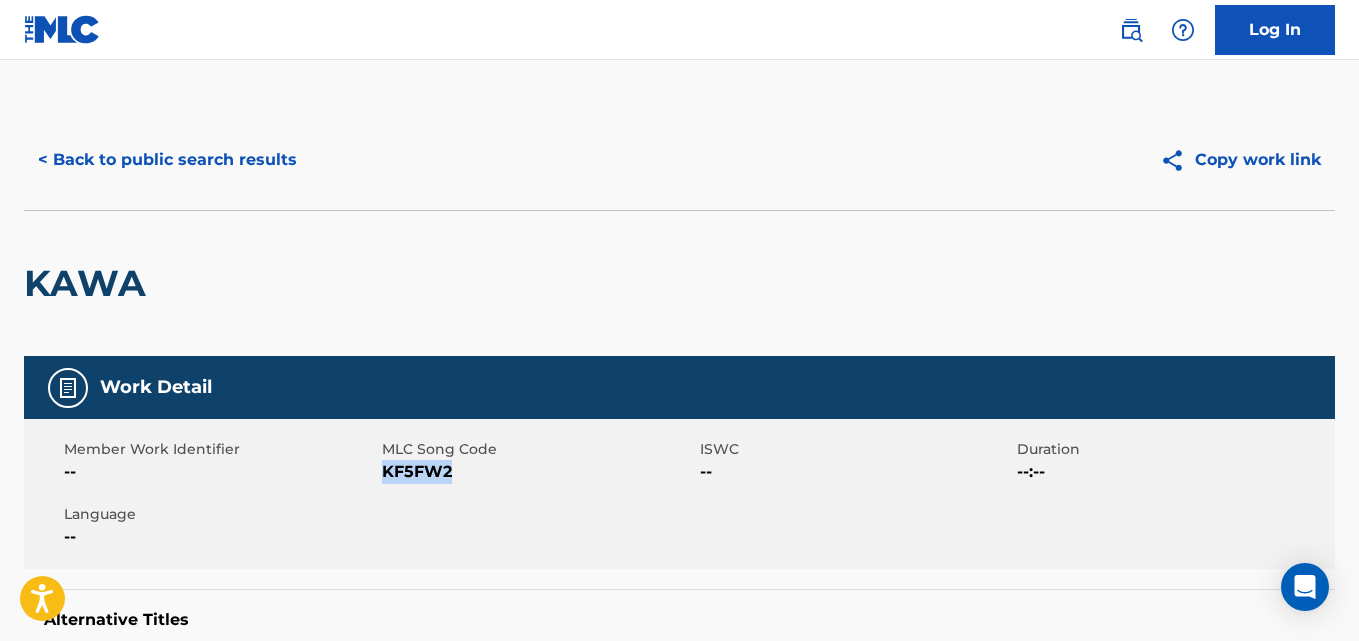 copy on "KF5FW2" 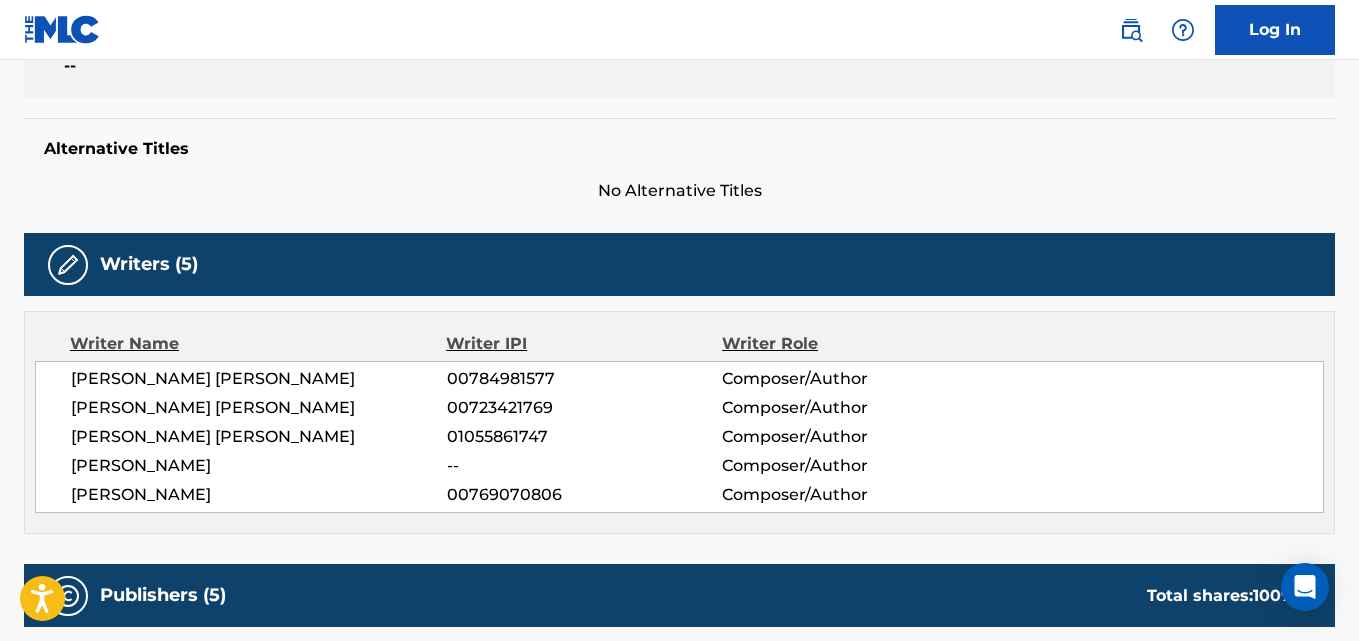 scroll, scrollTop: 474, scrollLeft: 0, axis: vertical 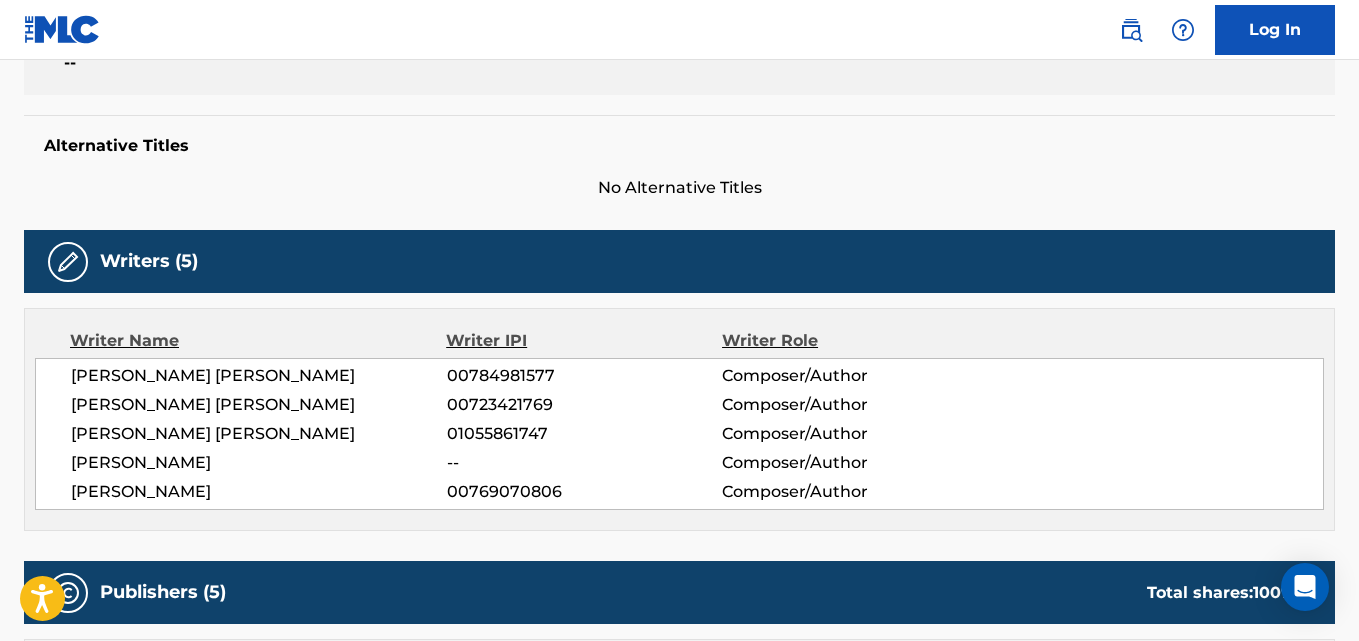 drag, startPoint x: 291, startPoint y: 482, endPoint x: 75, endPoint y: 500, distance: 216.7487 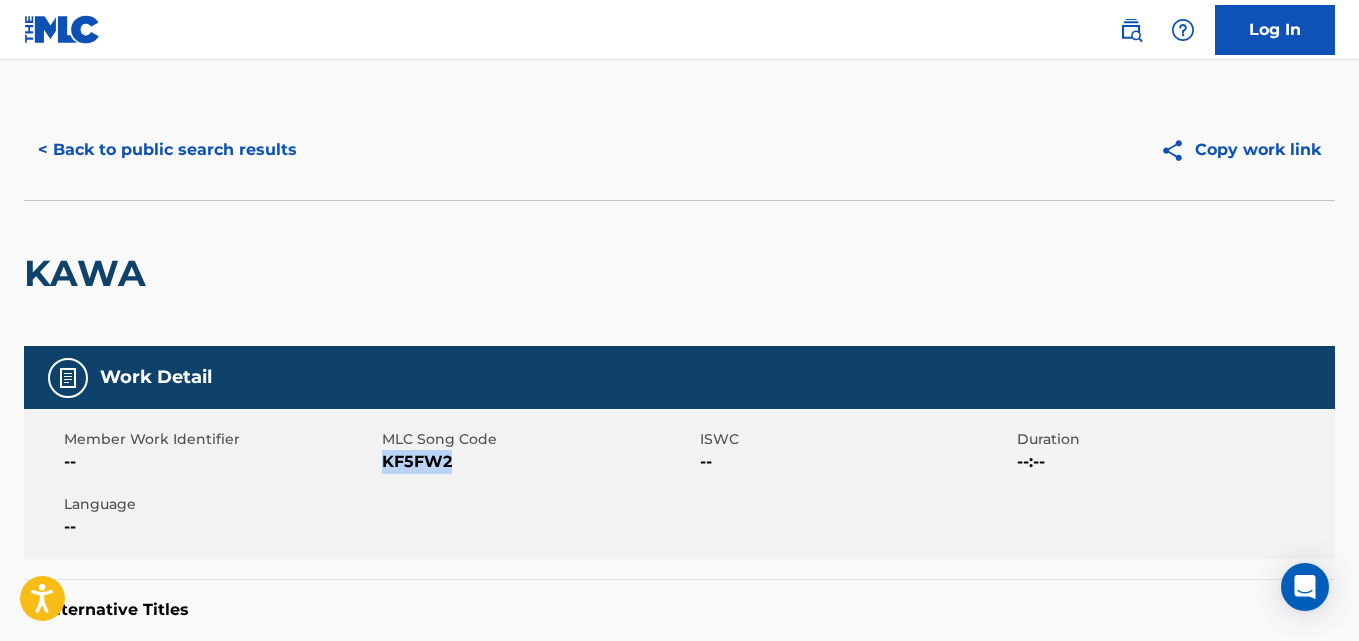 scroll, scrollTop: 0, scrollLeft: 0, axis: both 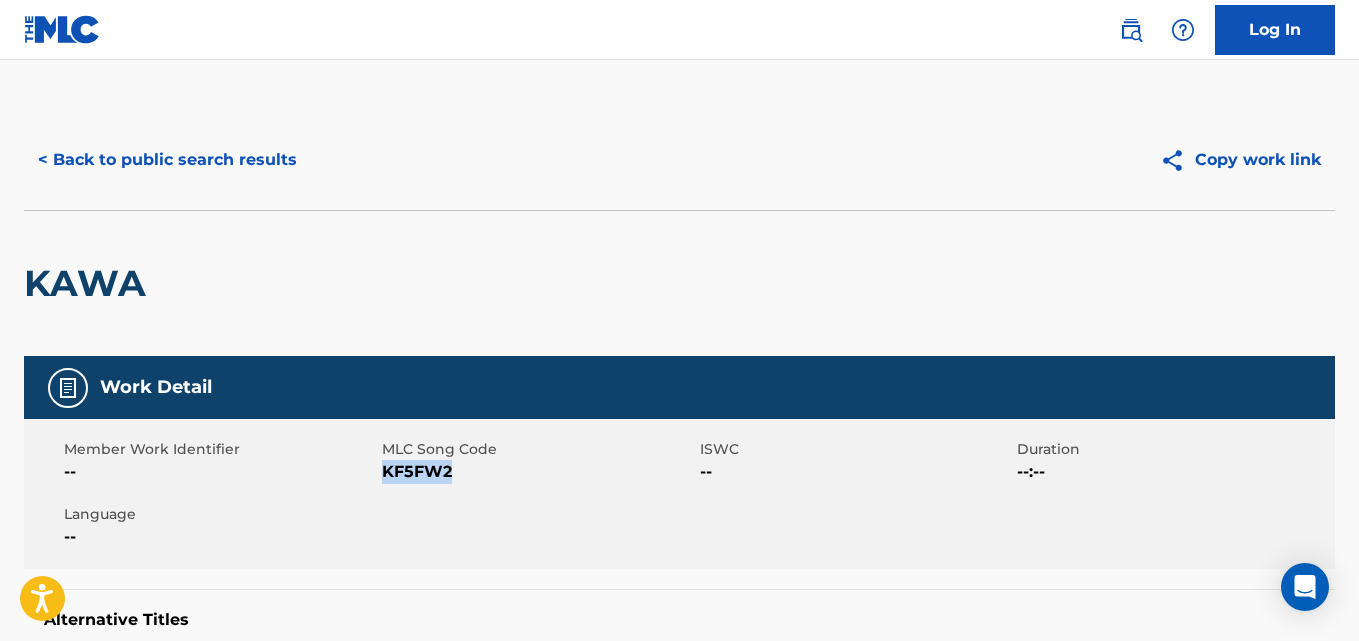 click on "< Back to public search results" at bounding box center (167, 160) 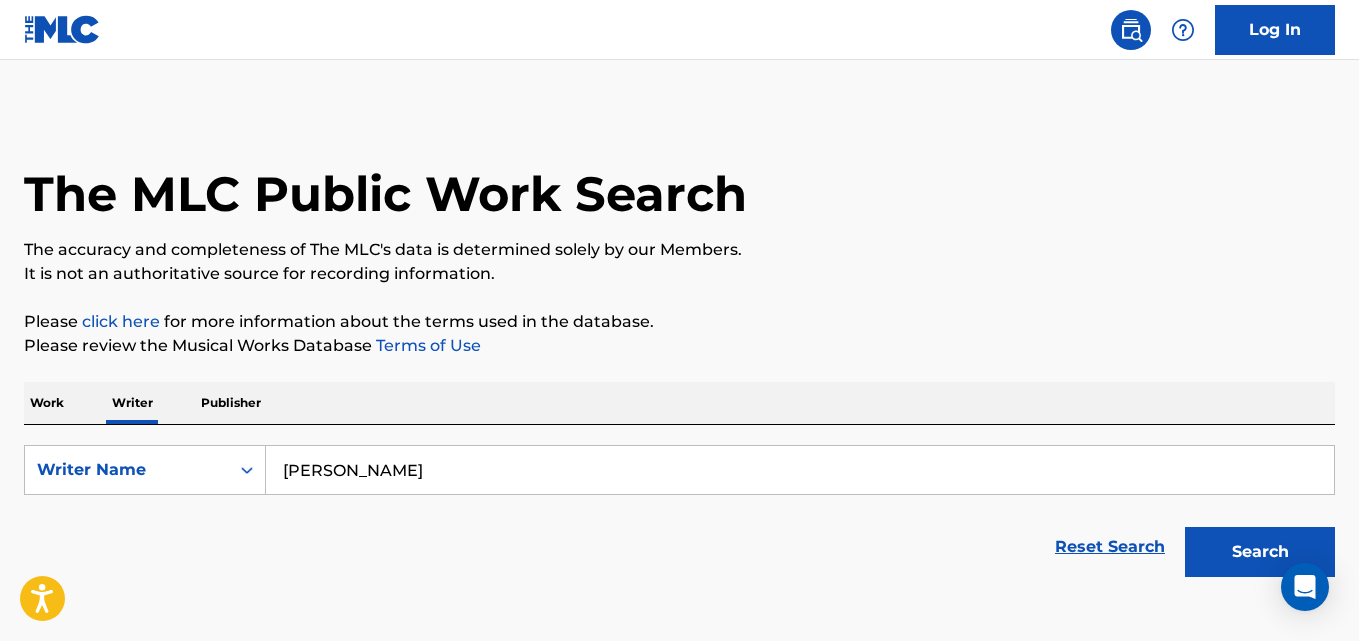 scroll, scrollTop: 113, scrollLeft: 0, axis: vertical 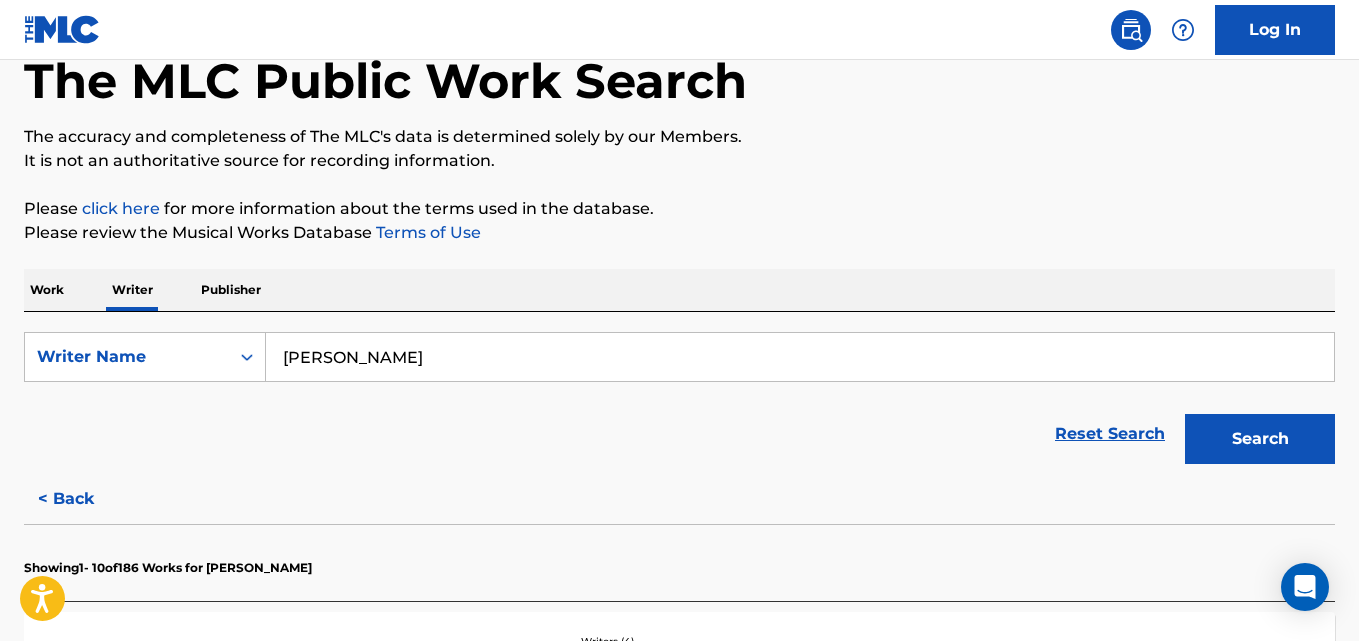 click on "[PERSON_NAME]" at bounding box center (800, 357) 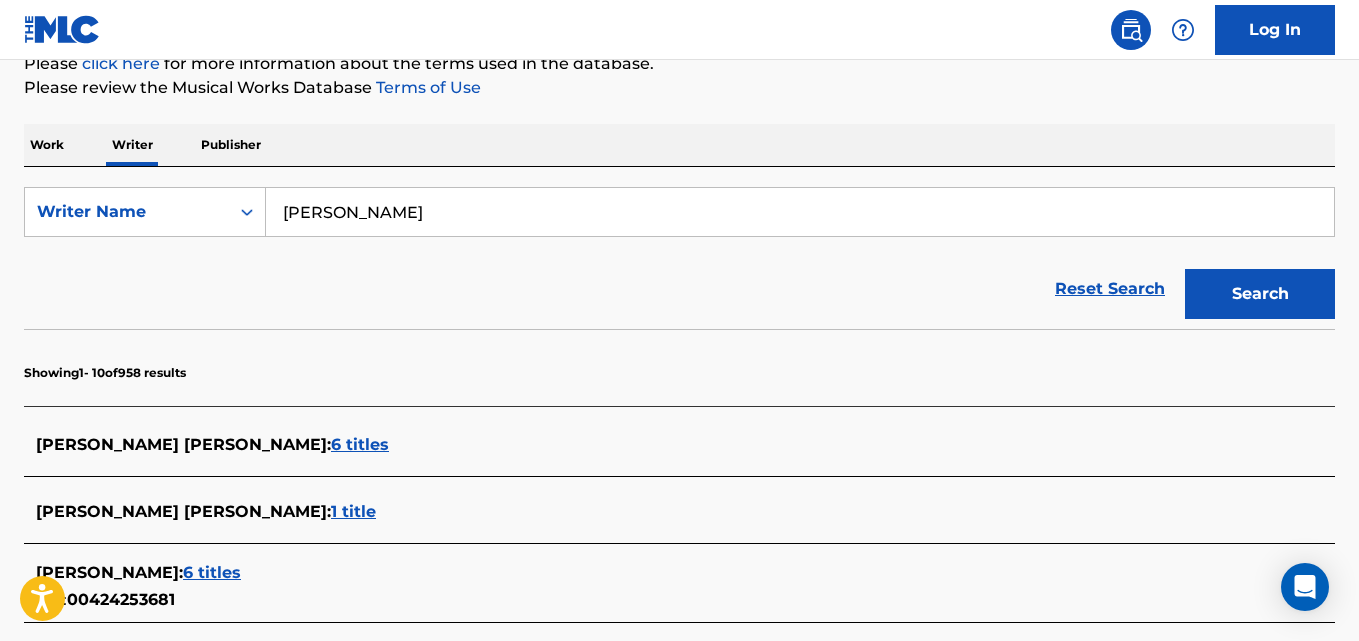 scroll, scrollTop: 244, scrollLeft: 0, axis: vertical 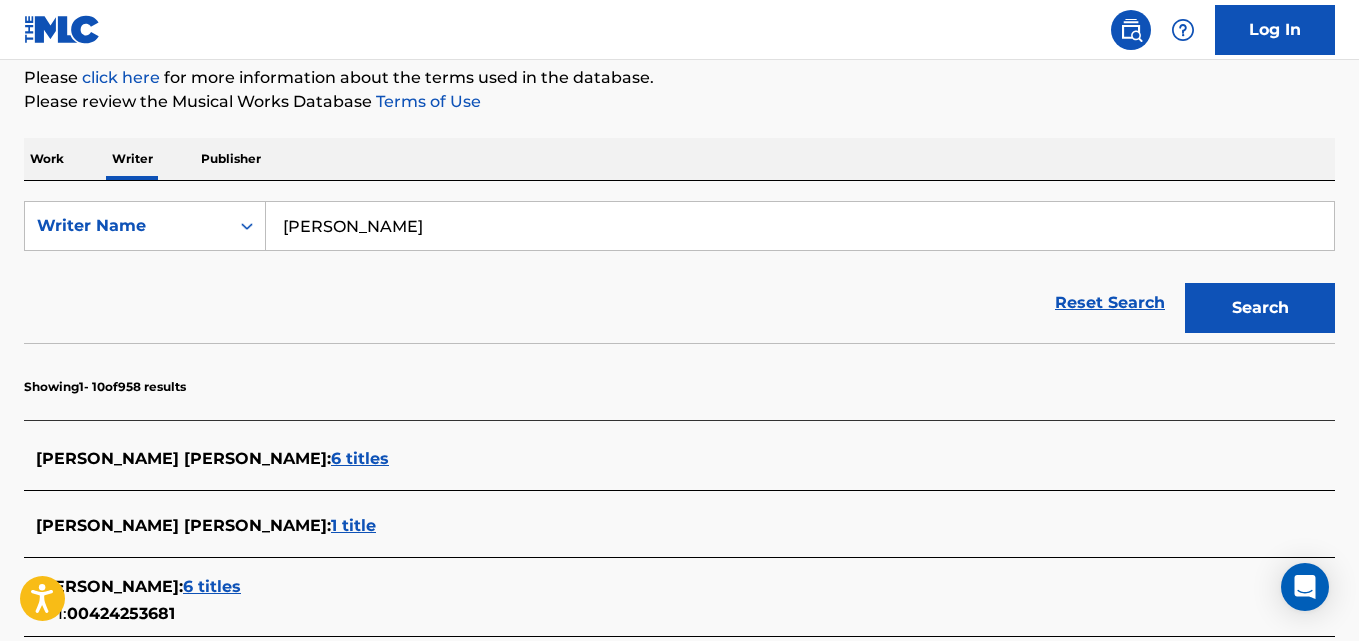click on "[PERSON_NAME]" at bounding box center (800, 226) 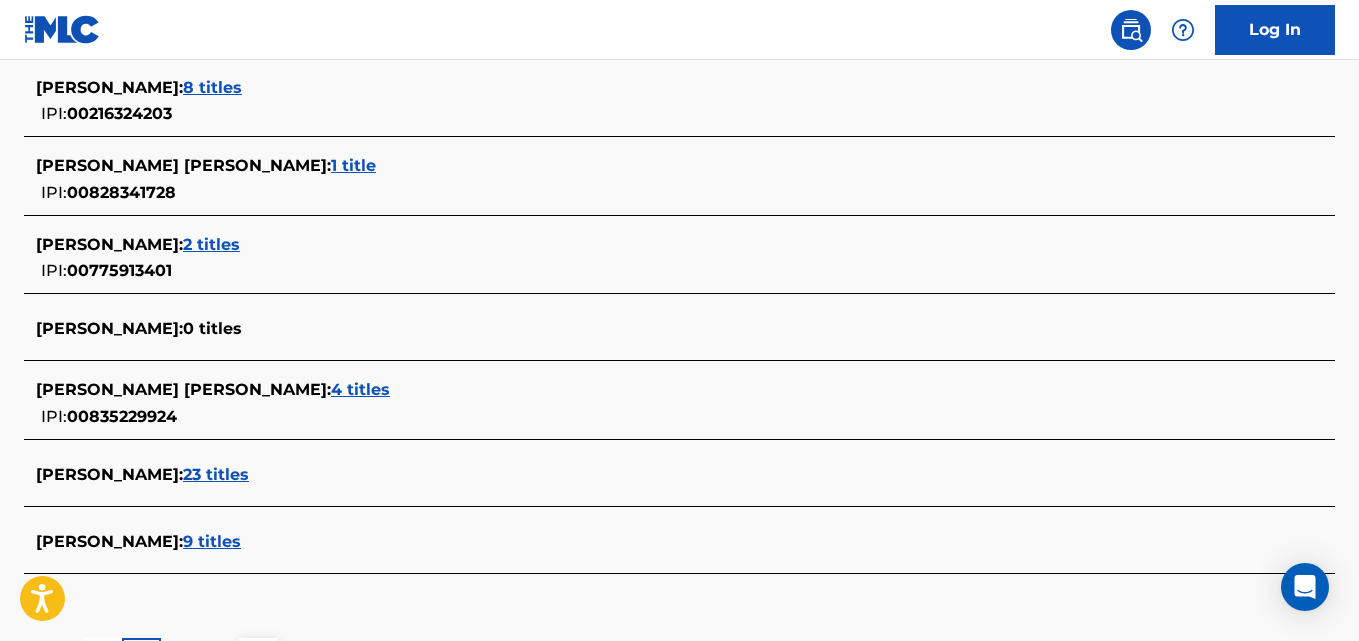 scroll, scrollTop: 836, scrollLeft: 0, axis: vertical 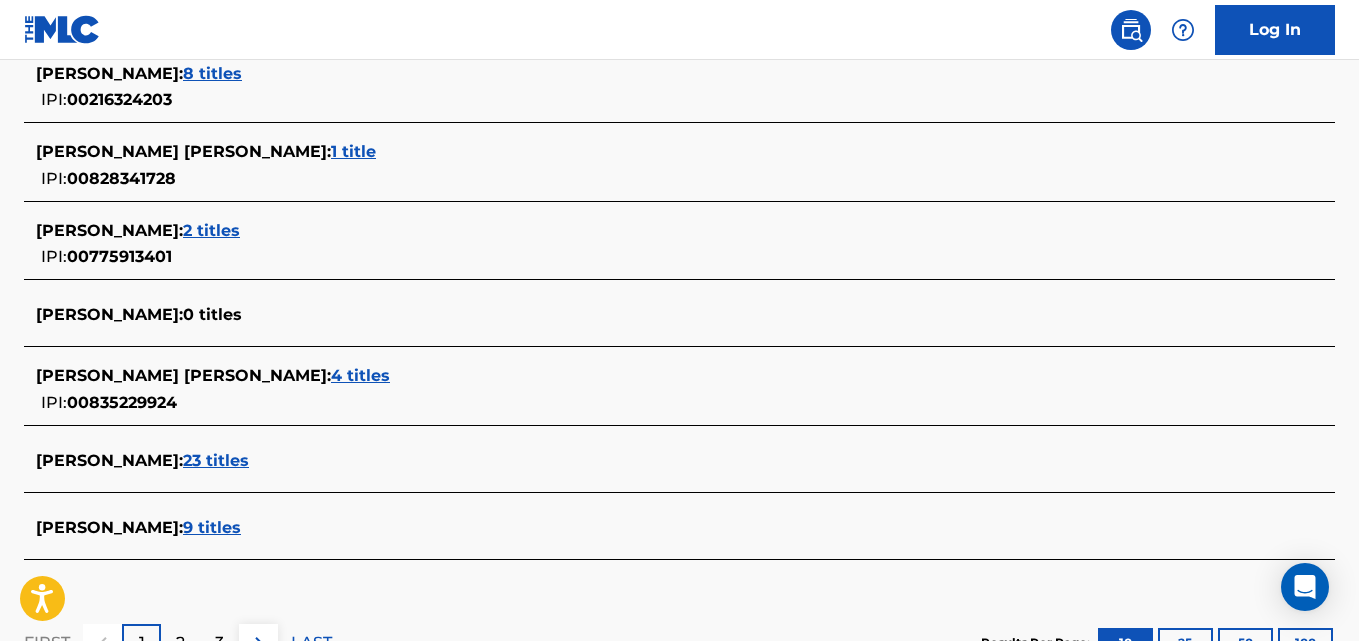 click on "4 titles" at bounding box center [360, 375] 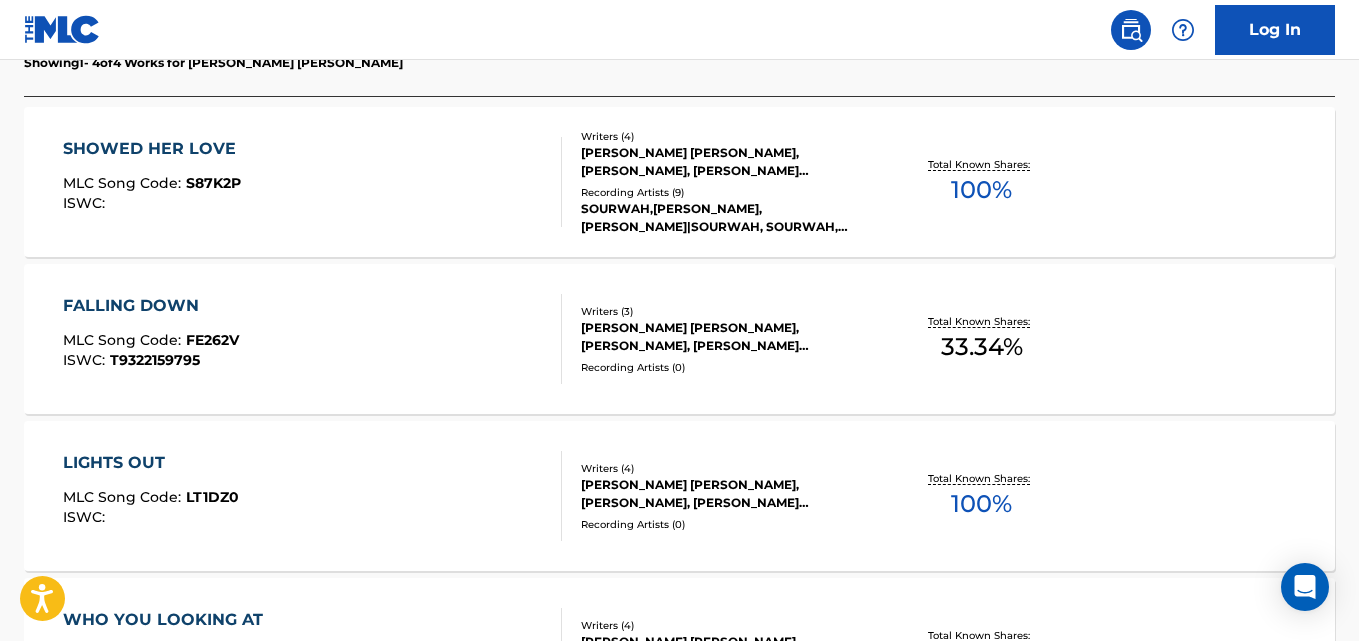 scroll, scrollTop: 600, scrollLeft: 0, axis: vertical 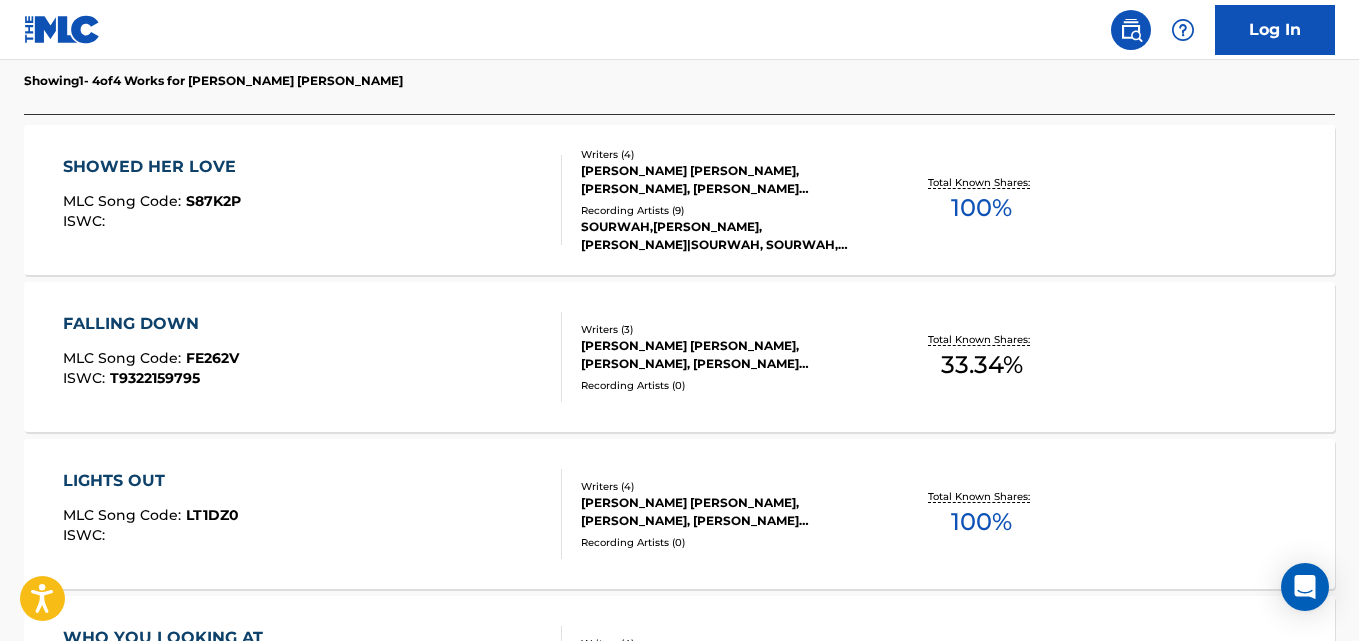 click on "SHOWED HER LOVE MLC Song Code : S87K2P ISWC : Writers ( 4 ) [PERSON_NAME] [PERSON_NAME], [PERSON_NAME], [PERSON_NAME] [PERSON_NAME] Recording Artists ( 9 ) SOURWAH,[PERSON_NAME], [PERSON_NAME]|SOURWAH, SOURWAH, [PERSON_NAME]|SOURWAH, SOURWAH Total Known Shares: 100 %" at bounding box center (679, 200) 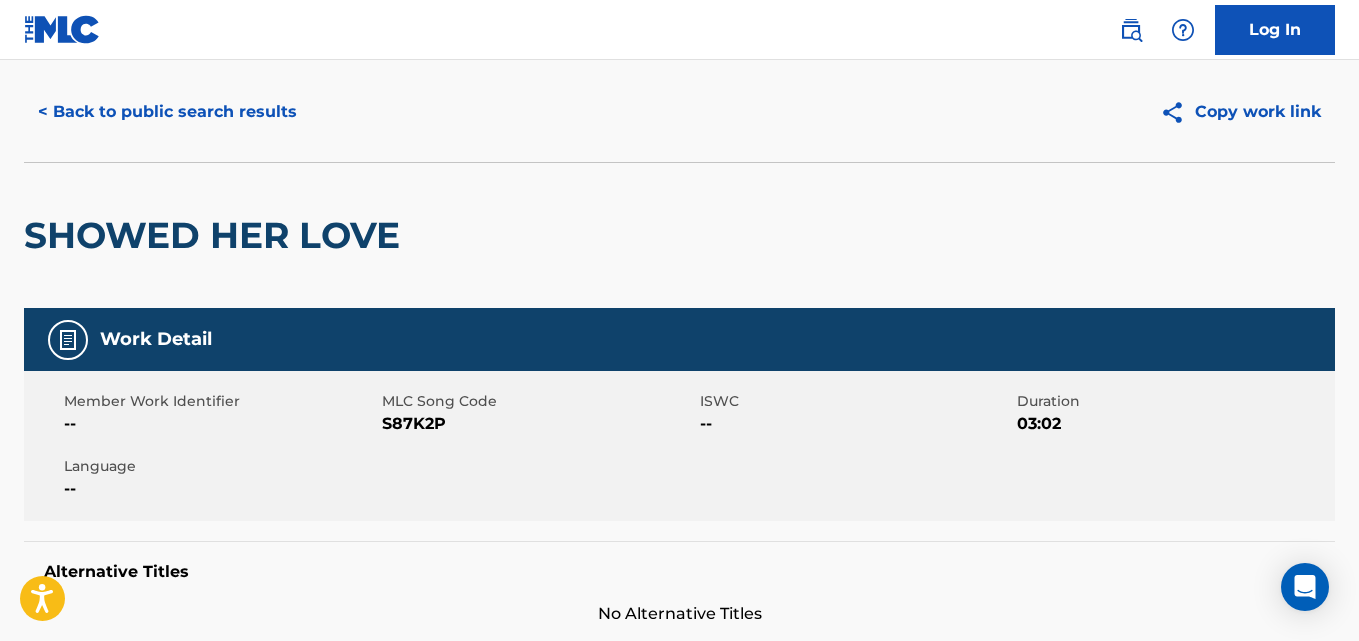 scroll, scrollTop: 0, scrollLeft: 0, axis: both 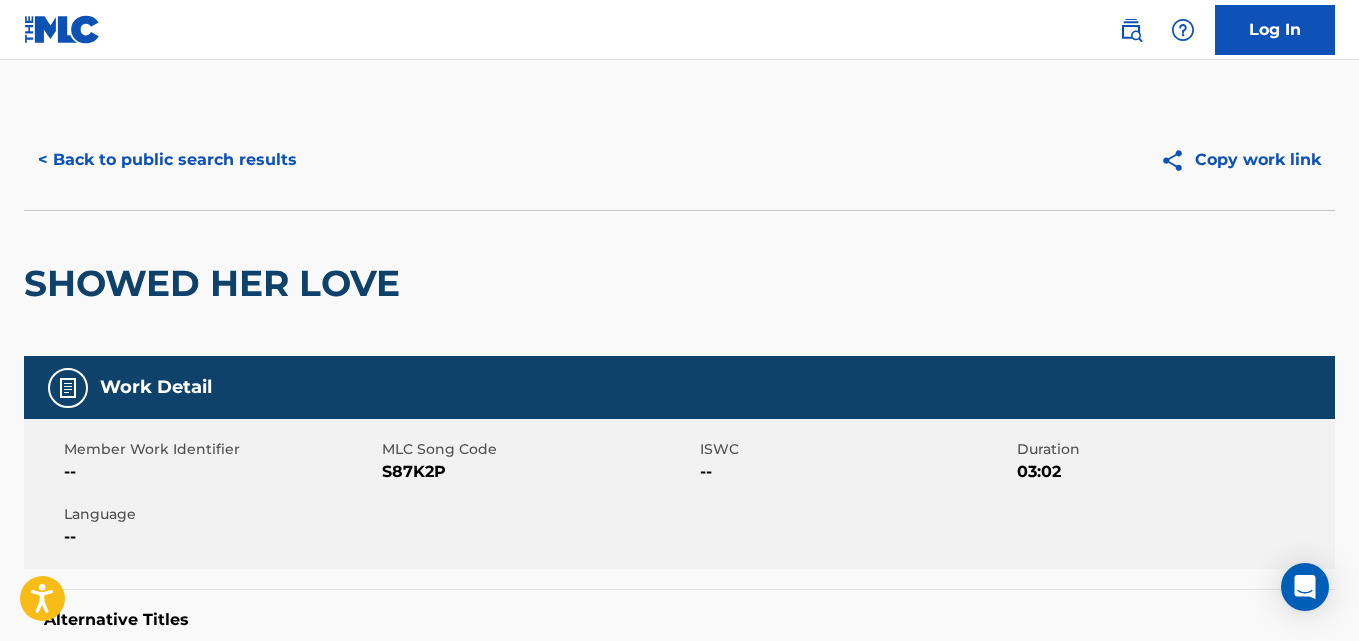 click on "< Back to public search results" at bounding box center (167, 160) 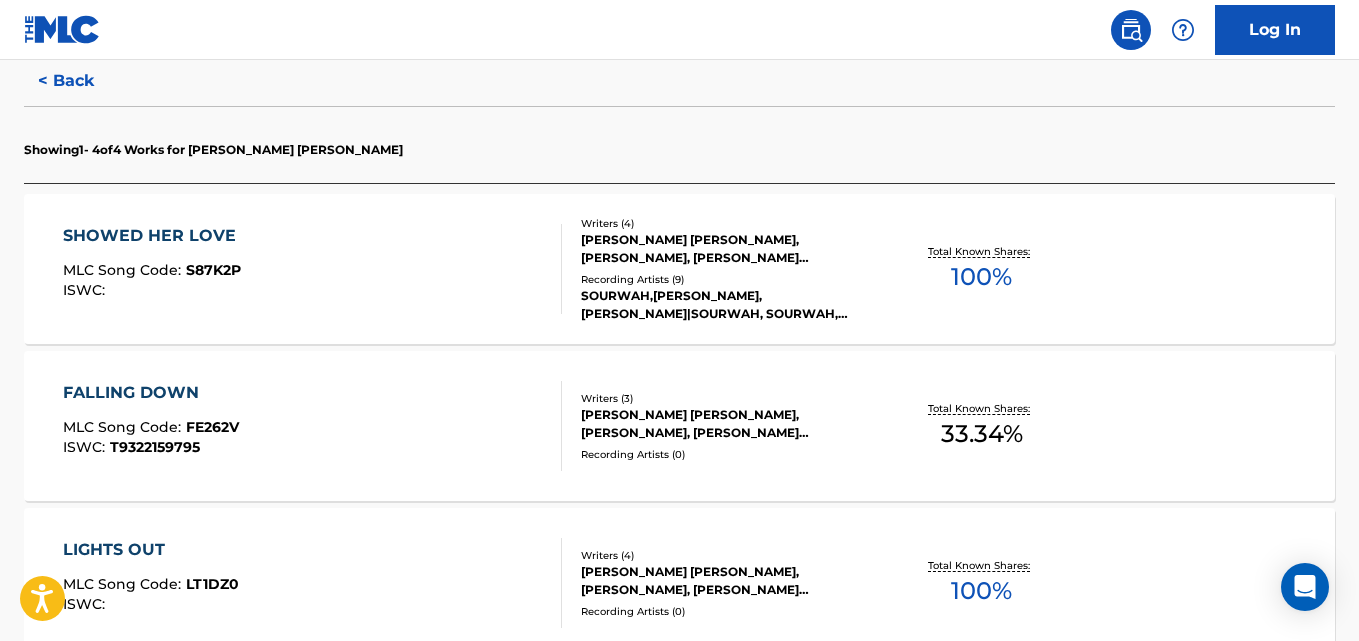 scroll, scrollTop: 532, scrollLeft: 0, axis: vertical 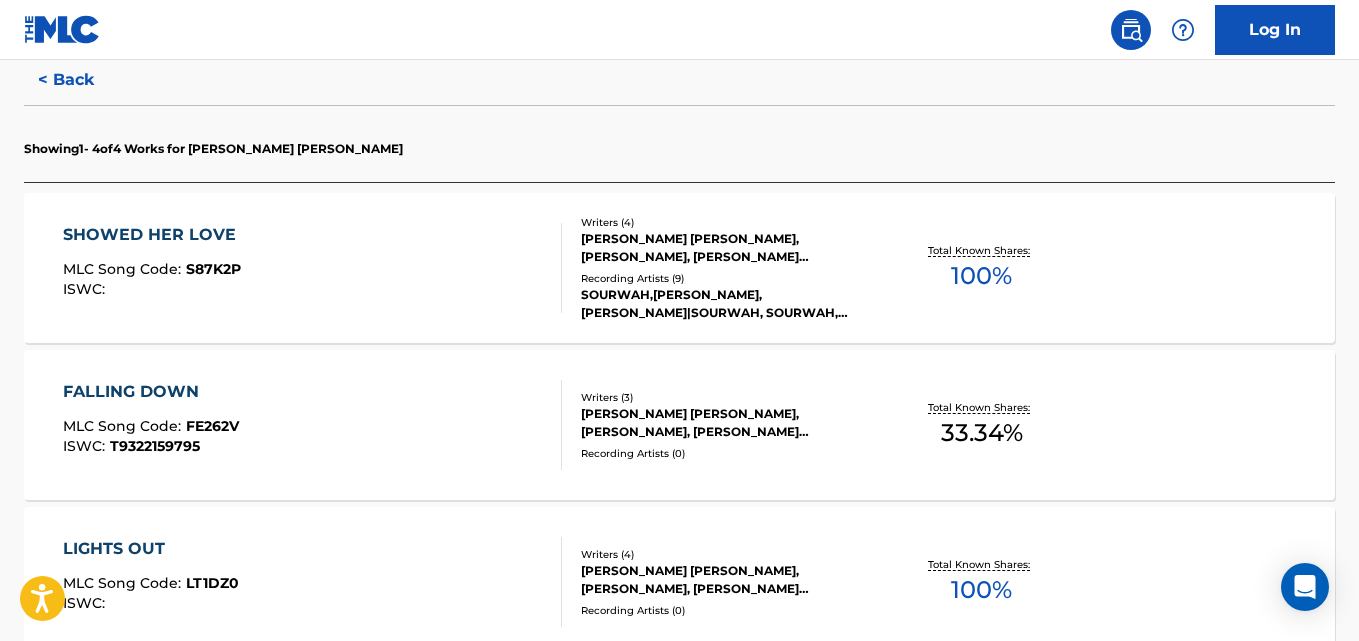 click on "FALLING DOWN MLC Song Code : FE262V ISWC : T9322159795 Writers ( 3 ) [PERSON_NAME] [PERSON_NAME], [PERSON_NAME], [PERSON_NAME] [PERSON_NAME] Recording Artists ( 0 ) Total Known Shares: 33.34 %" at bounding box center (679, 425) 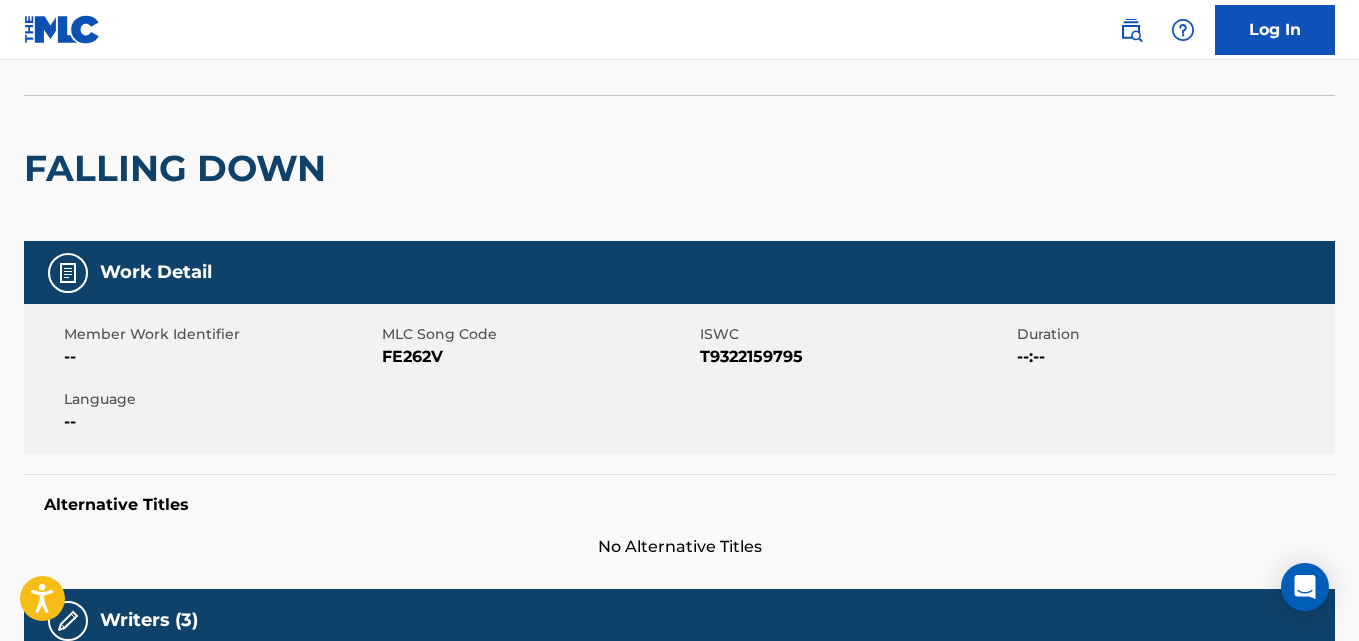scroll, scrollTop: 0, scrollLeft: 0, axis: both 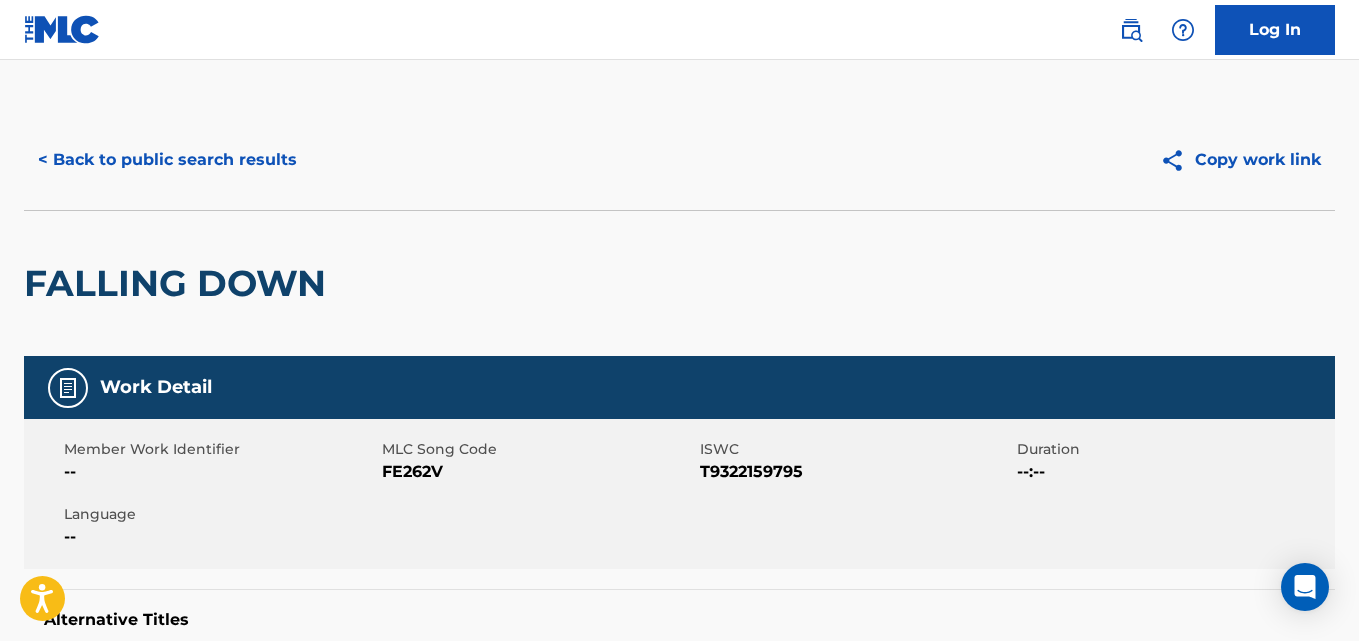 click on "< Back to public search results" at bounding box center [167, 160] 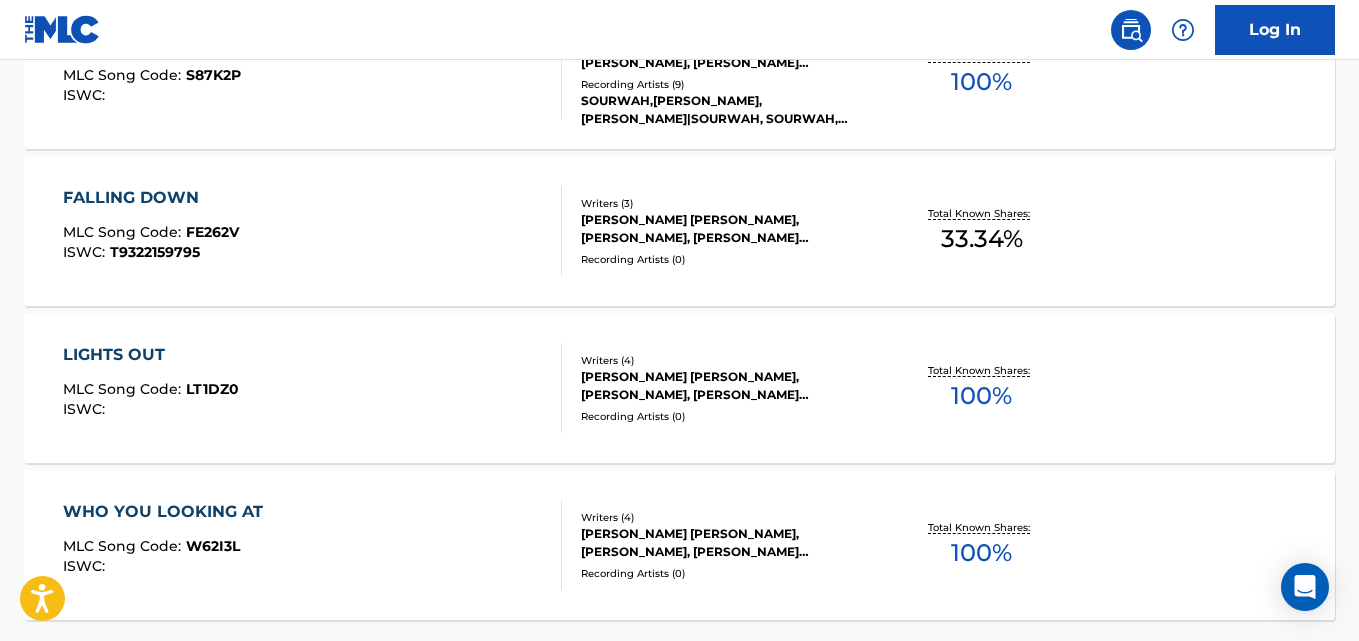 scroll, scrollTop: 755, scrollLeft: 0, axis: vertical 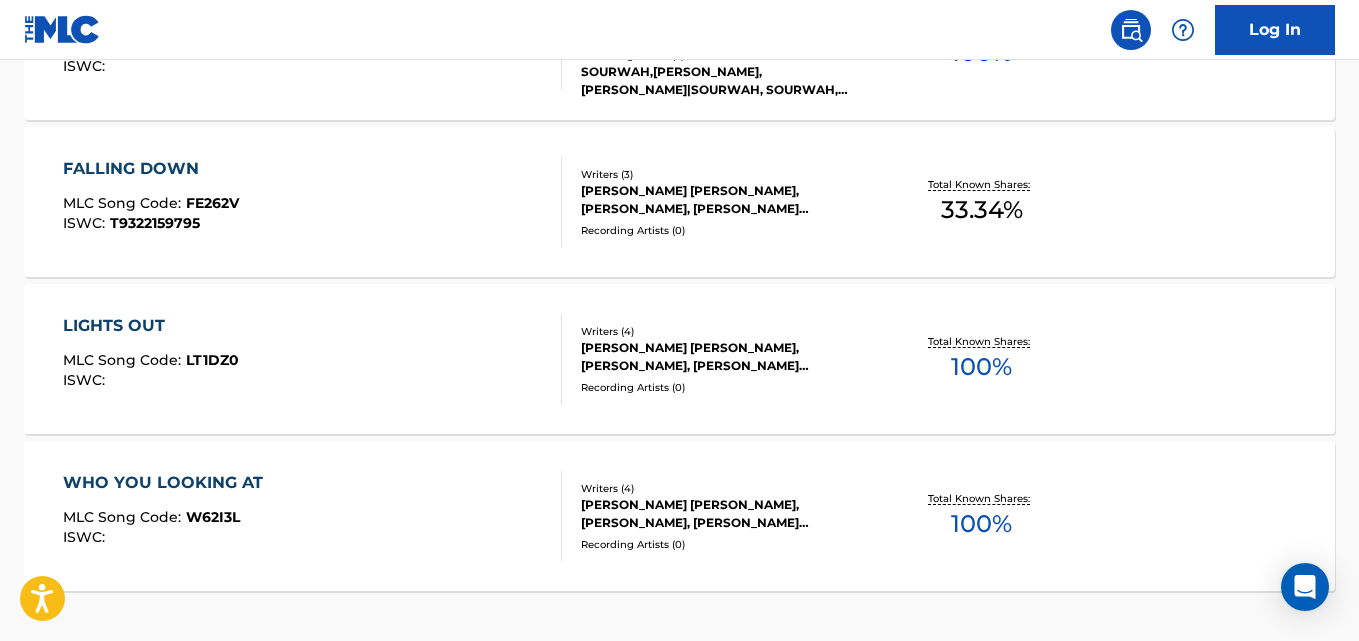 click on "LIGHTS OUT MLC Song Code : LT1DZ0 ISWC : Writers ( 4 ) [PERSON_NAME] [PERSON_NAME], [PERSON_NAME], [PERSON_NAME] [PERSON_NAME] Recording Artists ( 0 ) Total Known Shares: 100 %" at bounding box center (679, 359) 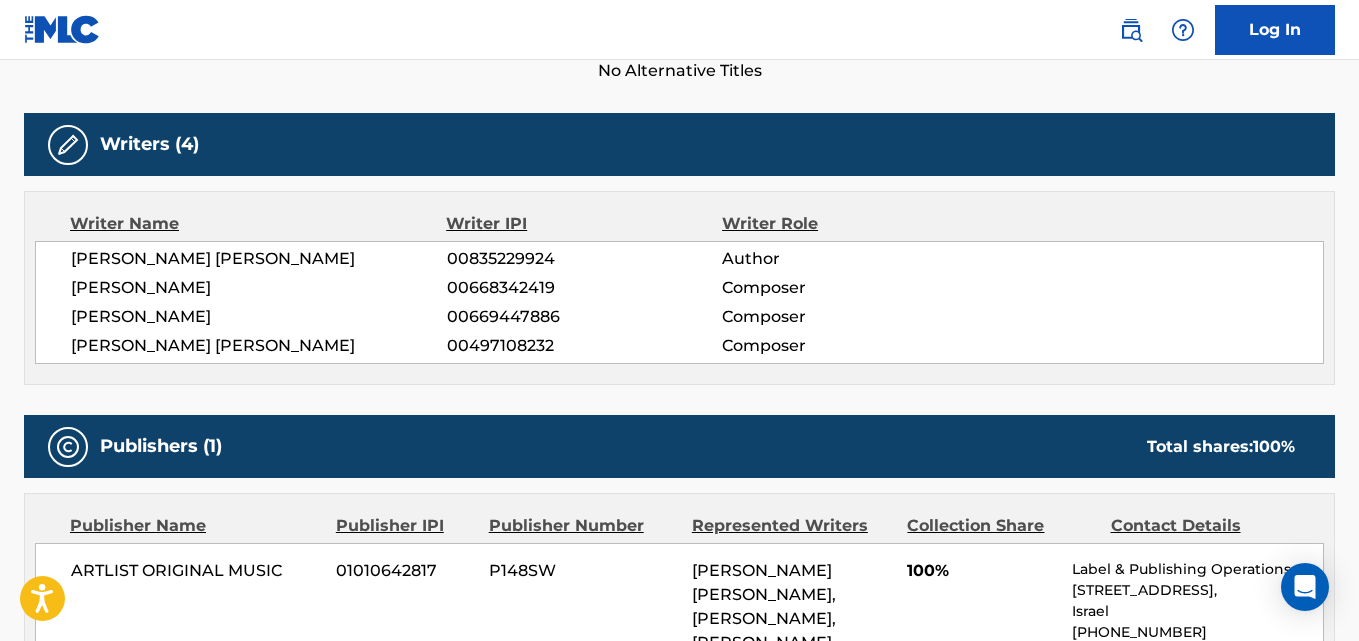 scroll, scrollTop: 599, scrollLeft: 0, axis: vertical 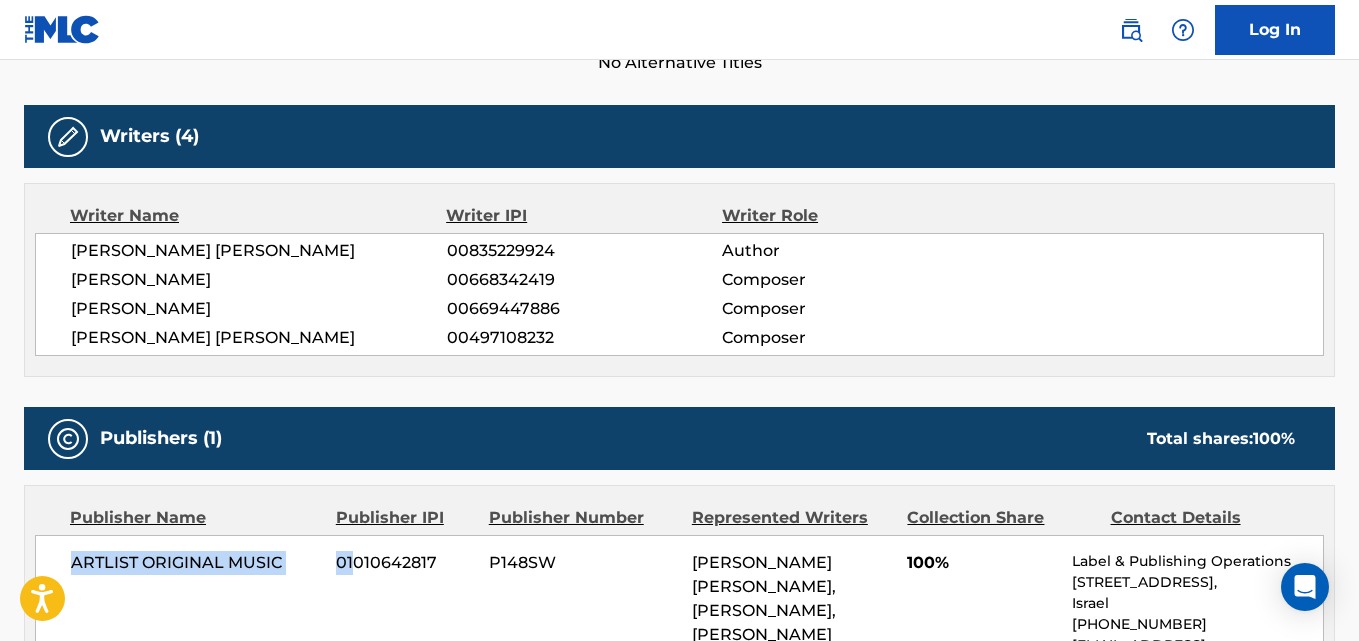 drag, startPoint x: 60, startPoint y: 563, endPoint x: 356, endPoint y: 541, distance: 296.81644 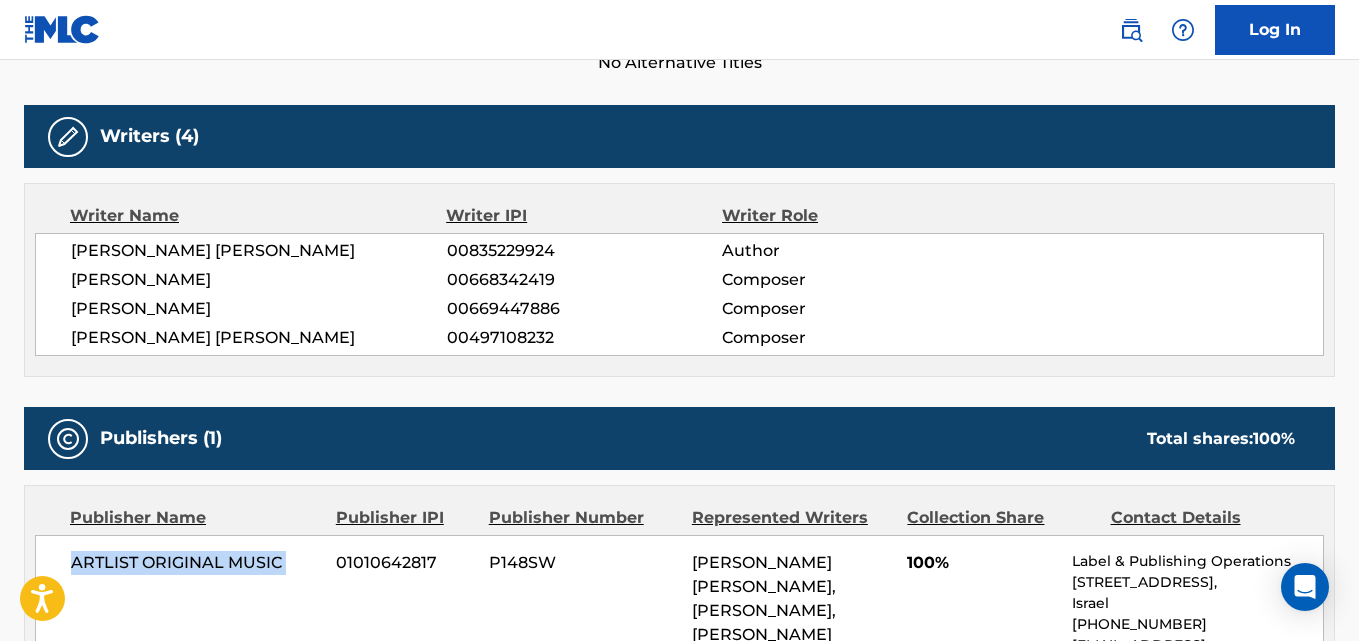 copy on "ARTLIST ORIGINAL MUSIC" 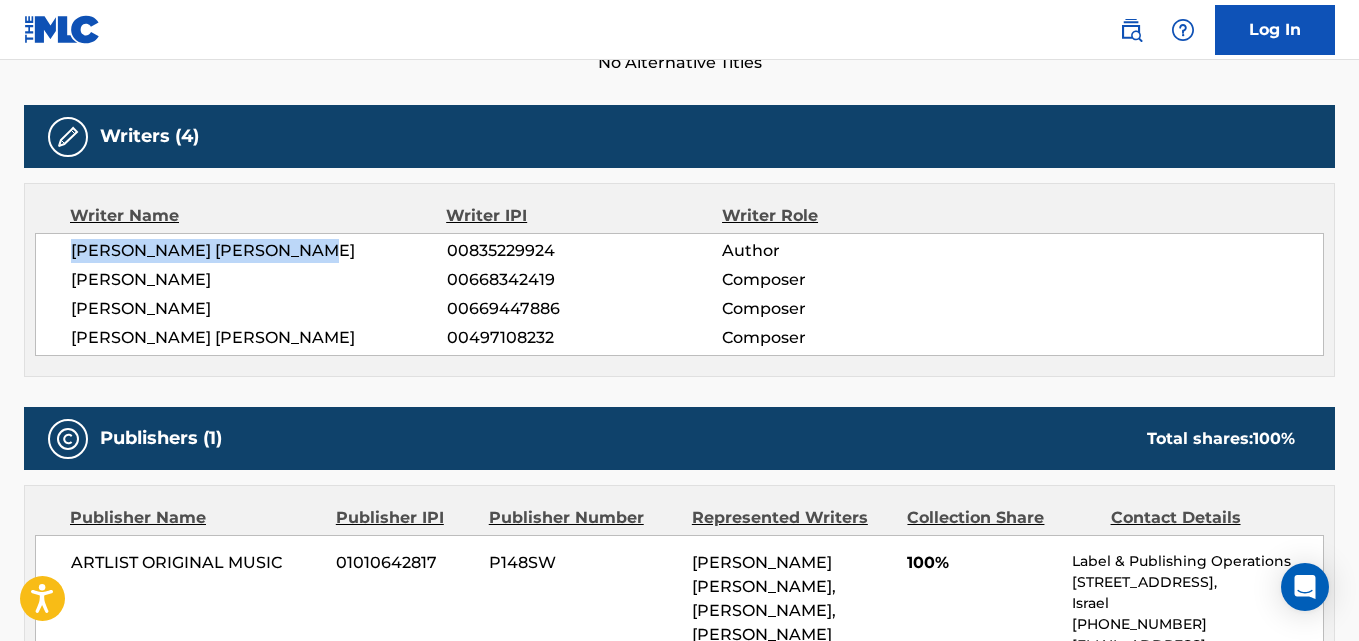 drag, startPoint x: 344, startPoint y: 255, endPoint x: 71, endPoint y: 260, distance: 273.04578 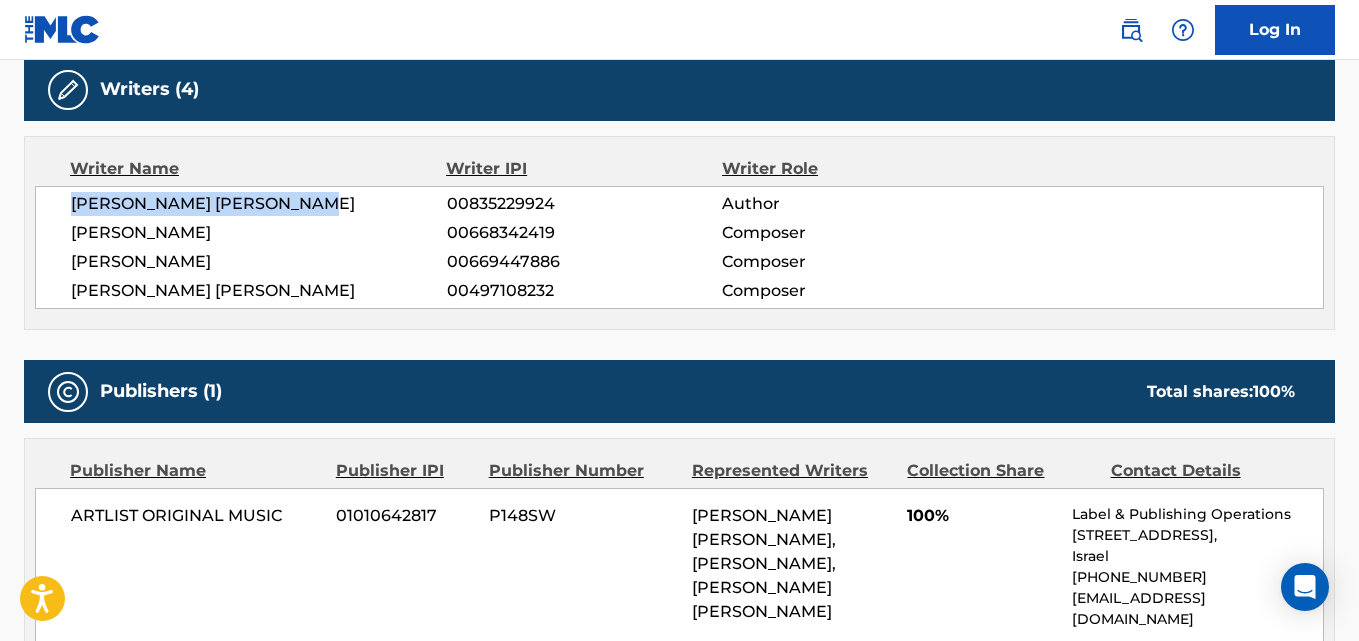 scroll, scrollTop: 632, scrollLeft: 0, axis: vertical 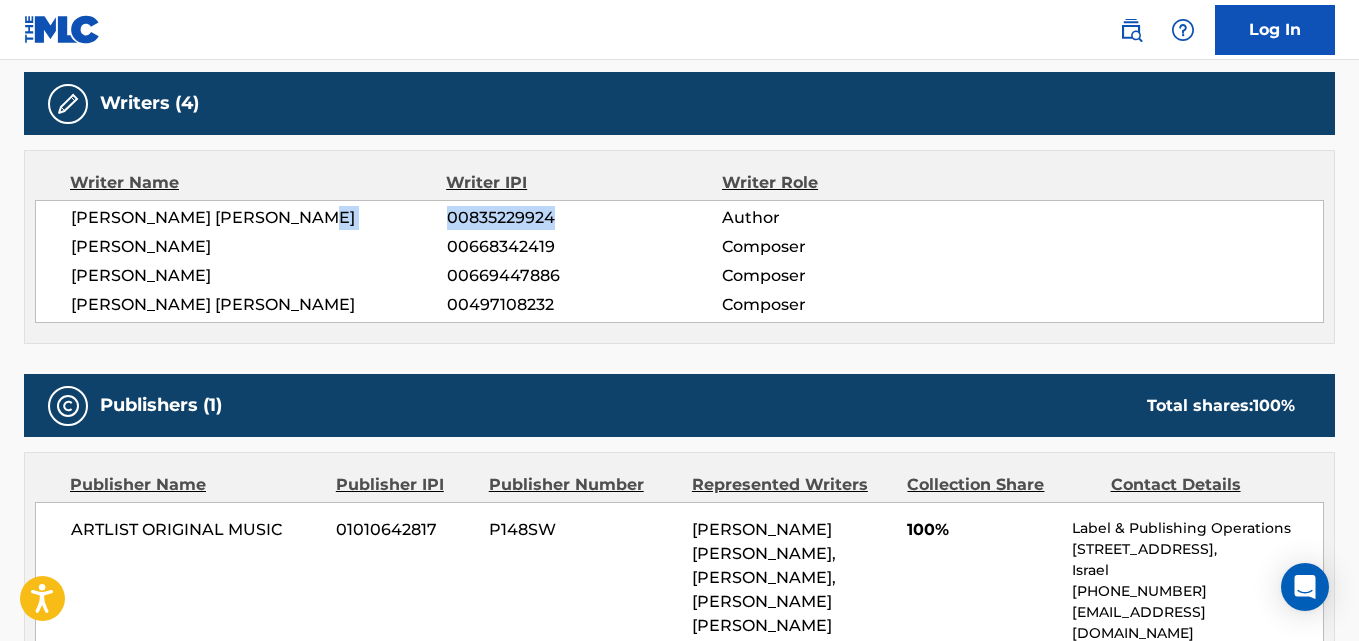 drag, startPoint x: 565, startPoint y: 213, endPoint x: 417, endPoint y: 204, distance: 148.27339 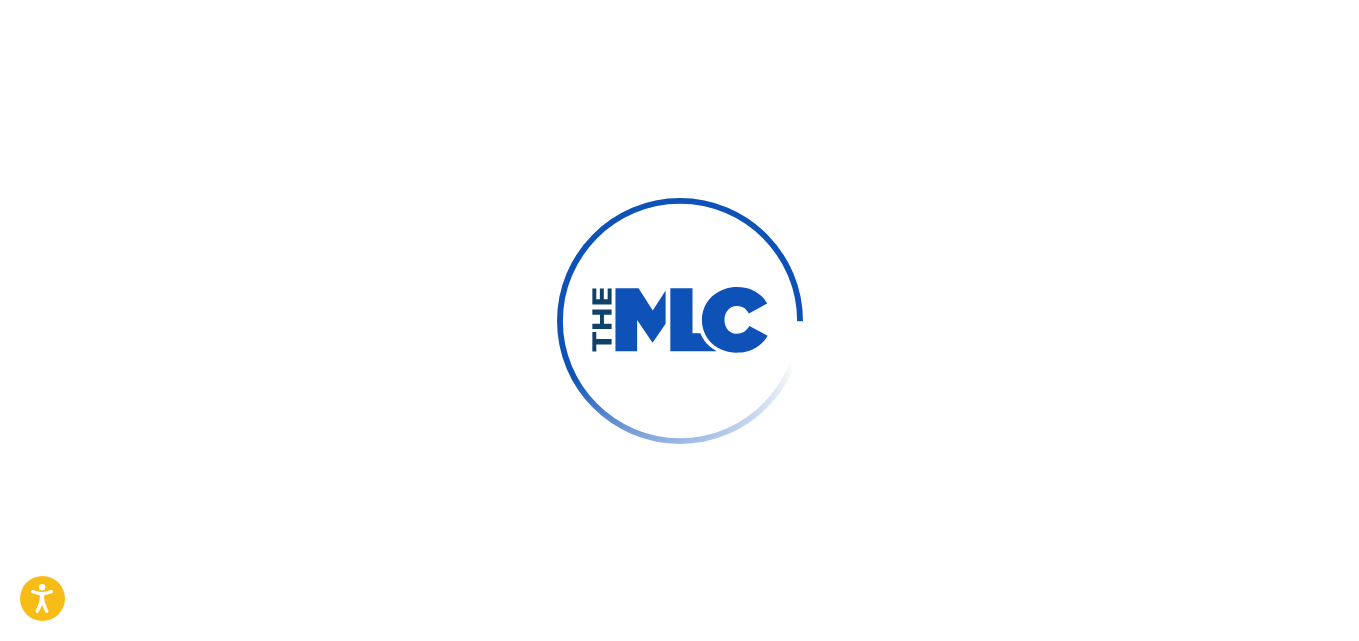 scroll, scrollTop: 0, scrollLeft: 0, axis: both 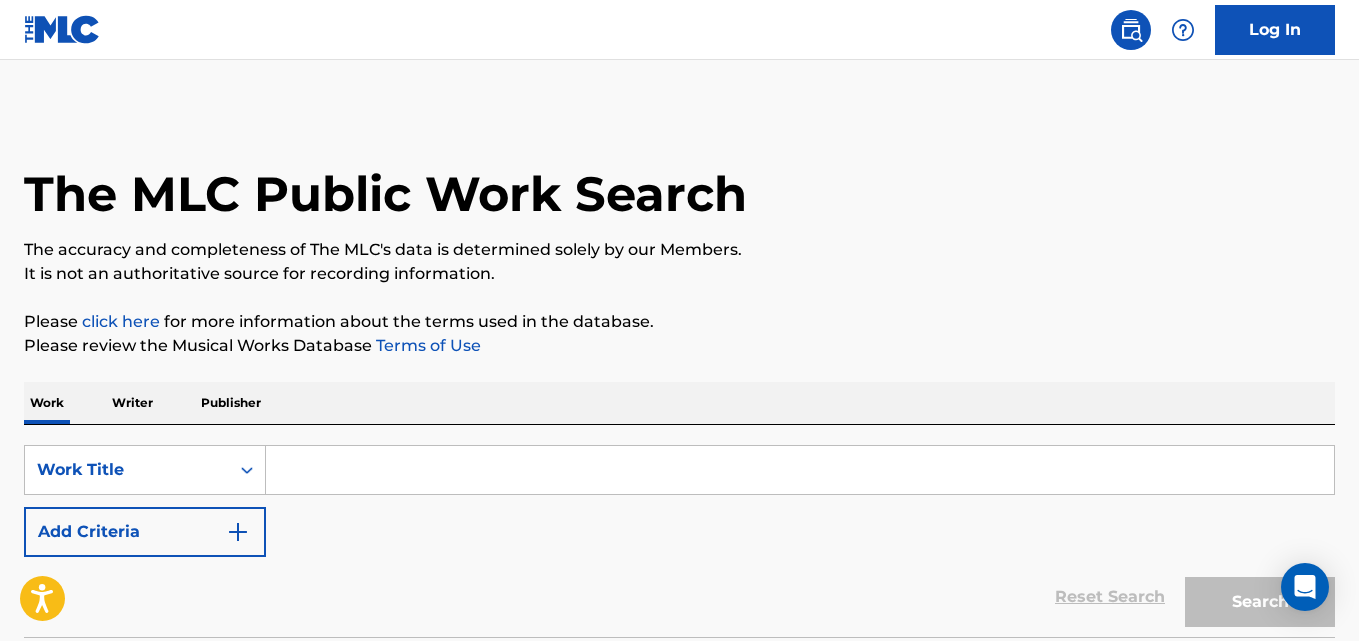 click on "Writer" at bounding box center (132, 403) 